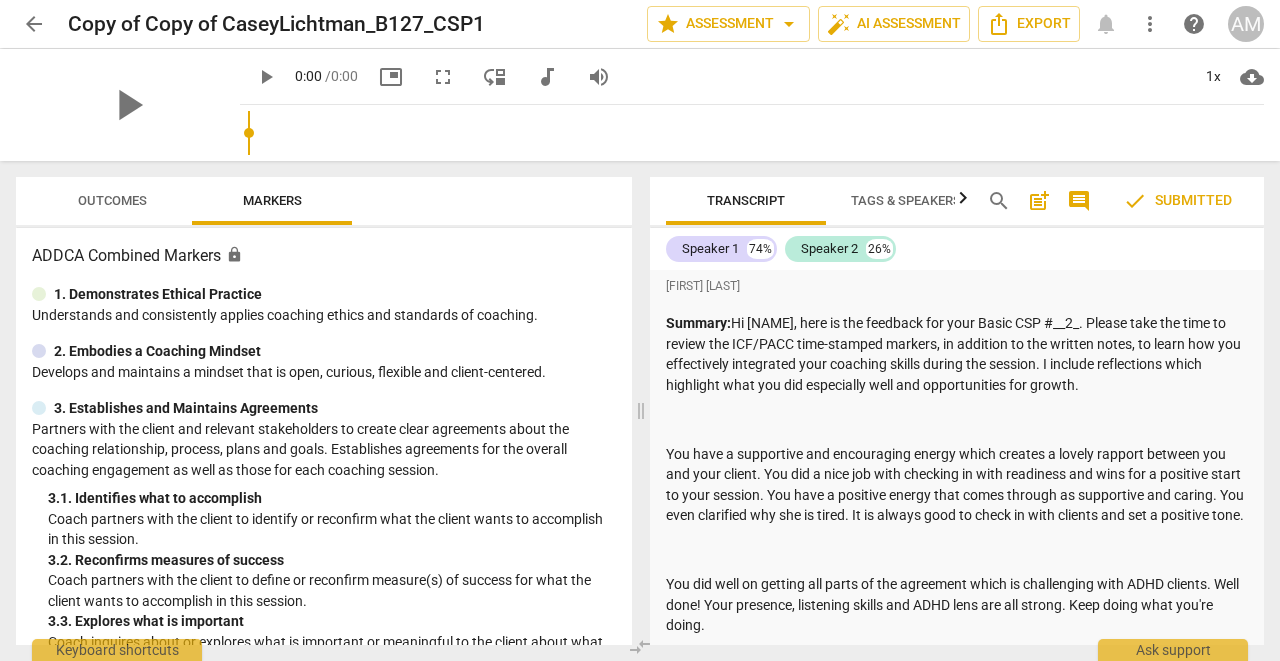 scroll, scrollTop: 0, scrollLeft: 0, axis: both 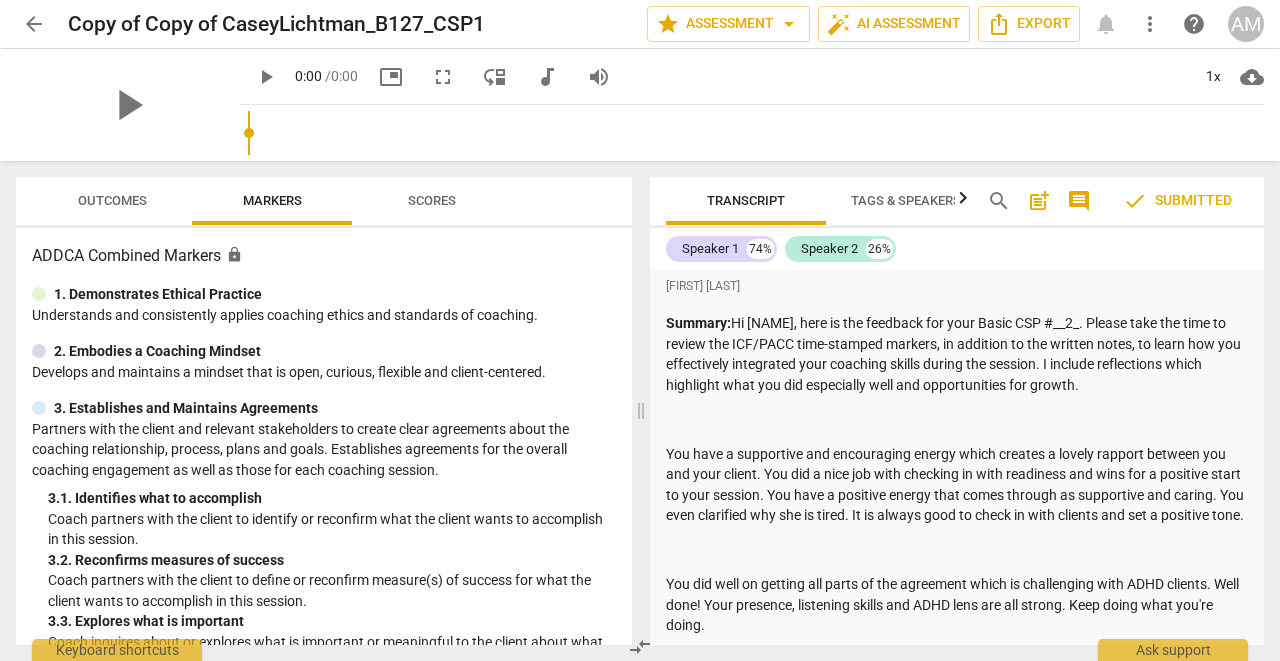 click on "arrow_back" at bounding box center [34, 24] 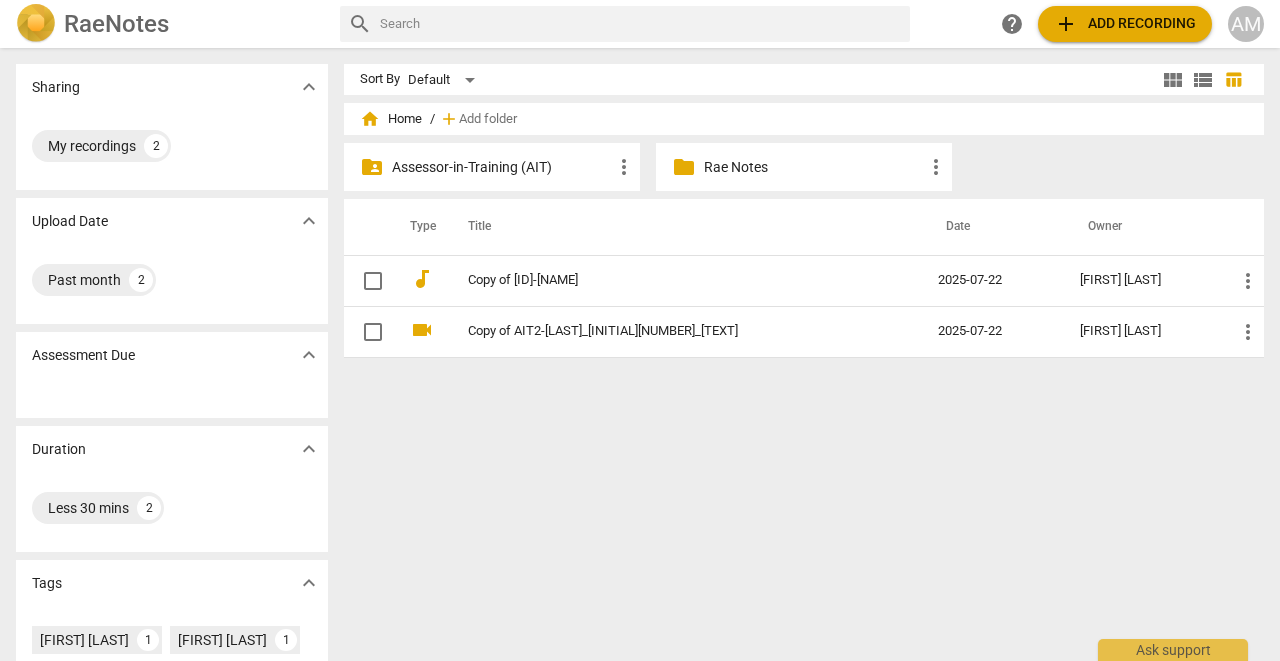 click on "Assessor-in-Training (AIT)" at bounding box center [502, 167] 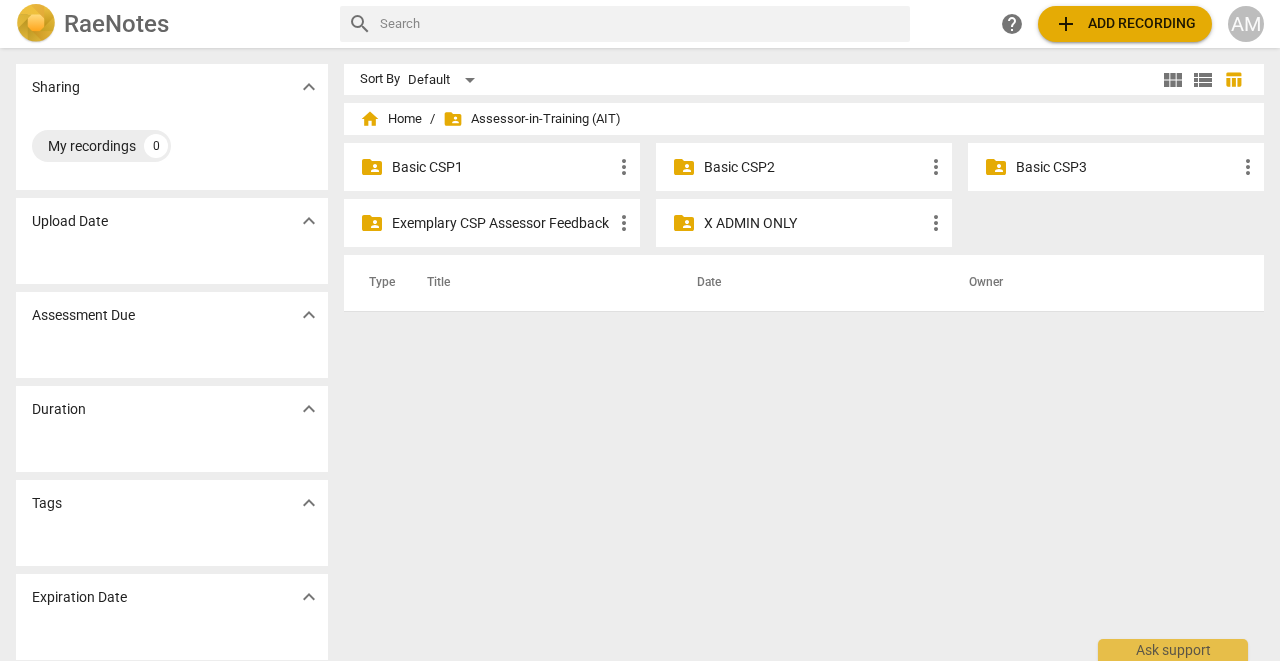 click on "folder_shared Basic CSP3 more_vert" at bounding box center [1116, 167] 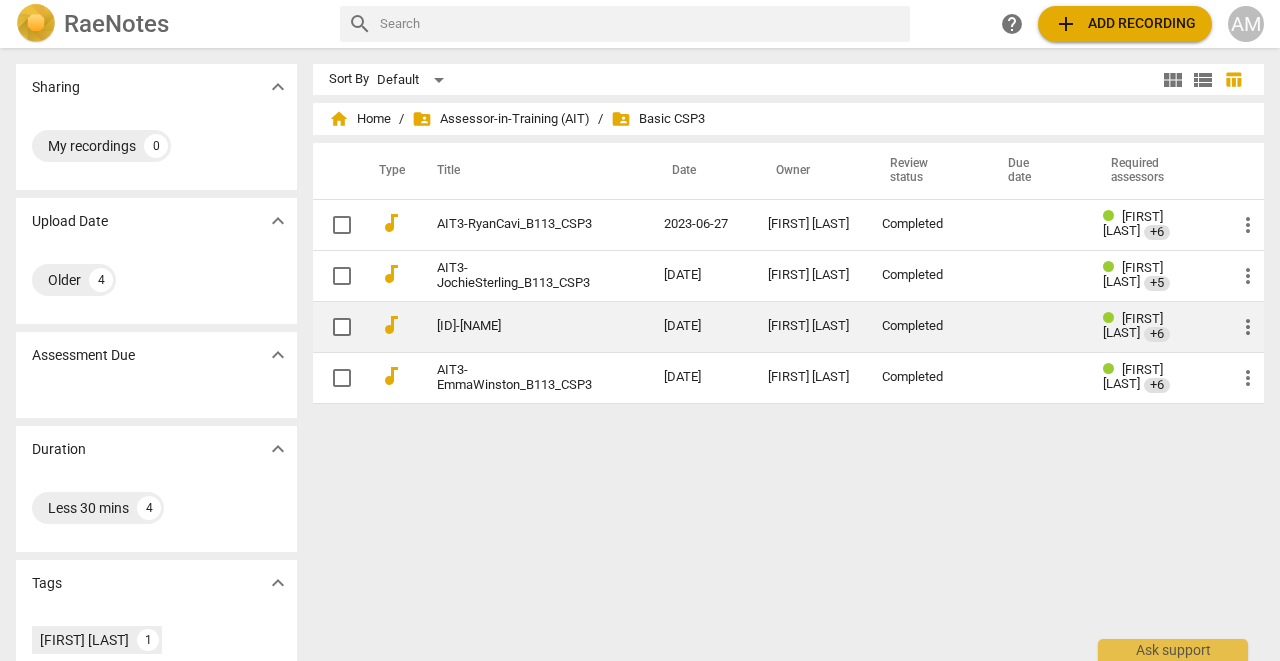 click on "[ID]-[NAME]" at bounding box center (514, 326) 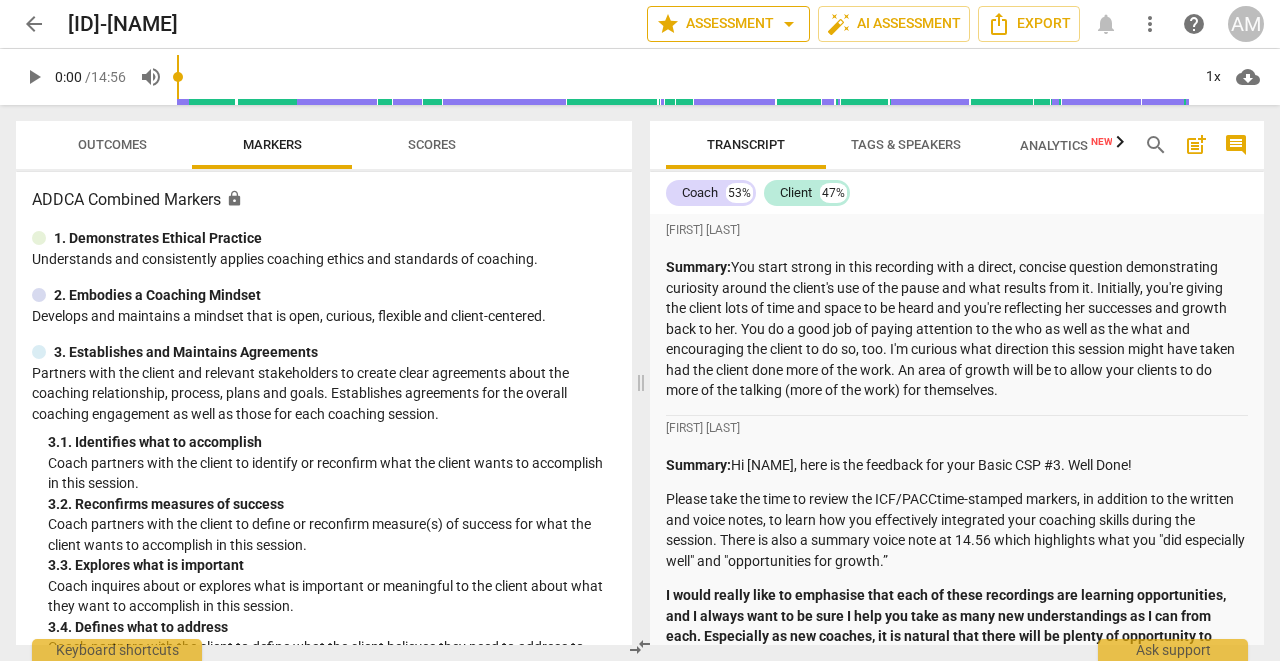 click on "arrow_drop_down" at bounding box center [789, 24] 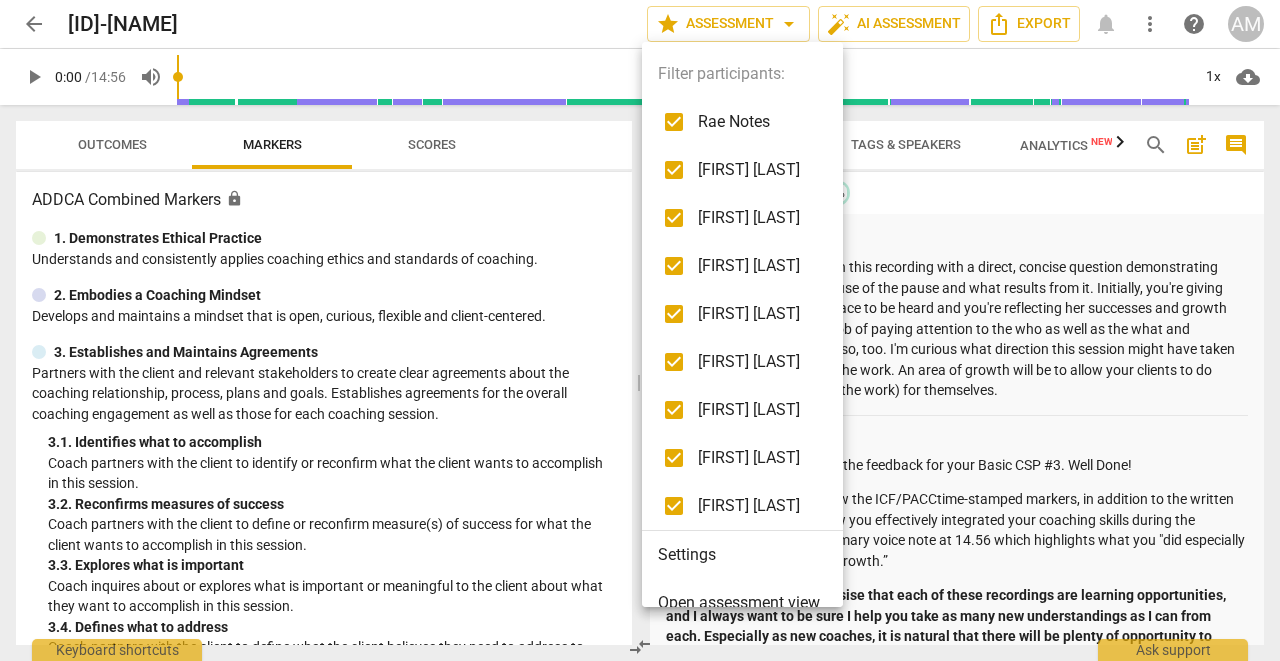 click on "Rae Notes" at bounding box center [758, 122] 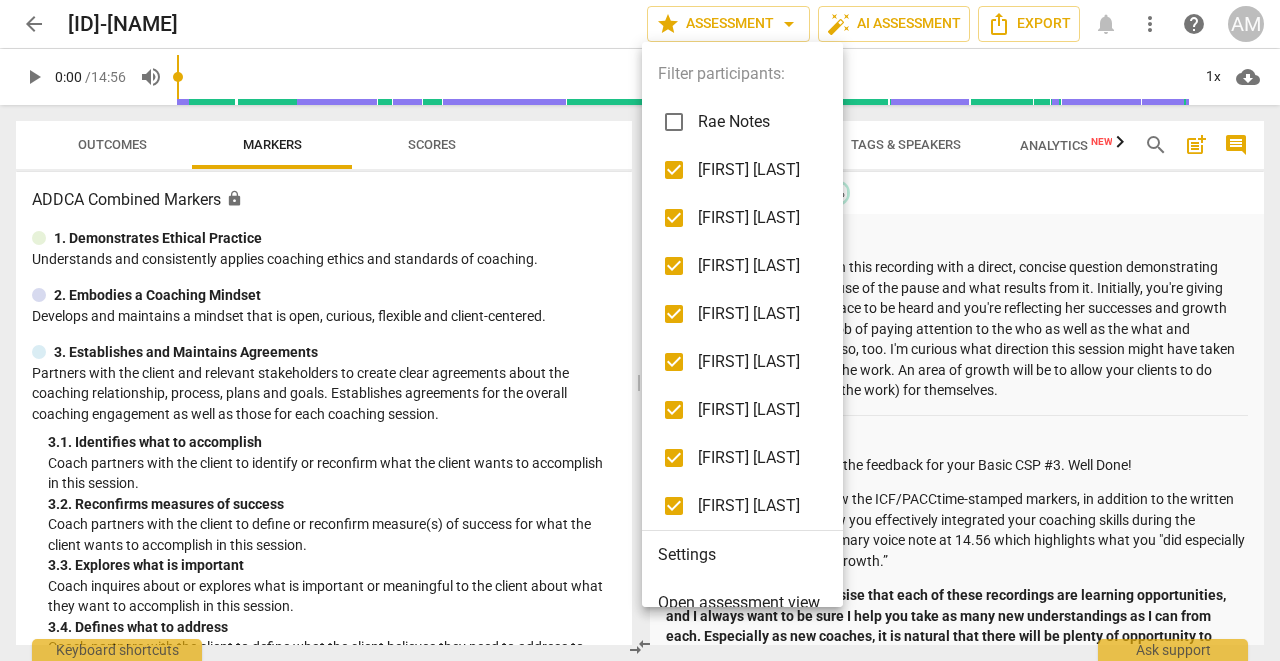 checkbox on "false" 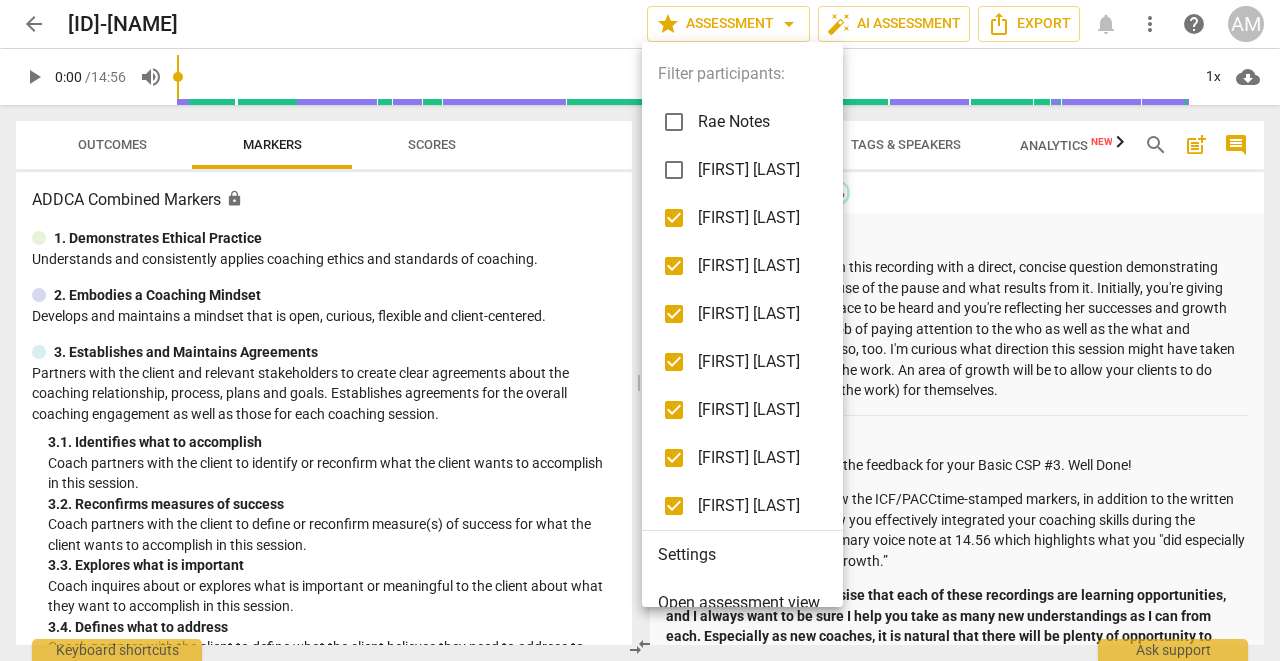checkbox on "false" 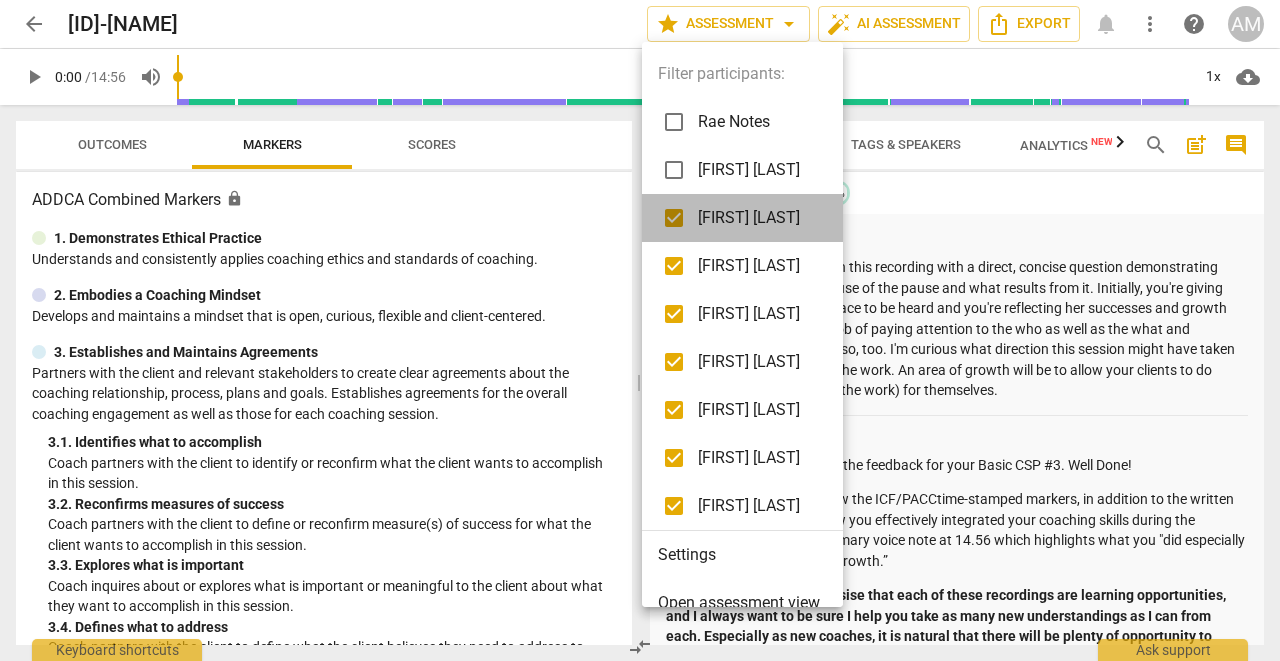 click on "[FIRST] [LAST]" at bounding box center (758, 218) 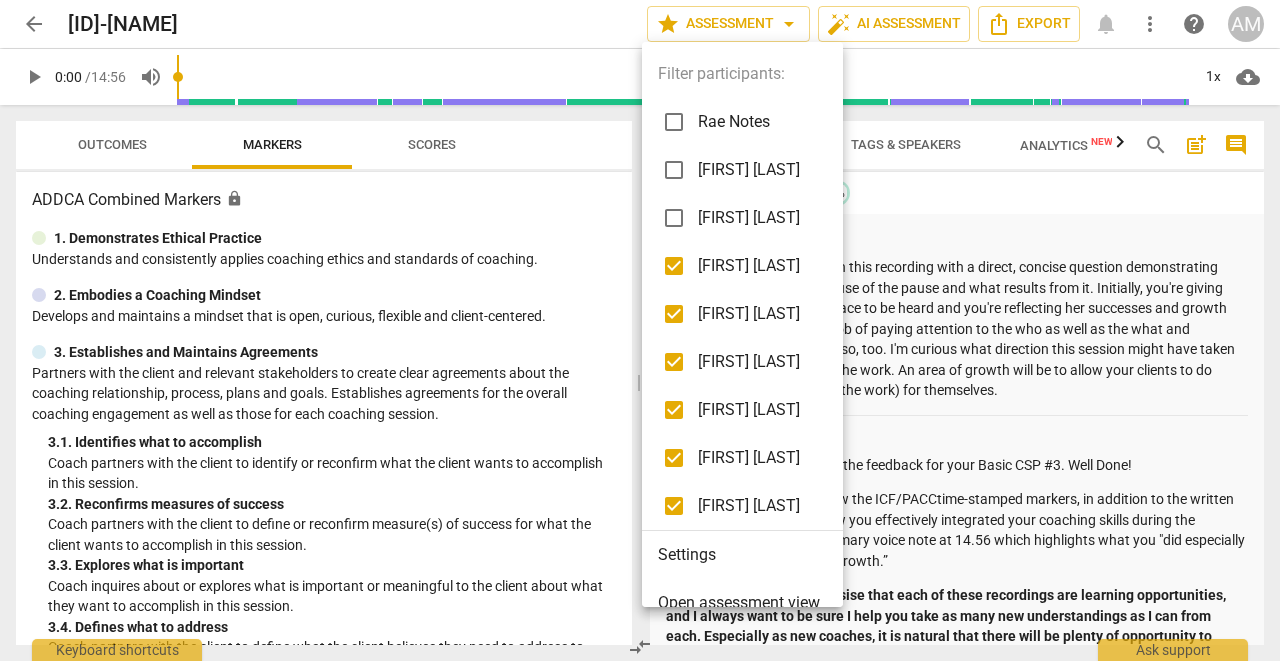 click on "[FIRST] [LAST]" at bounding box center [746, 266] 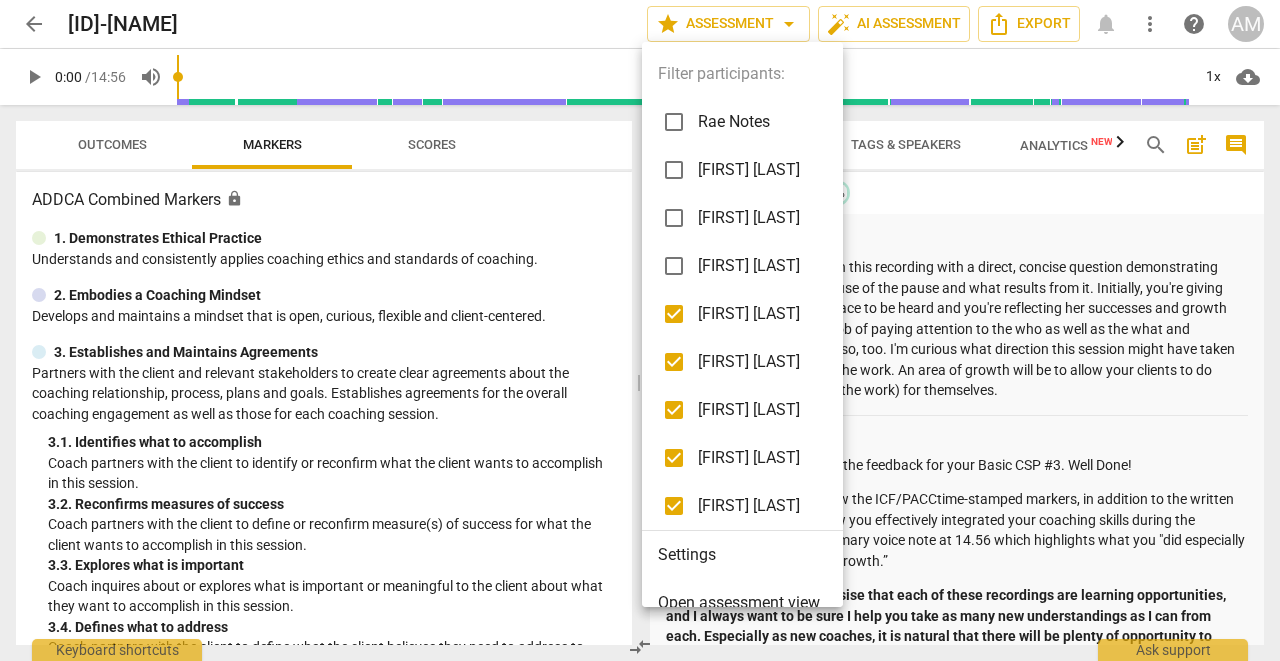 checkbox on "false" 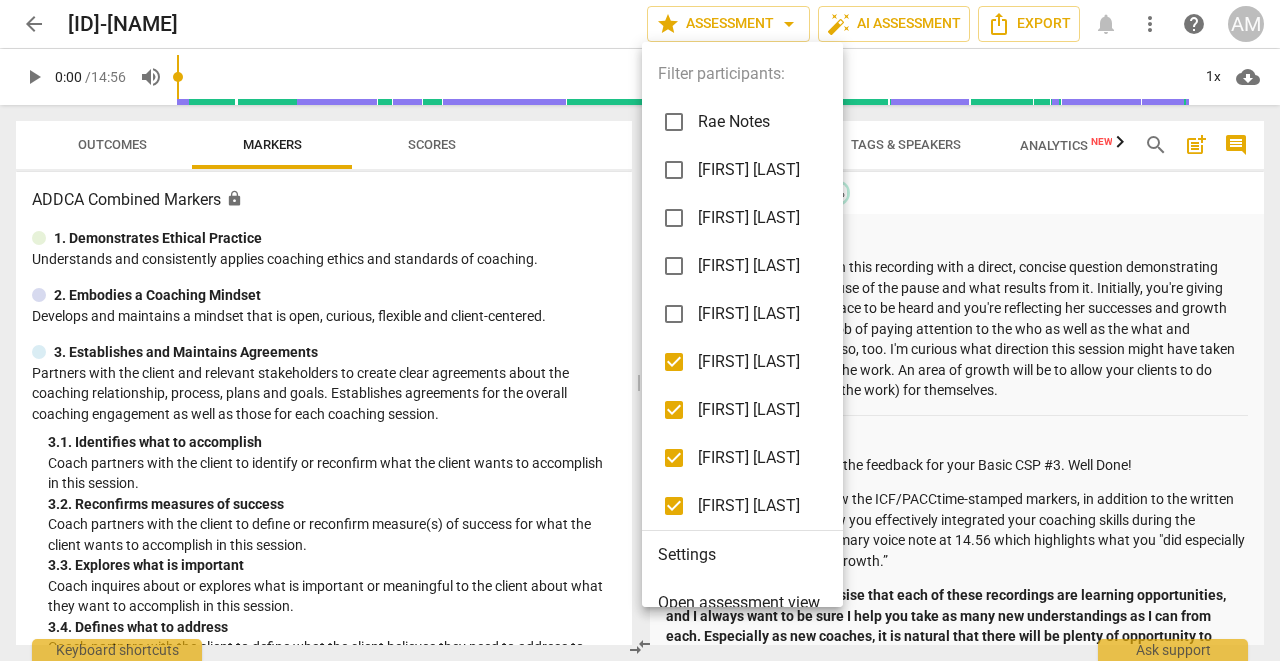 checkbox on "false" 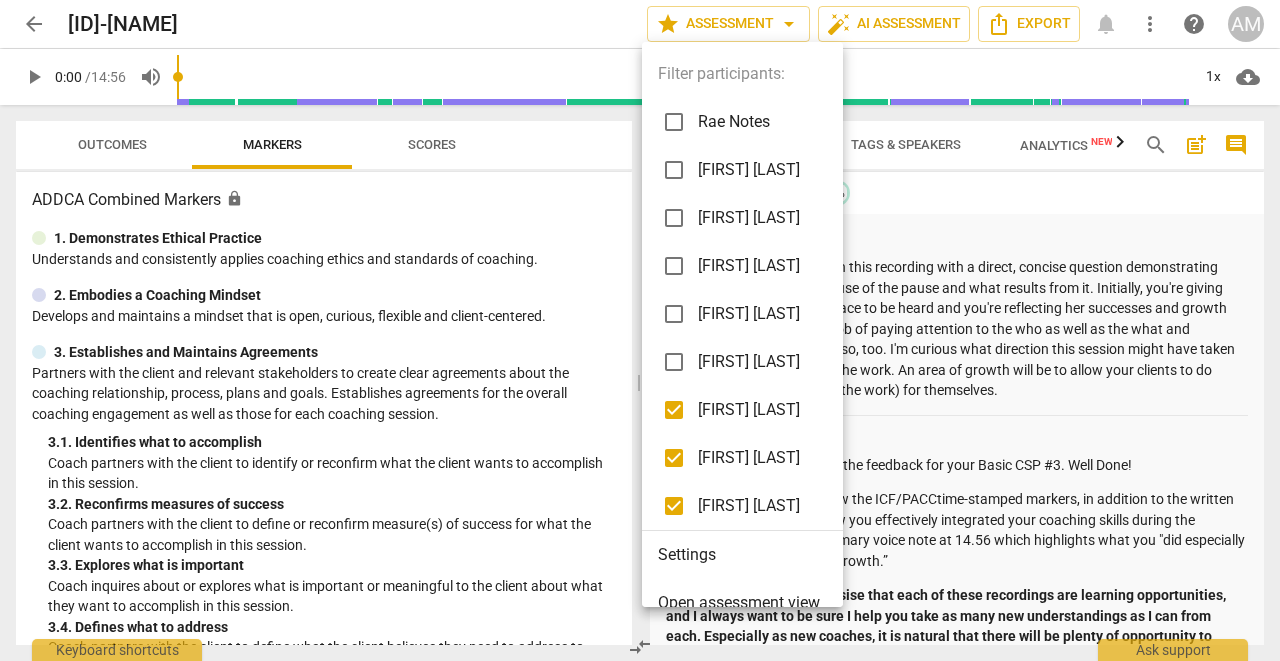 checkbox on "false" 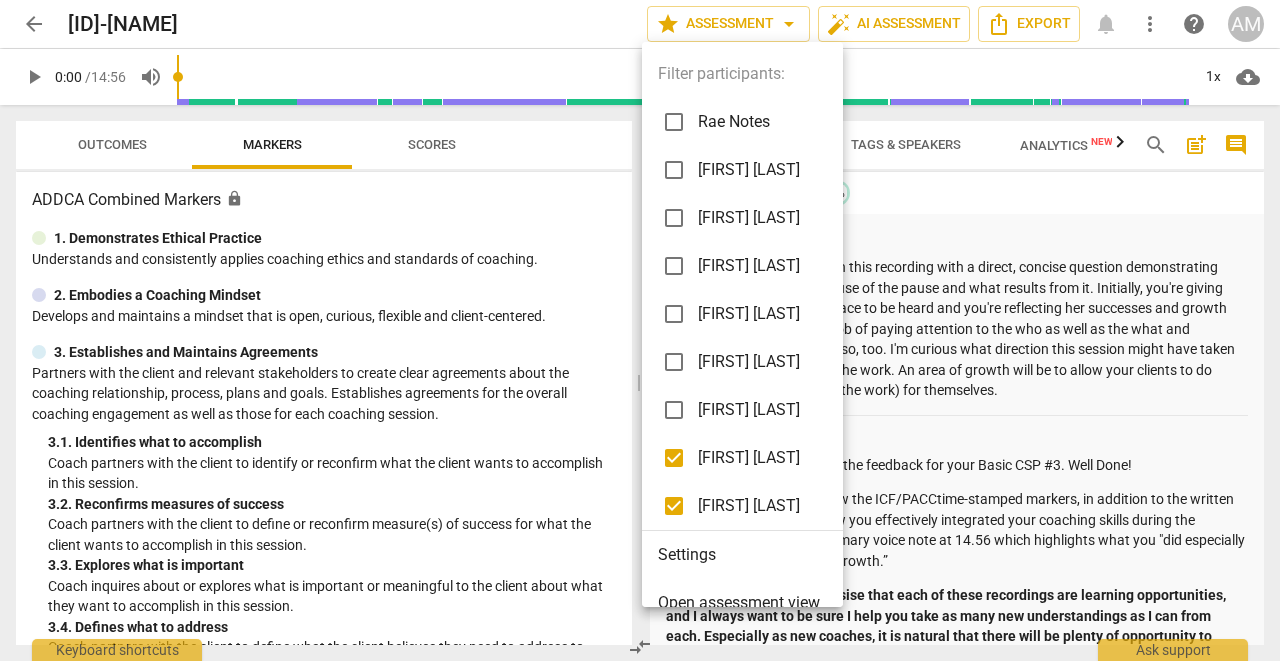 click on "[FIRST] [LAST]" at bounding box center (758, 458) 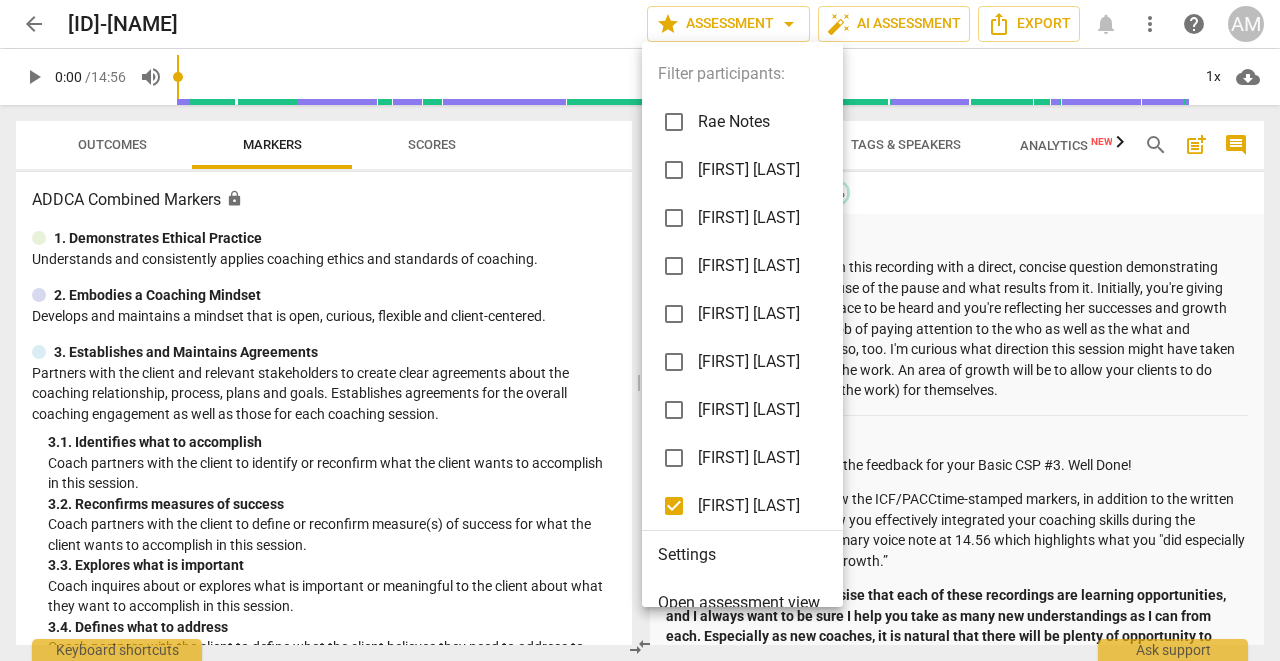 click at bounding box center (640, 330) 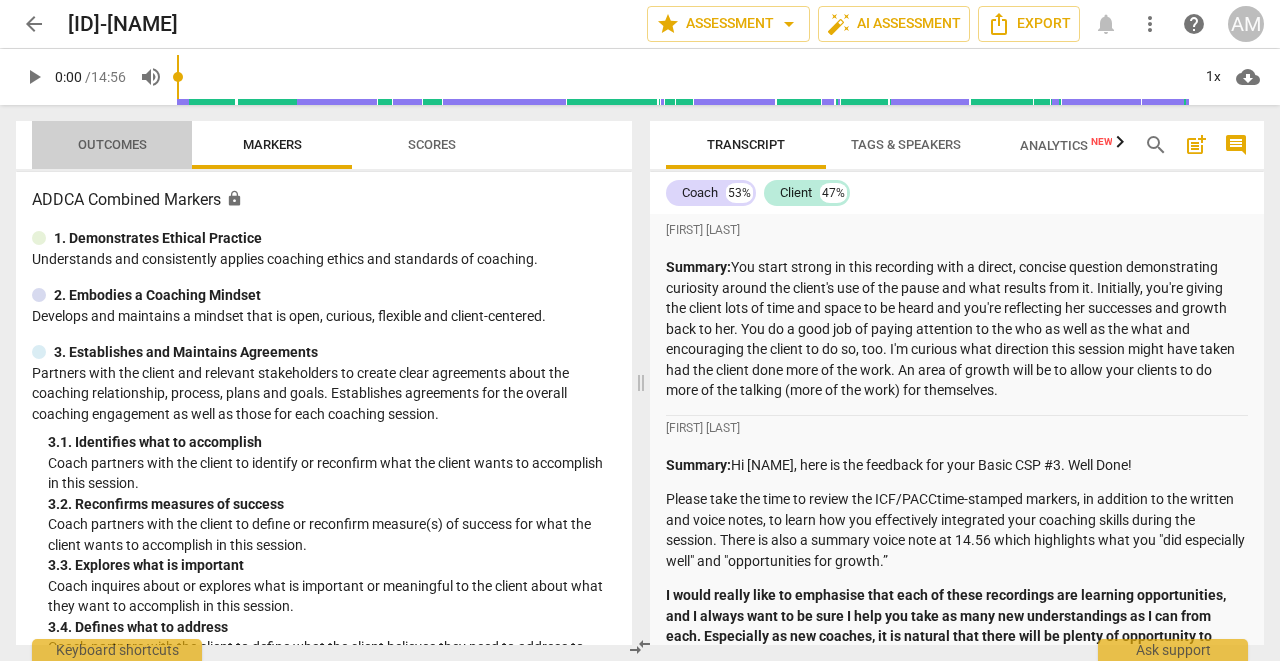 click on "Outcomes" at bounding box center [112, 144] 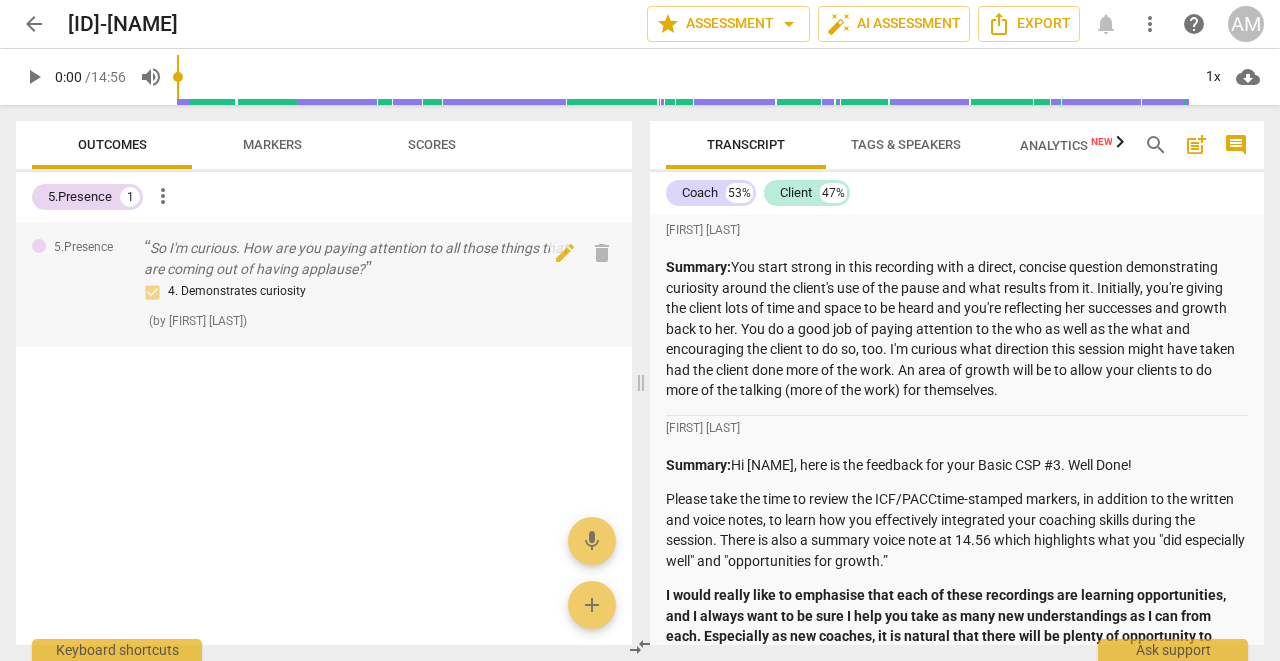 scroll, scrollTop: 0, scrollLeft: 0, axis: both 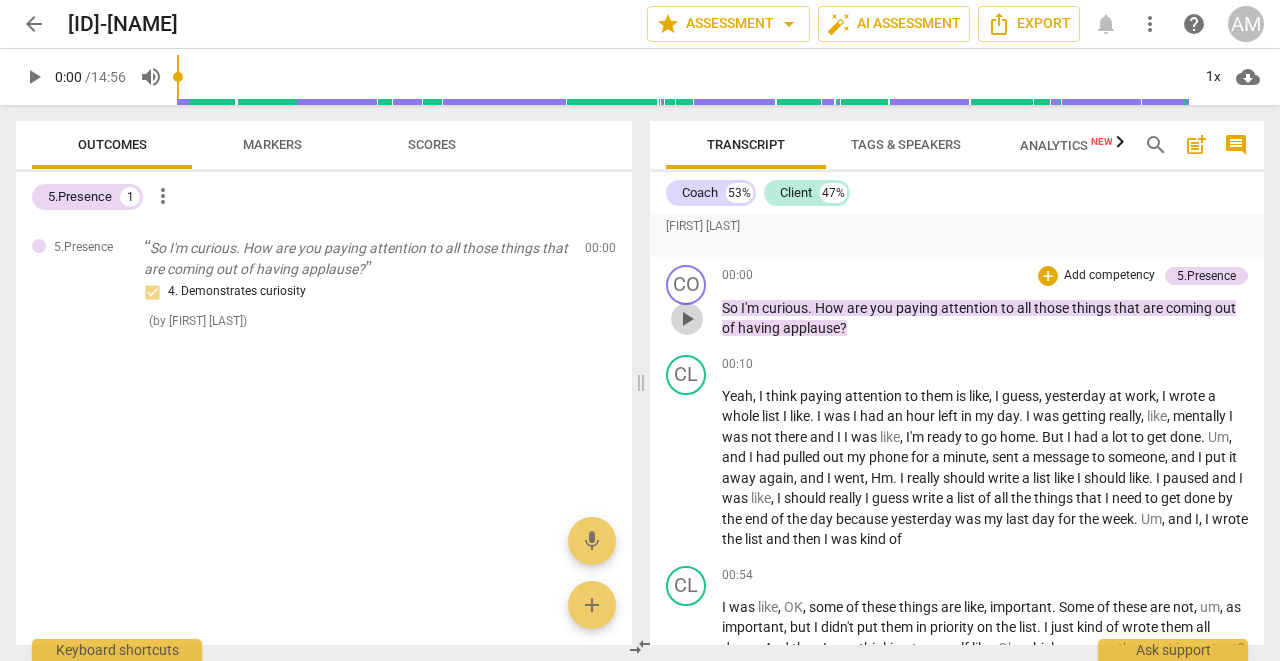 click on "play_arrow" at bounding box center (687, 319) 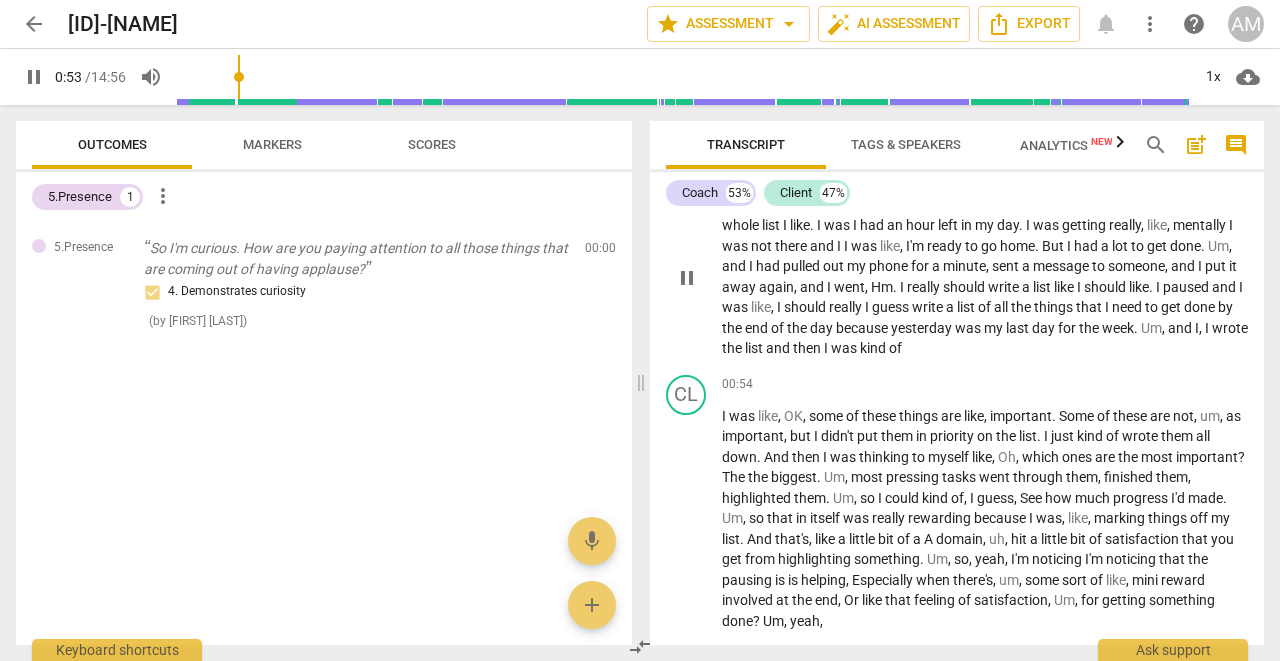 scroll, scrollTop: 2961, scrollLeft: 0, axis: vertical 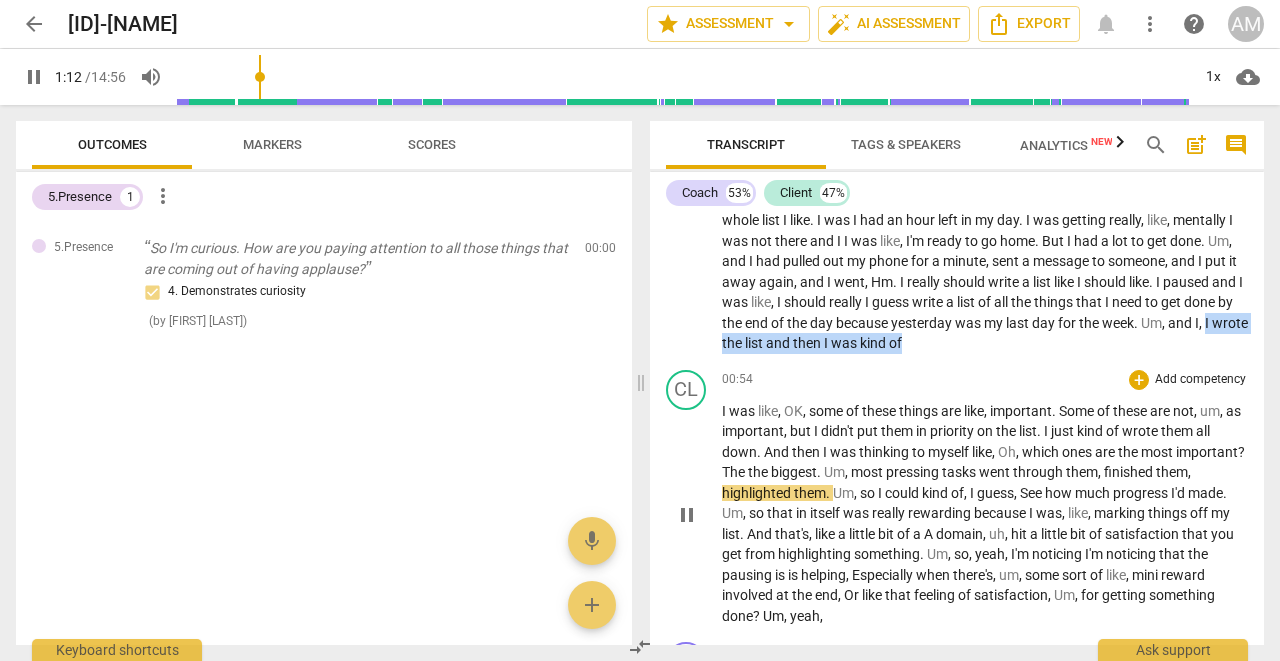 drag, startPoint x: 759, startPoint y: 306, endPoint x: 929, endPoint y: 379, distance: 185.0108 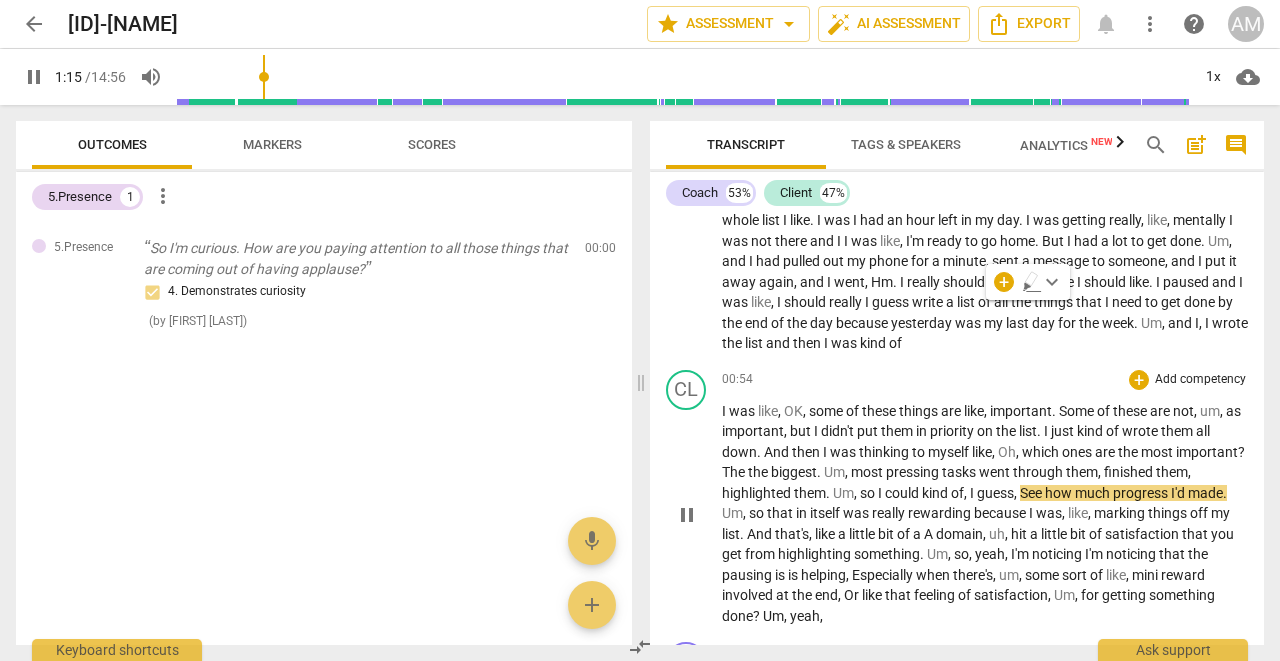 click on "[TIME] [TIME] [TIME]" at bounding box center [957, 498] 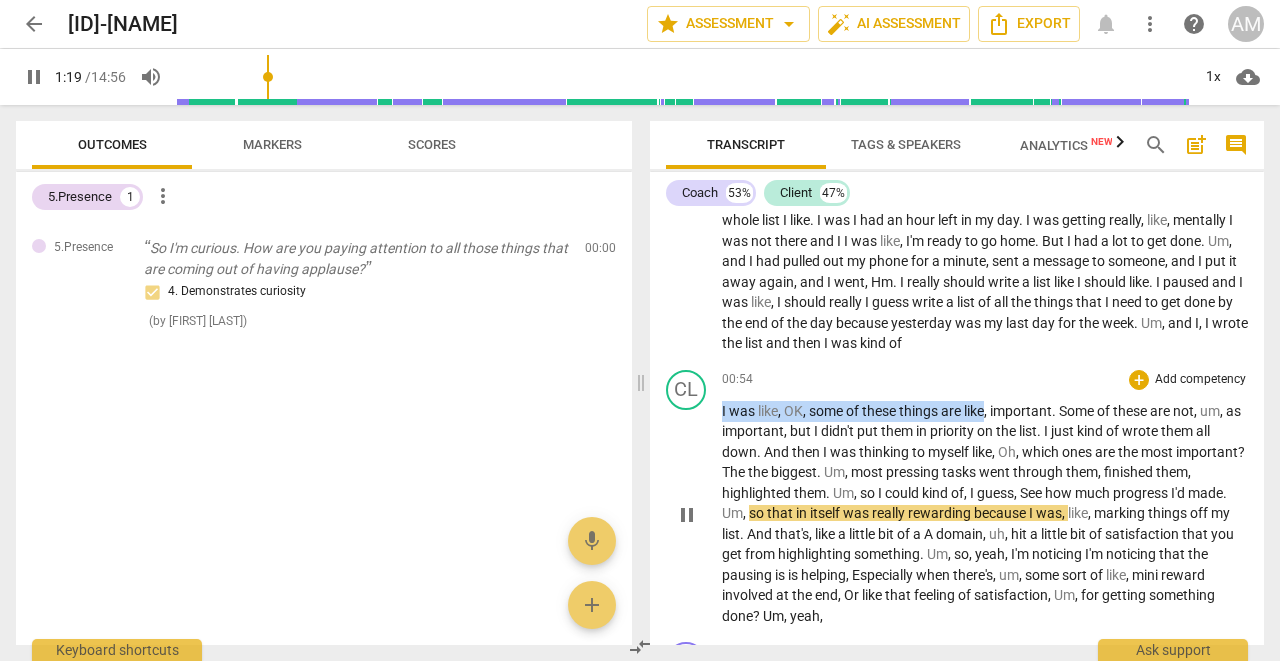drag, startPoint x: 721, startPoint y: 376, endPoint x: 988, endPoint y: 377, distance: 267.00186 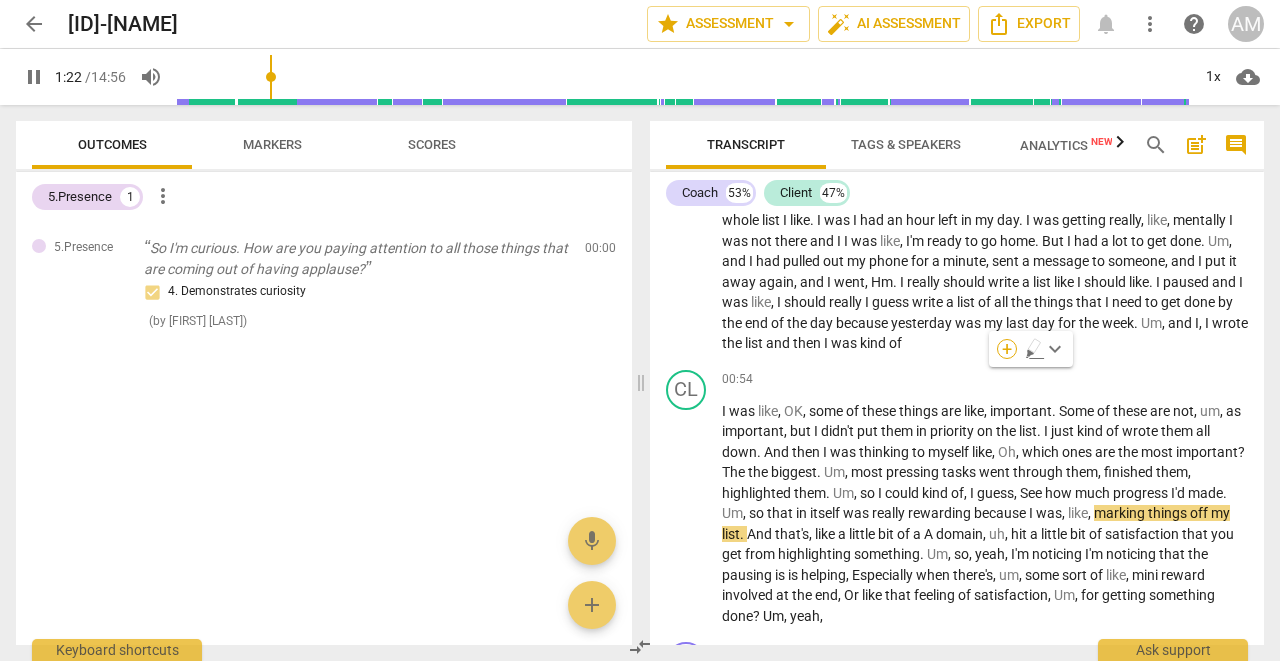 click on "+" at bounding box center [1007, 349] 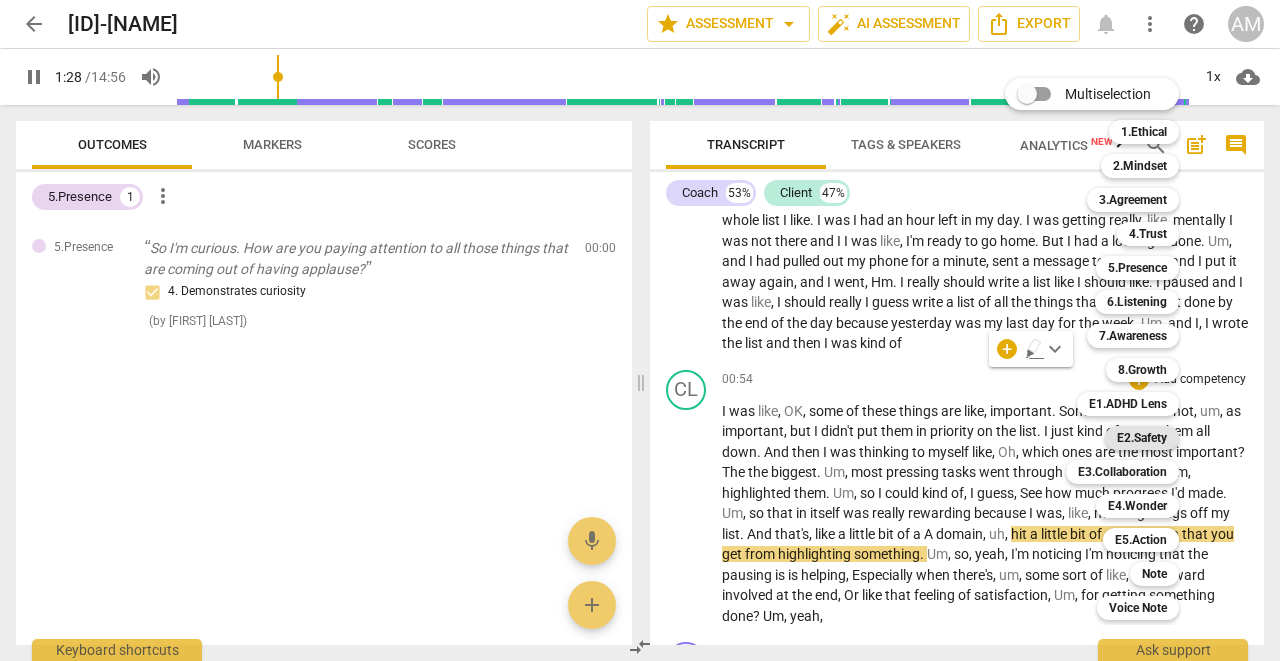click on "E2.Safety" at bounding box center [1142, 438] 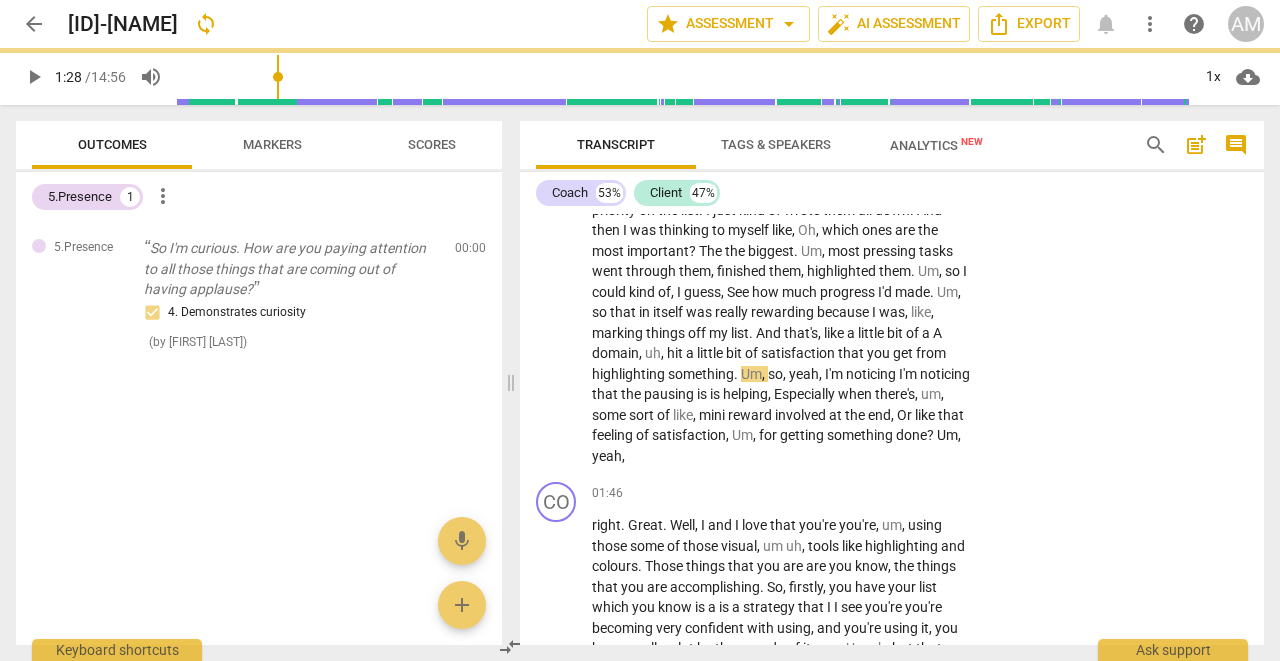 type on "89" 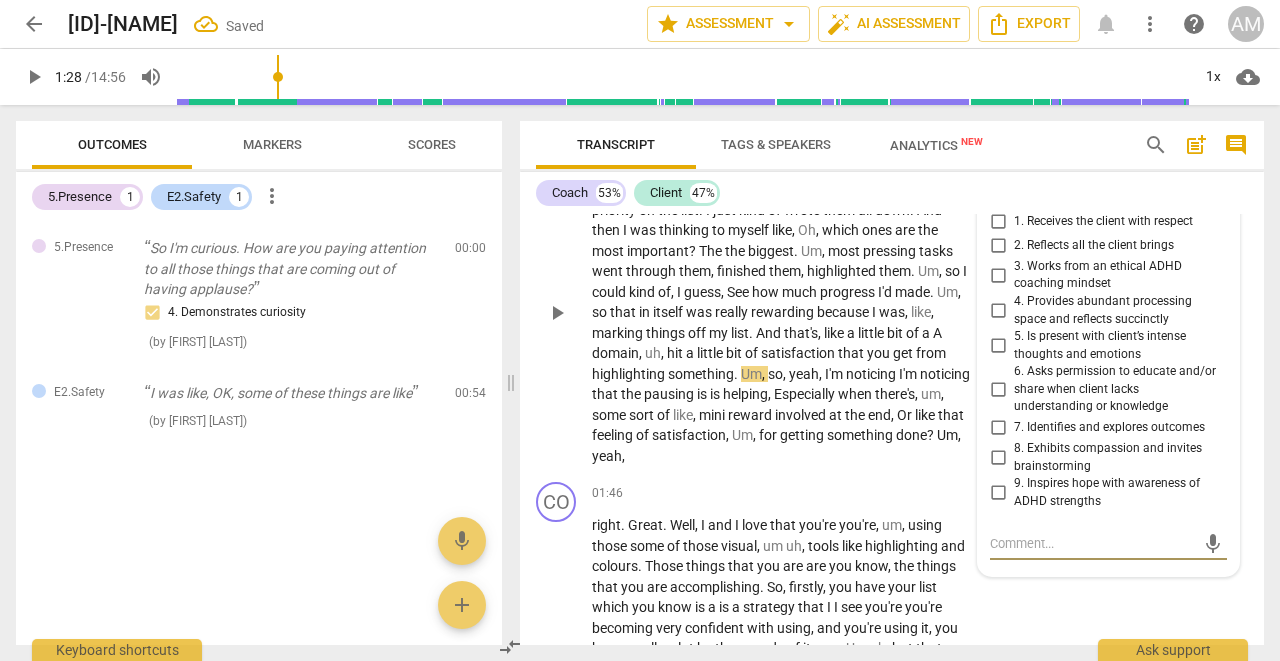 click on "4. Provides abundant processing space and reflects succinctly" at bounding box center [998, 311] 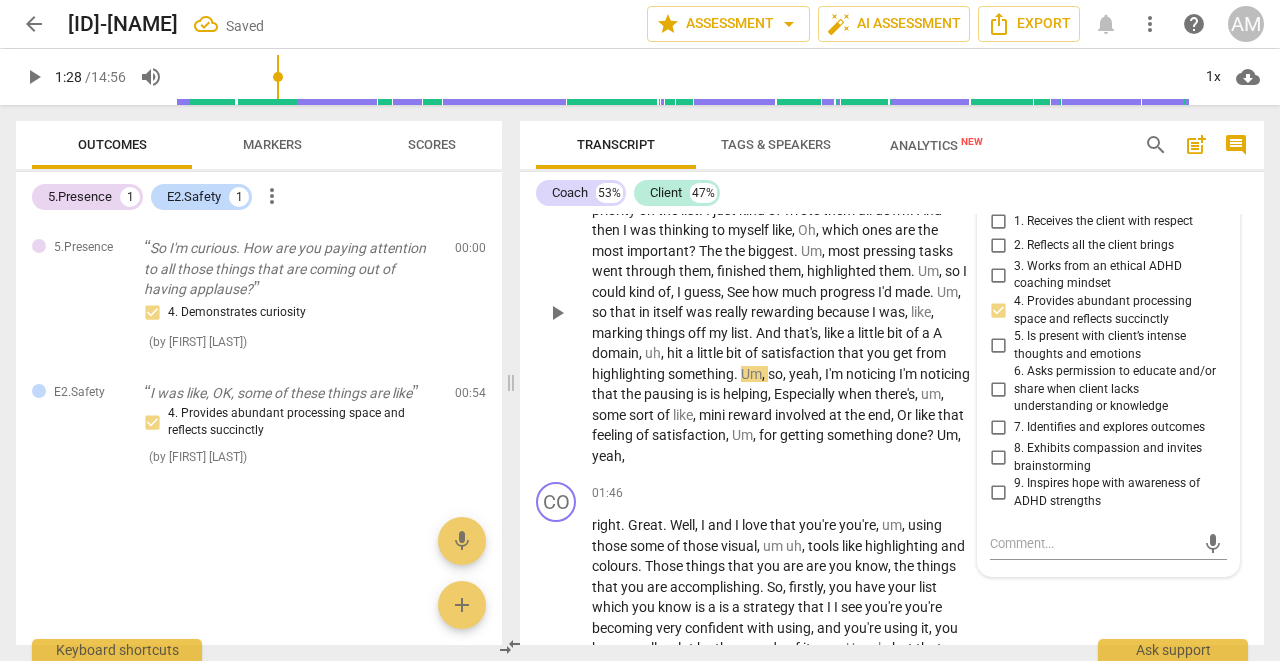 click on "I was like, OK, some of these things are like, important. Some of these are not, um, as important, but I didn't put them in priority on the list. I just kind of wrote them all down. And then I was thinking to myself like, Oh, which ones are the most important? The the biggest. Um, most pressing tasks went through them, finished them, highlighted them. Um, so I could kind of, I guess, See how much progress I'd made. Um, so that in itself was really rewarding because I was, like, marking things off my list. And that's, like a little bit of a A domain, uh, hit a little bit of satisfaction that you get from highlighting something. Um, so, yeah, I'm noticing I'm noticing that the pausing is is helping, Especially when" at bounding box center [782, 313] 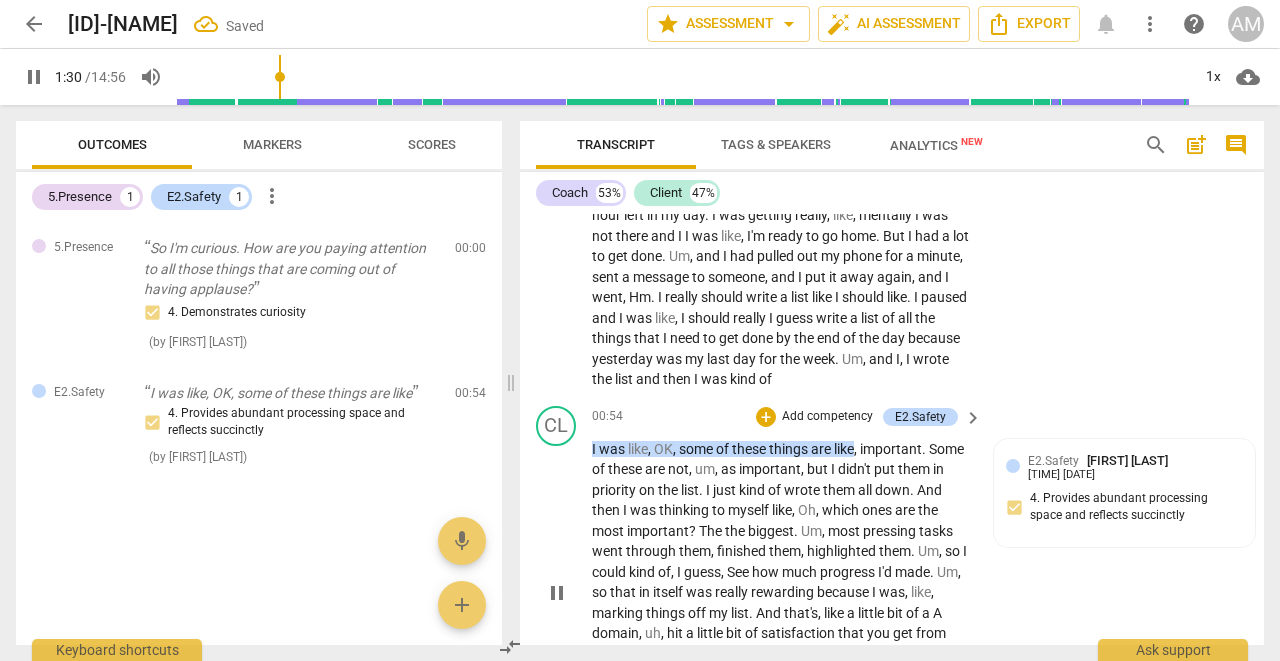 scroll, scrollTop: 2678, scrollLeft: 0, axis: vertical 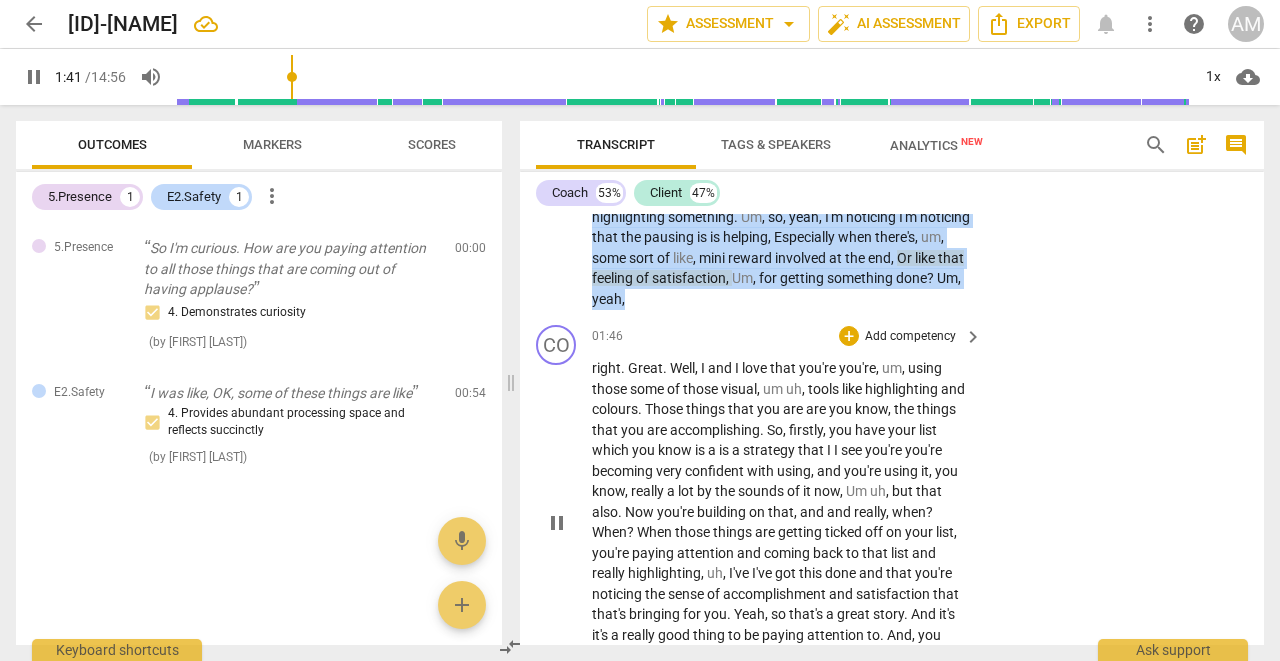 drag, startPoint x: 590, startPoint y: 401, endPoint x: 864, endPoint y: 405, distance: 274.0292 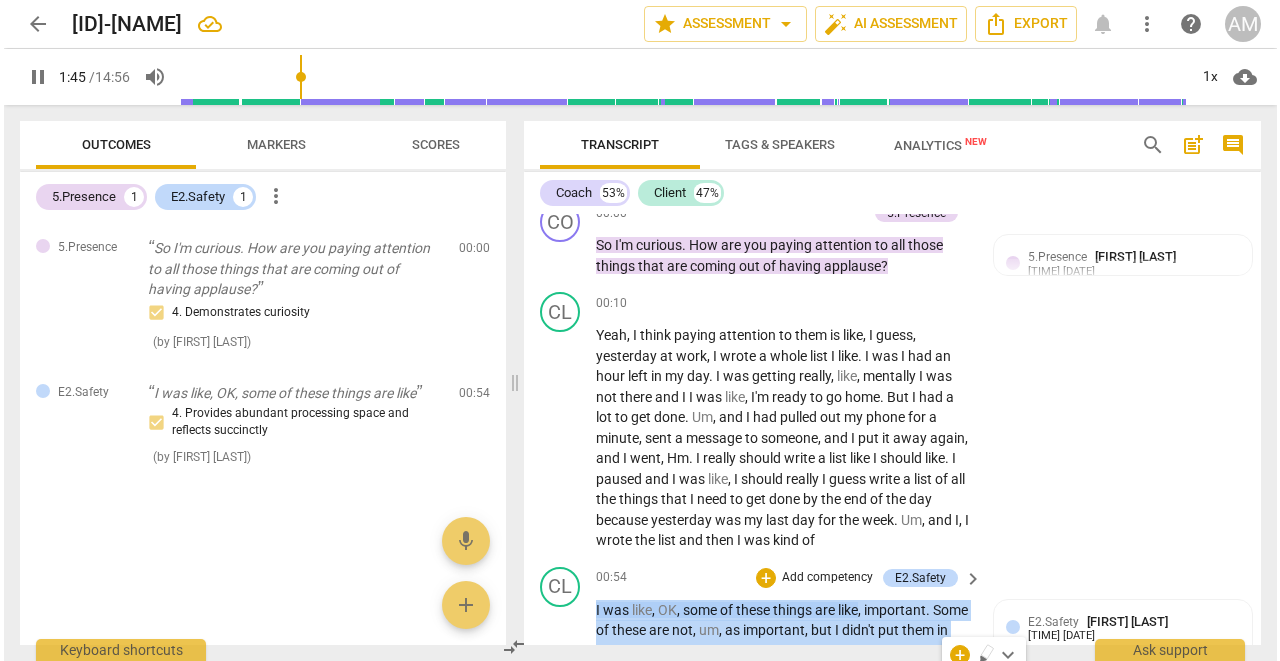 scroll, scrollTop: 2684, scrollLeft: 0, axis: vertical 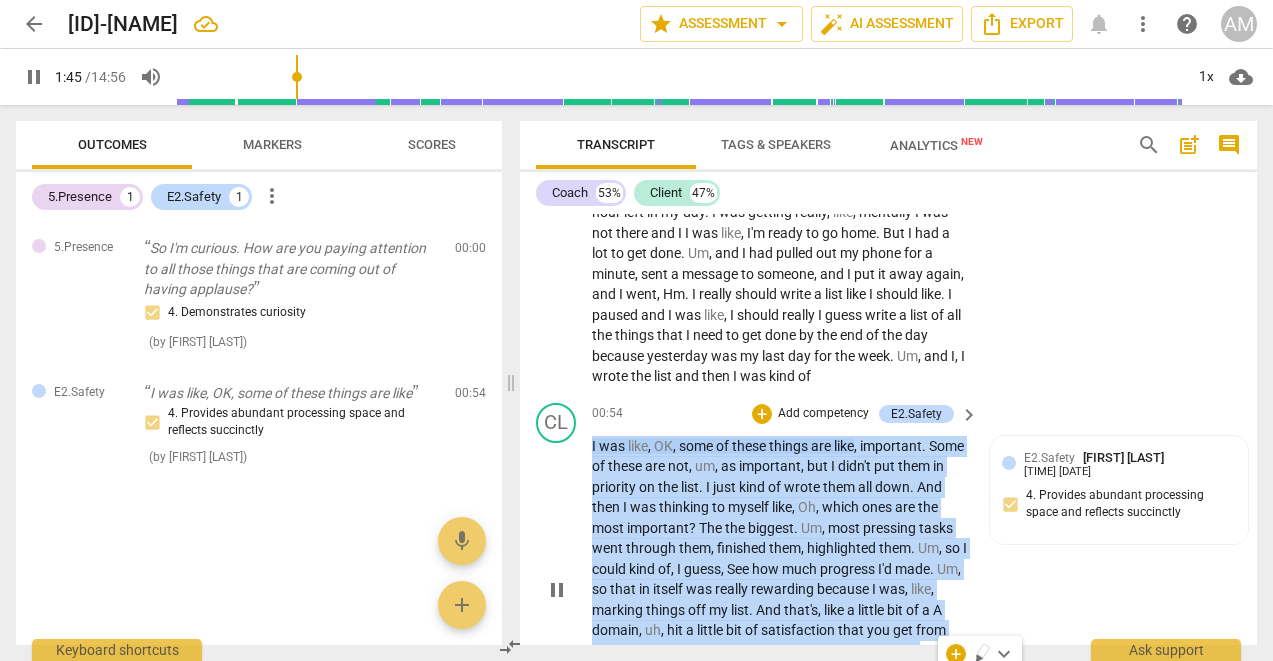 click on "important" at bounding box center (658, 528) 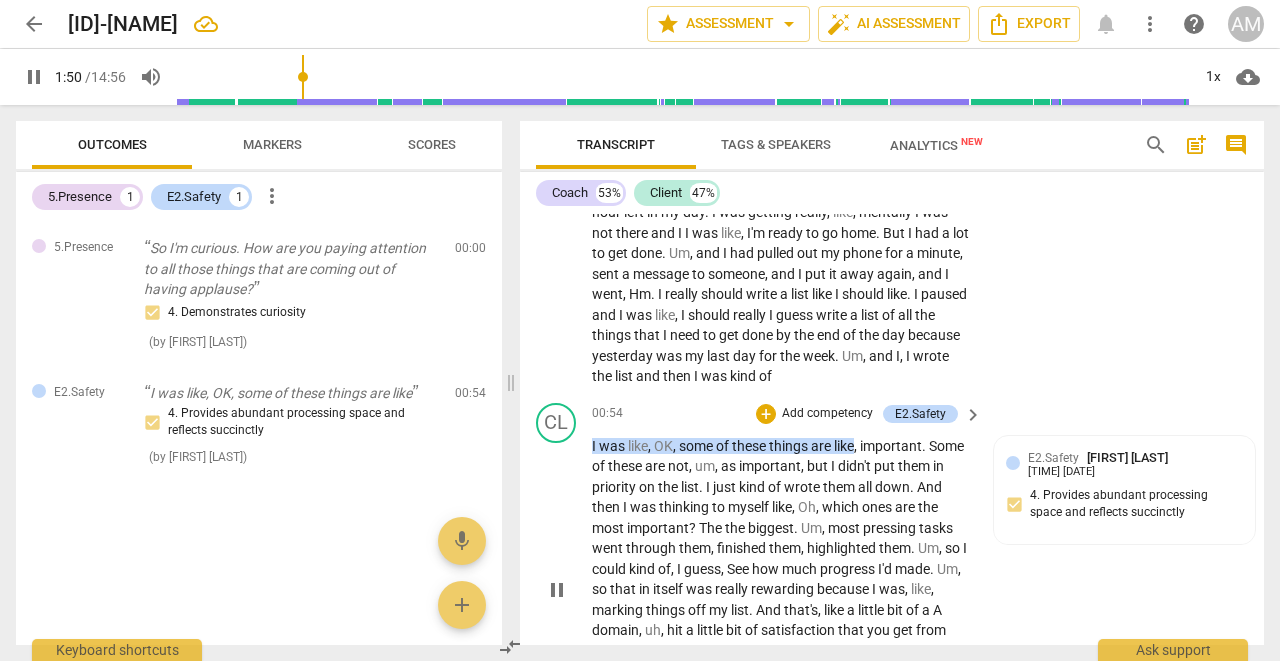 click on "I" at bounding box center [595, 446] 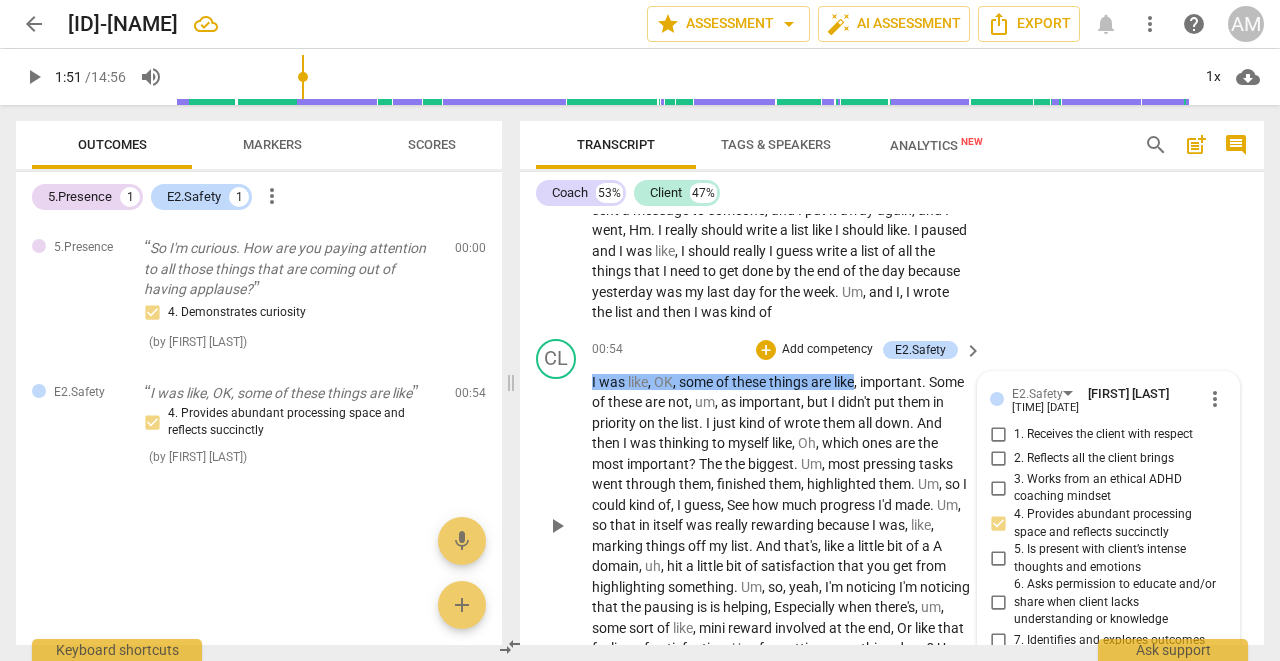 scroll, scrollTop: 2710, scrollLeft: 0, axis: vertical 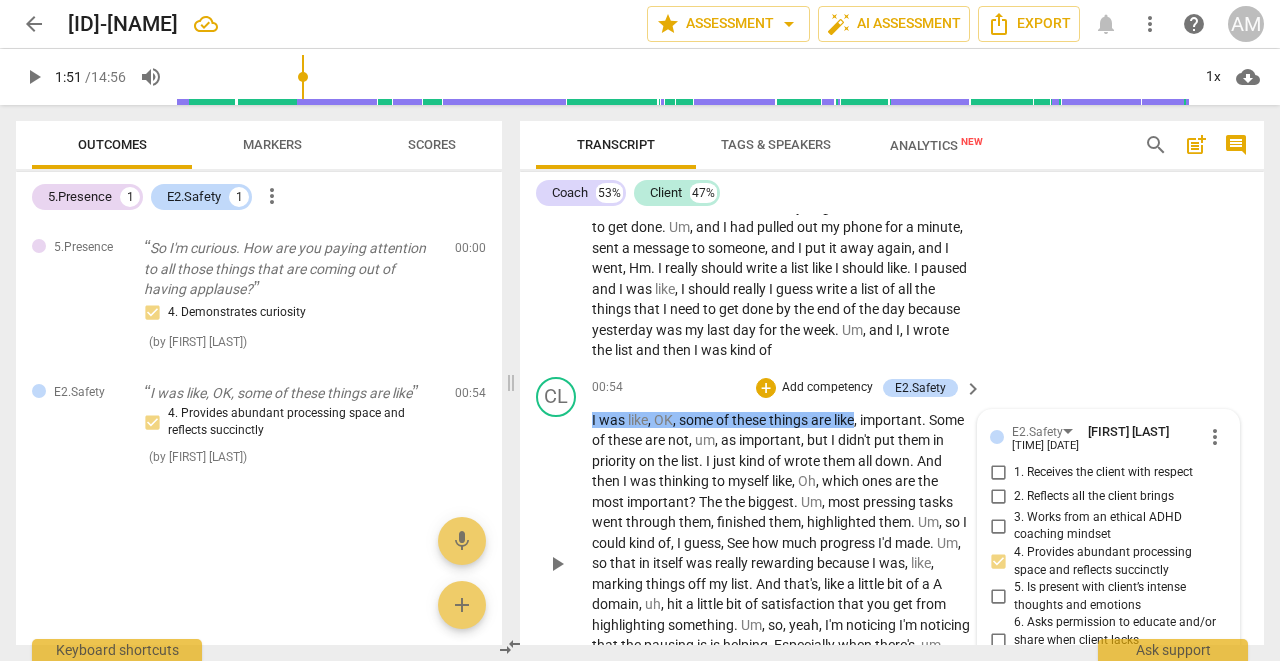 click on "play_arrow pause" at bounding box center (566, 564) 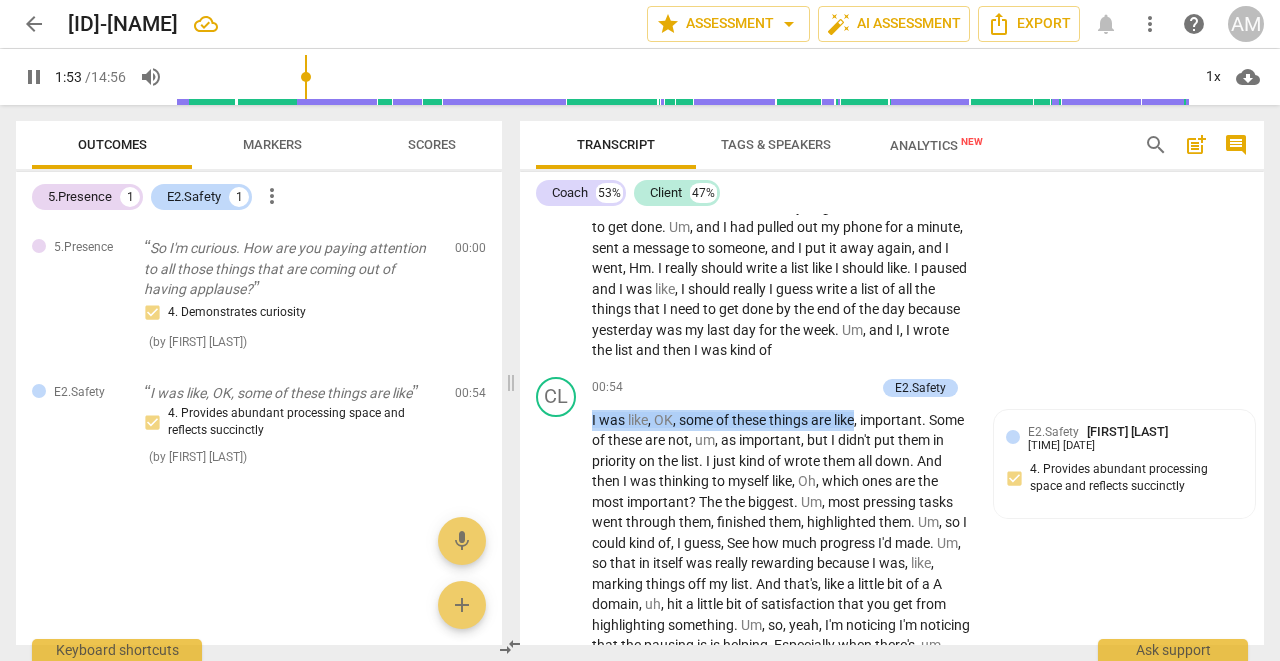 drag, startPoint x: 592, startPoint y: 370, endPoint x: 856, endPoint y: 376, distance: 264.06818 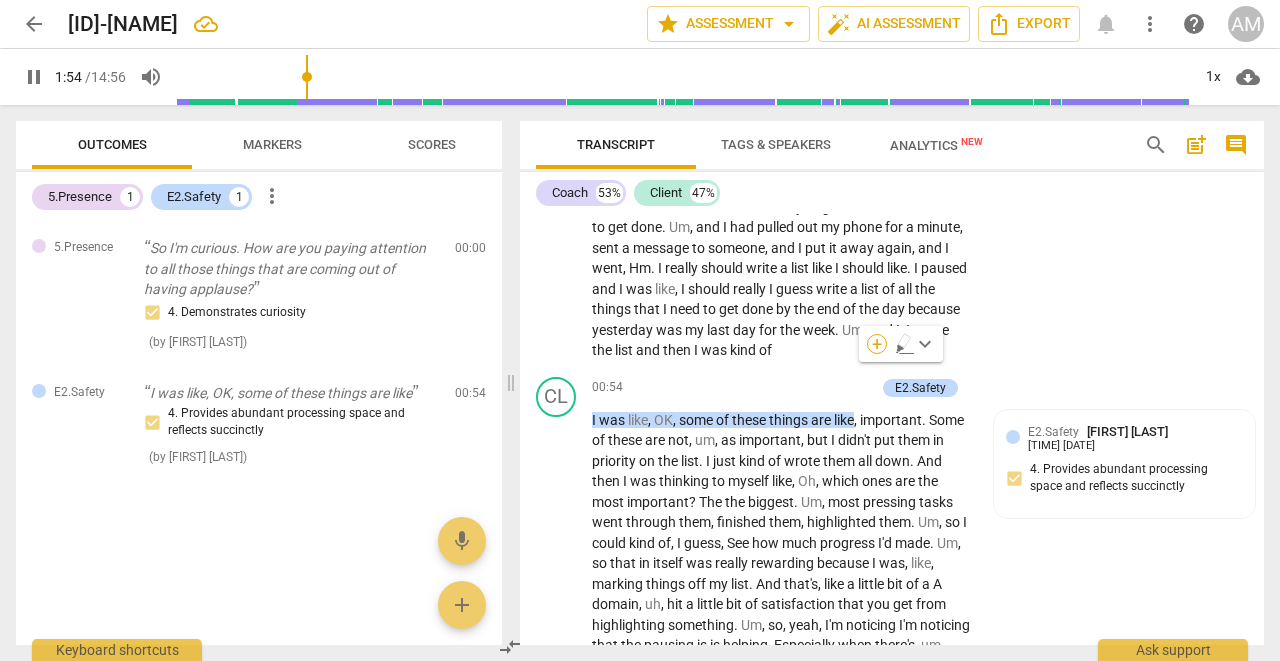 click on "+" at bounding box center (877, 344) 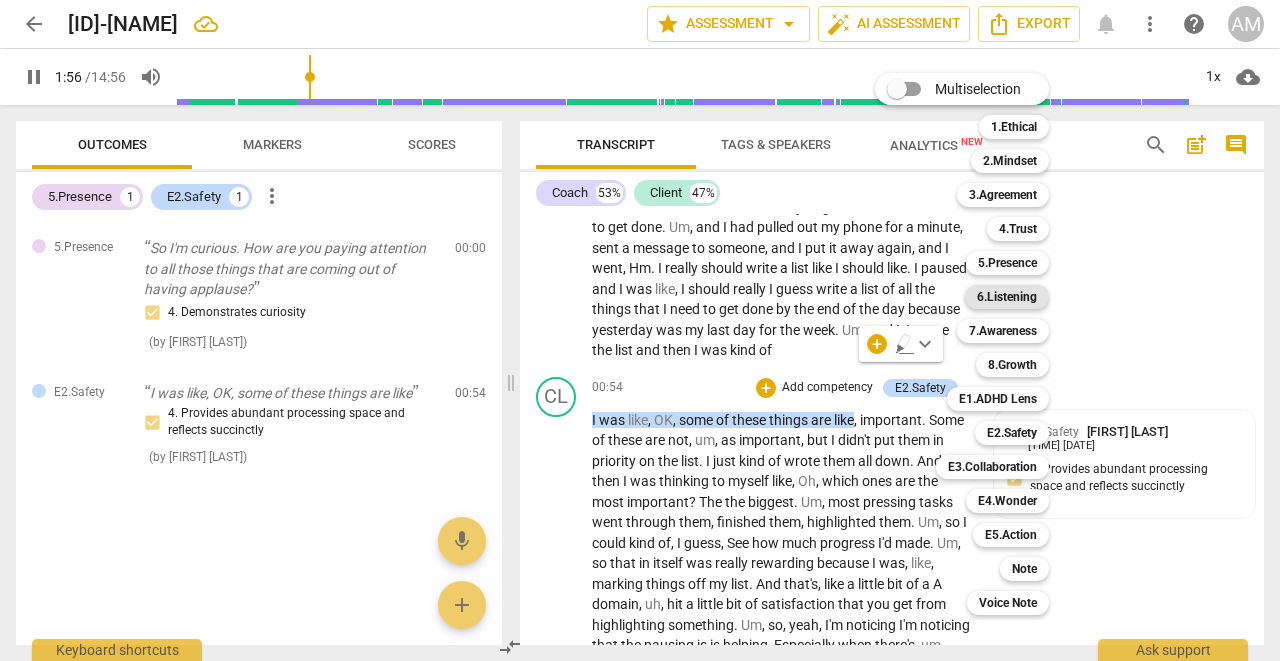 click on "6.Listening" at bounding box center (1007, 297) 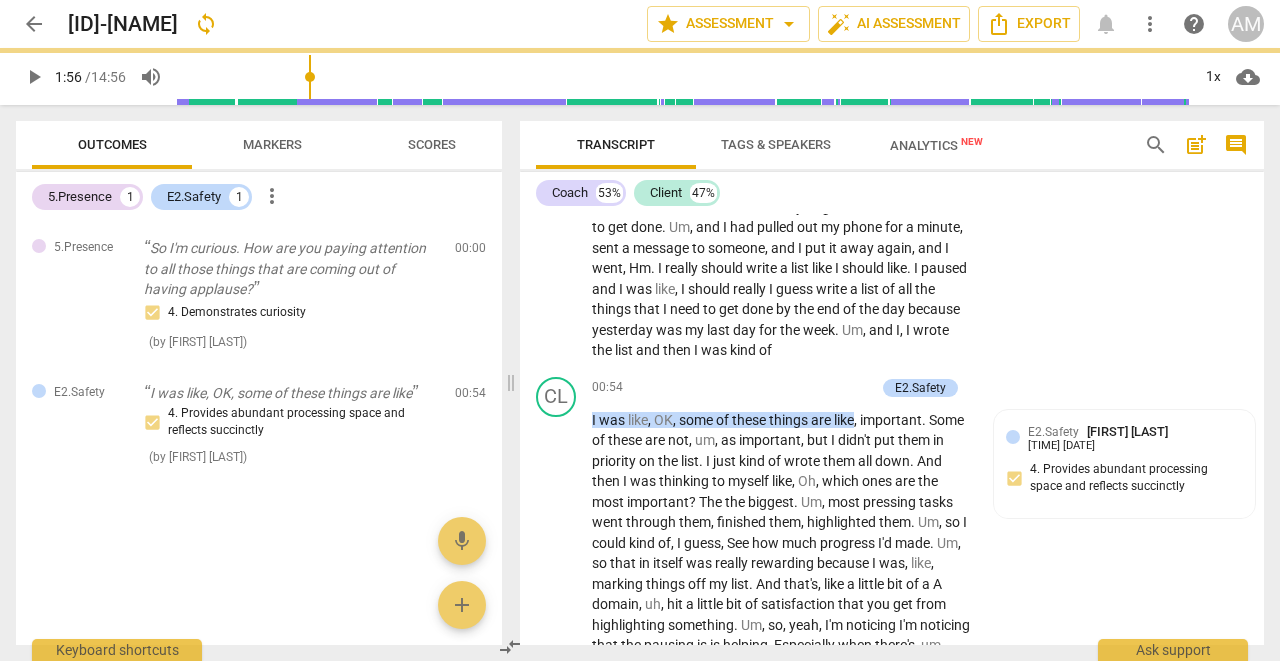 scroll, scrollTop: 2774, scrollLeft: 0, axis: vertical 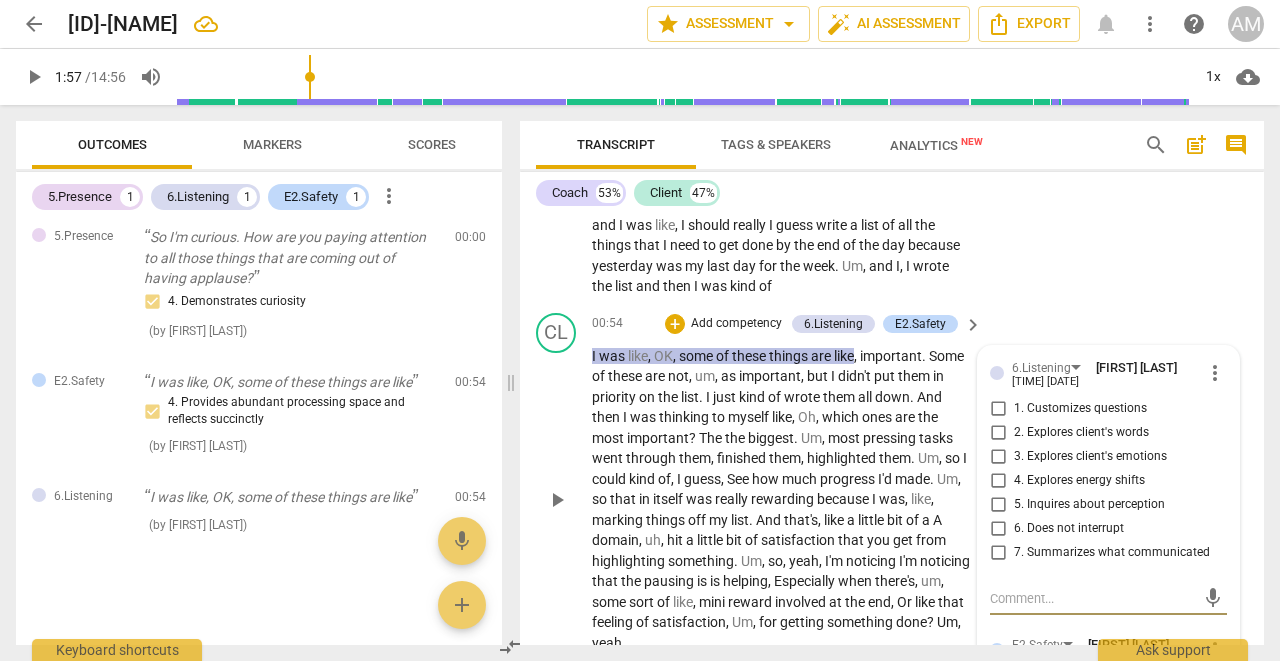 click on "more_vert" at bounding box center (1215, 373) 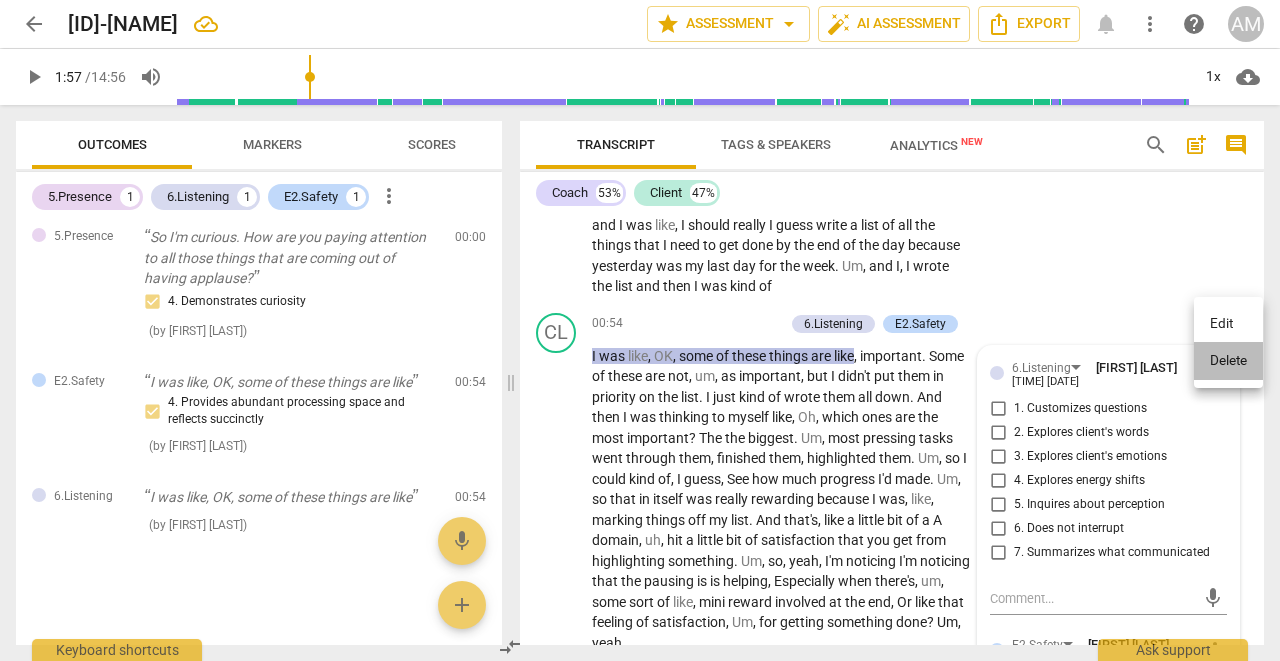 click on "Delete" at bounding box center [1228, 361] 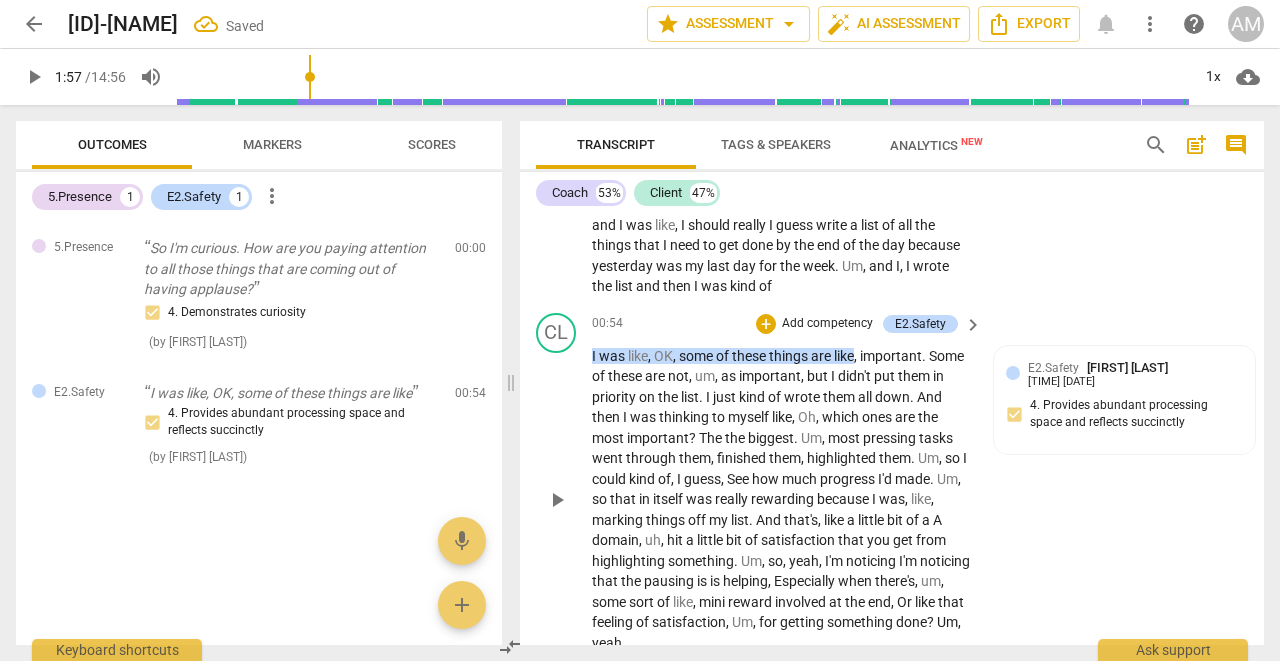scroll, scrollTop: 0, scrollLeft: 0, axis: both 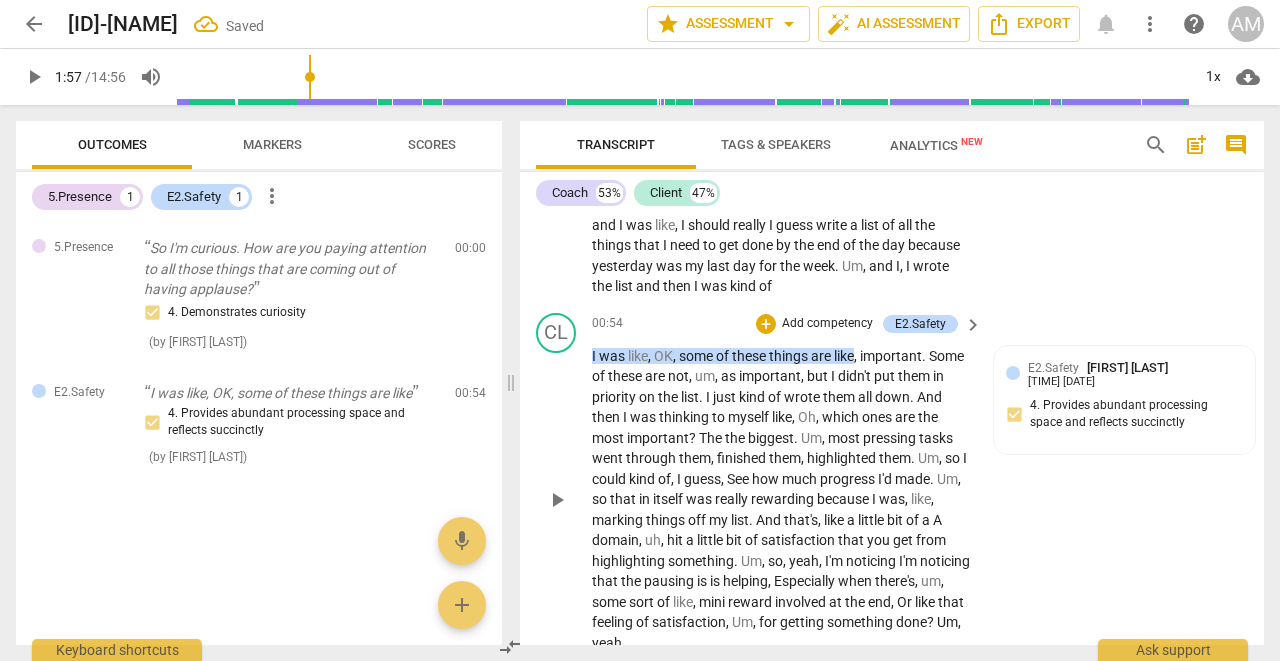 click on "Add competency" at bounding box center [827, 324] 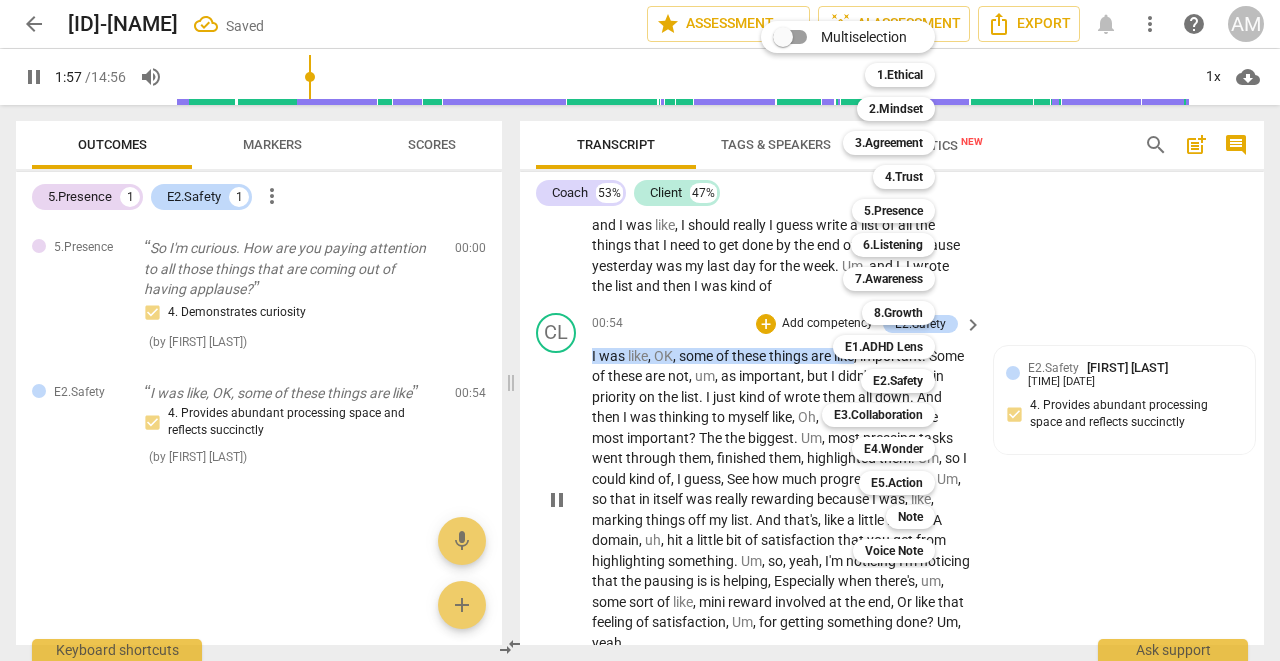 scroll, scrollTop: 3227, scrollLeft: 0, axis: vertical 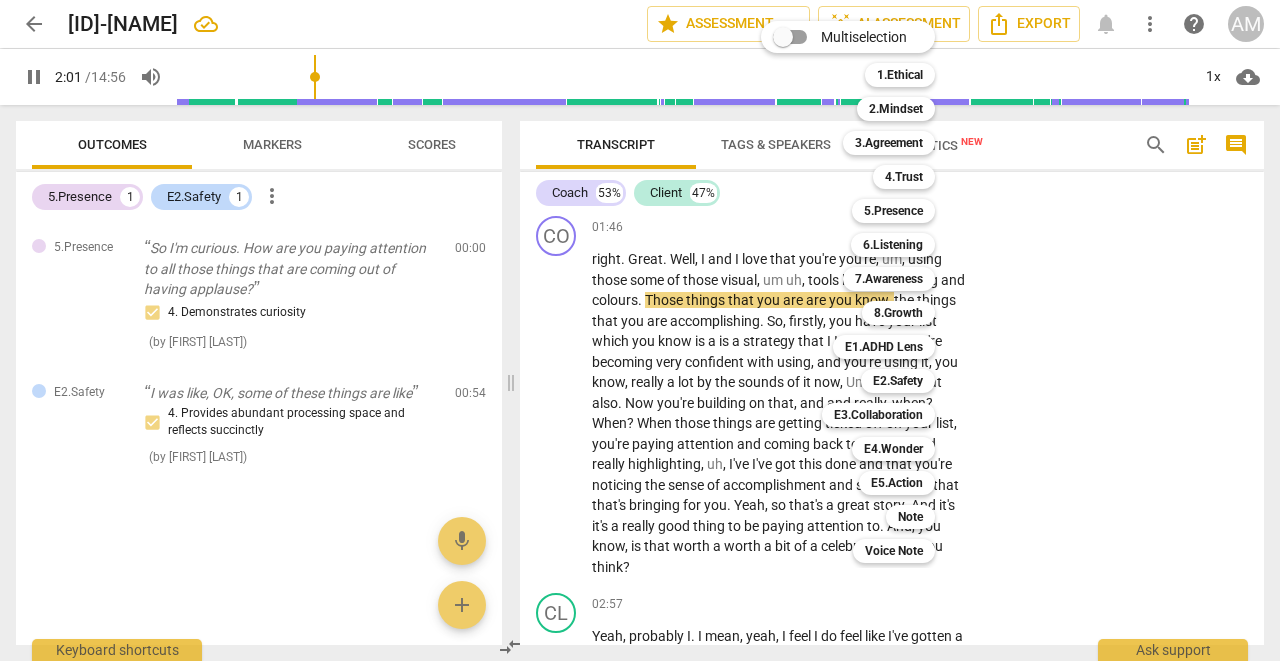 click on "Multiselection m 1.Ethical 1 2.Mindset 2 3.Agreement 3 4.Trust 4 5.Presence 5 6.Listening 6 7.Awareness 7 8.Growth 8 E1.ADHD Lens 9 E2.Safety 0 E3.Collaboration q E4.Wonder w E5.Action r Note t Voice Note y" at bounding box center [863, 292] 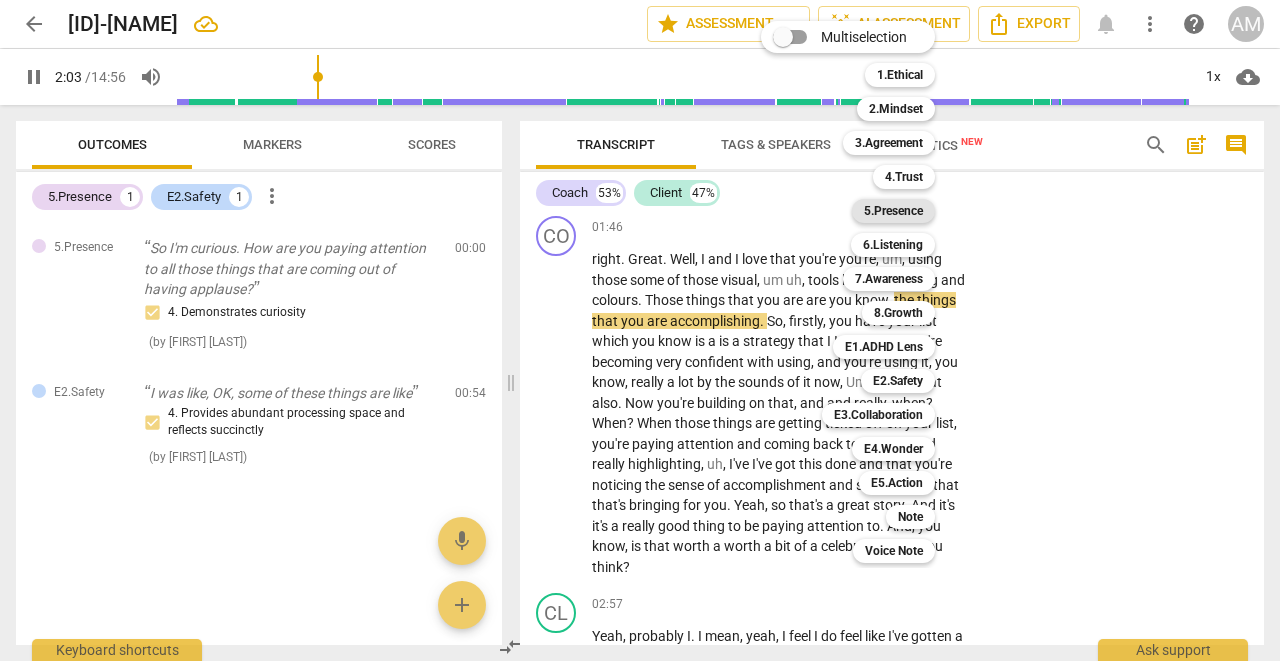 click on "5.Presence" at bounding box center (893, 211) 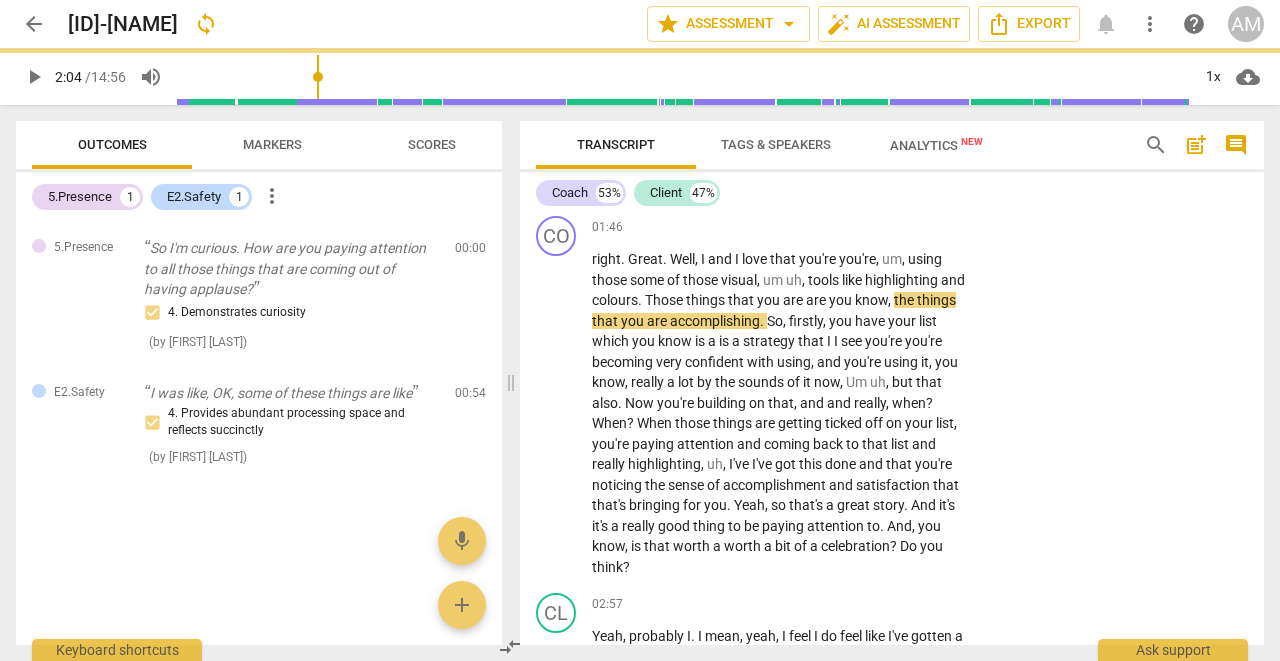 scroll, scrollTop: 2774, scrollLeft: 0, axis: vertical 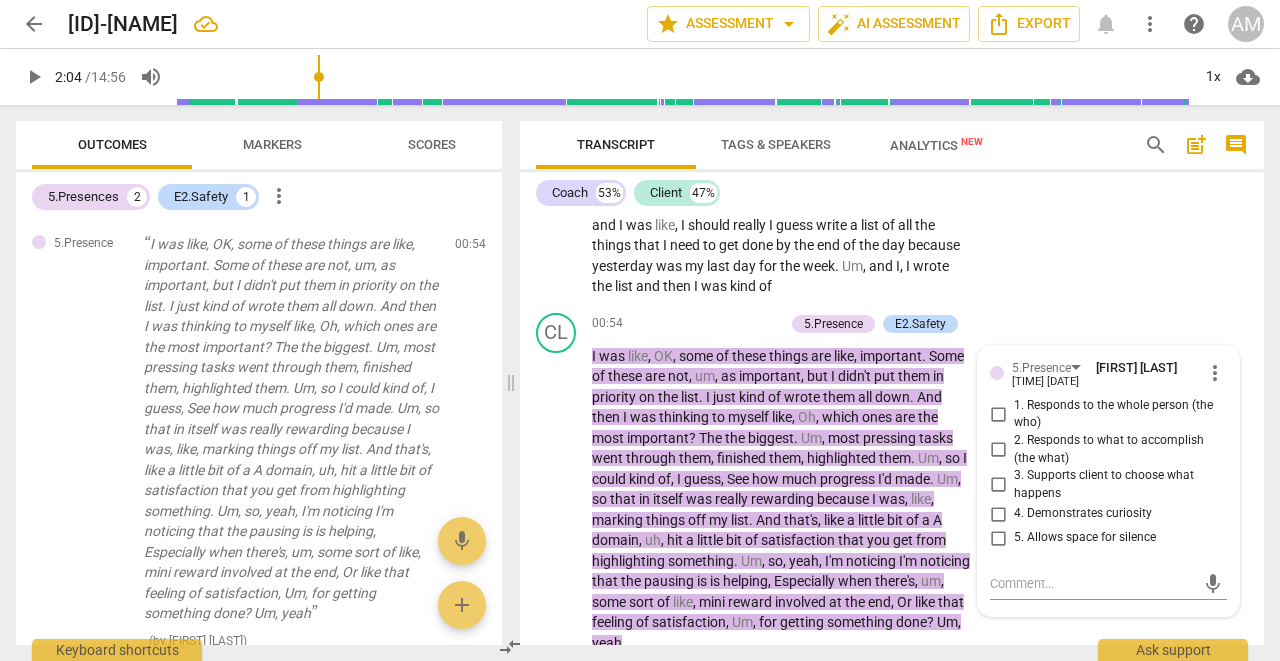 click on "CL play_arrow pause 00:10 + Add competency keyboard_arrow_right Yeah ,   I   think   paying   attention   to   them   is   like ,   I   guess ,   yesterday   at   work ,   I   wrote   a   whole   list   I   like .   I   was   I   had   an   hour   left   in   my   day .   I   was   getting   really ,   like ,   mentally   I   was   not   there   and   I   I   was   like ,   I'm   ready   to   go   home .   But   I   had   a   lot   to   get   done .   Um ,   and   I   had   pulled   out   my   phone   for   a   minute ,   sent   a   message   to   someone ,   and   I   put   it   away   again ,   and   I   went ,   Hm .   I   really   should   write   a   list   like   I   should   like .   I   paused   and   I   was   like ,   I   should   really   I   guess   write   a   list   of   all   the   things   that   I   need   to   get   done   by   the   end   of   the   day   because   yesterday   was   my   last   day   for   the   week .   Um ,   and   I ,   I   wrote   the   list   and   then   I   was" at bounding box center (892, 167) 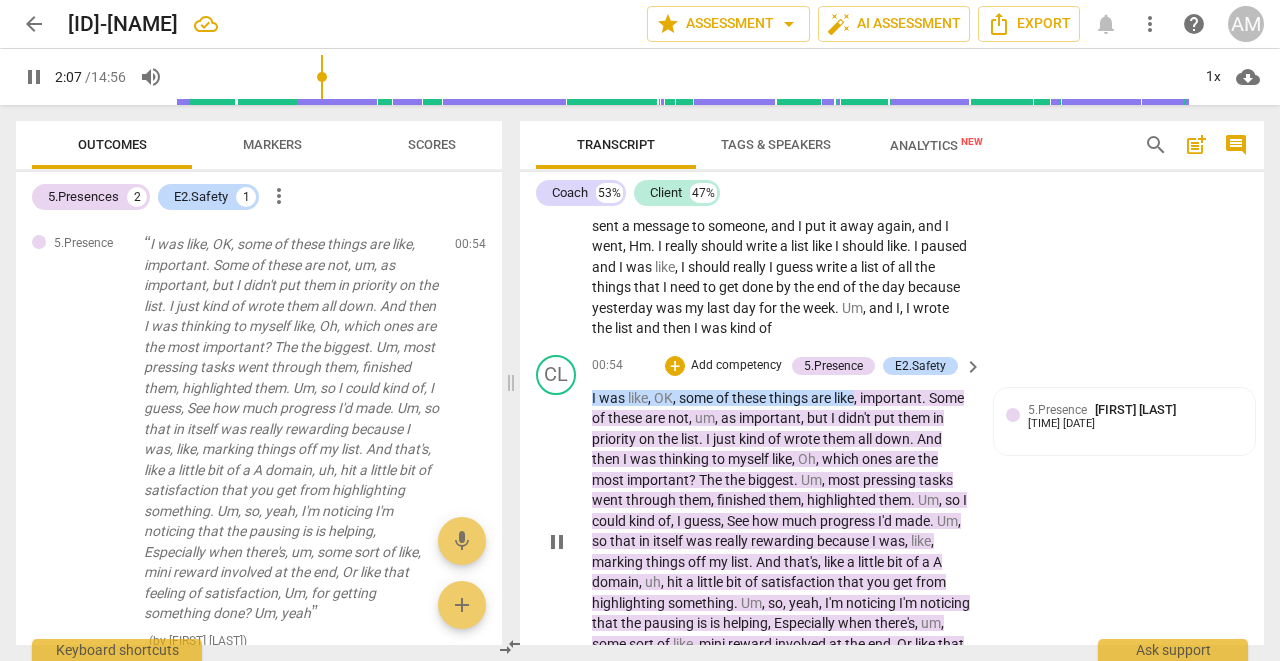 scroll, scrollTop: 2727, scrollLeft: 0, axis: vertical 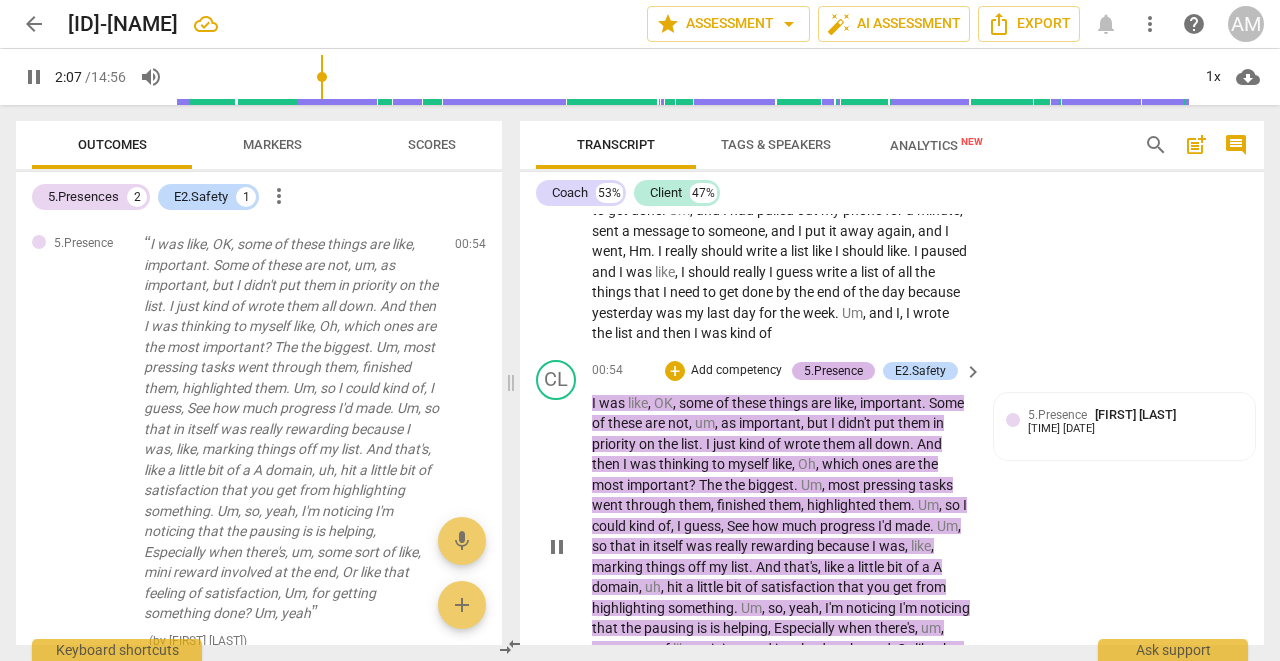 click on "5.Presence" at bounding box center (833, 371) 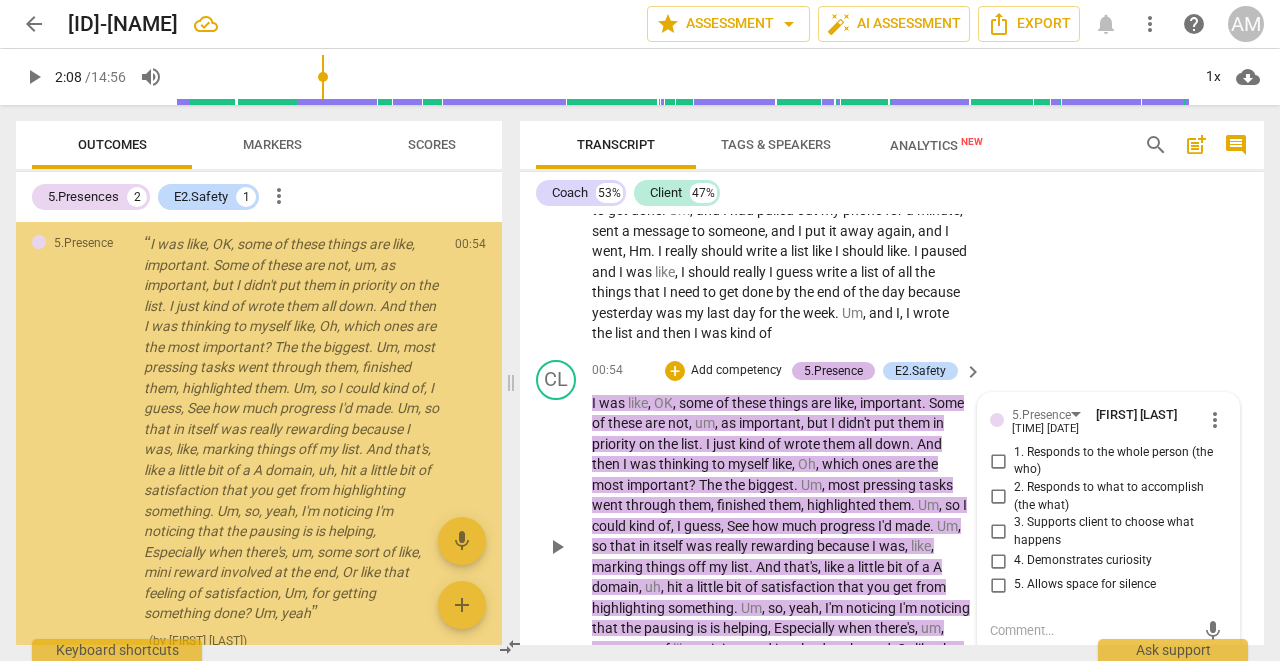 type on "128" 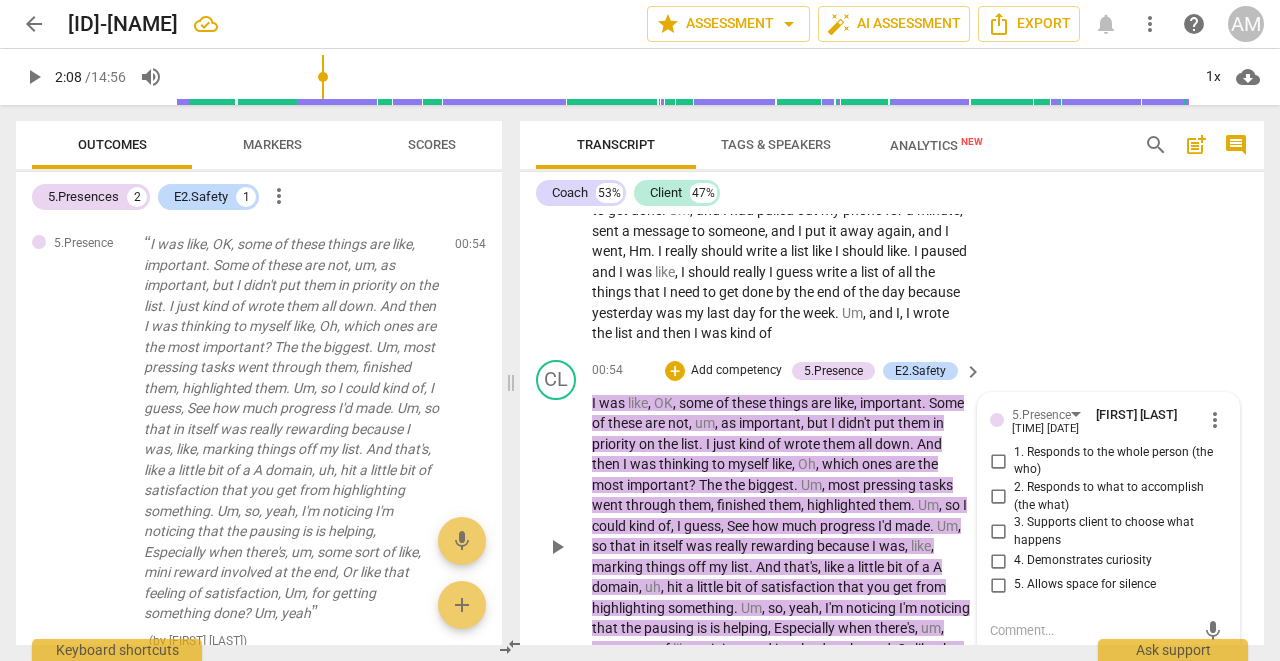 click on "more_vert" at bounding box center [1215, 420] 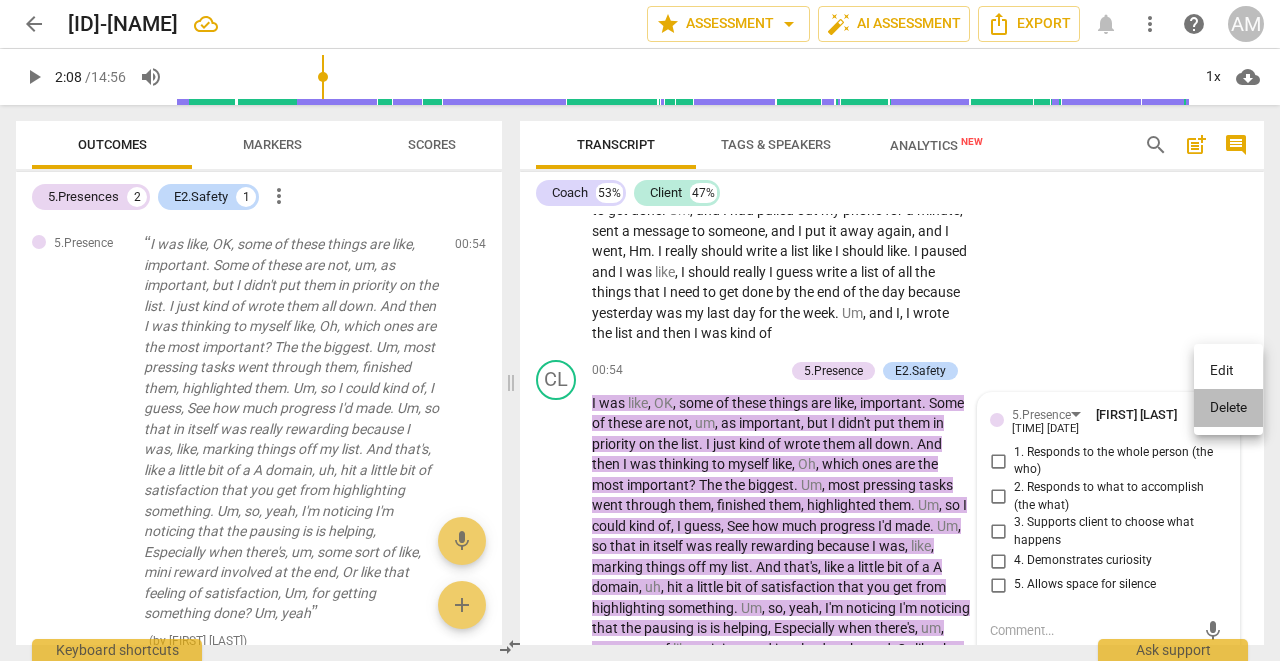 click on "Delete" at bounding box center [1228, 408] 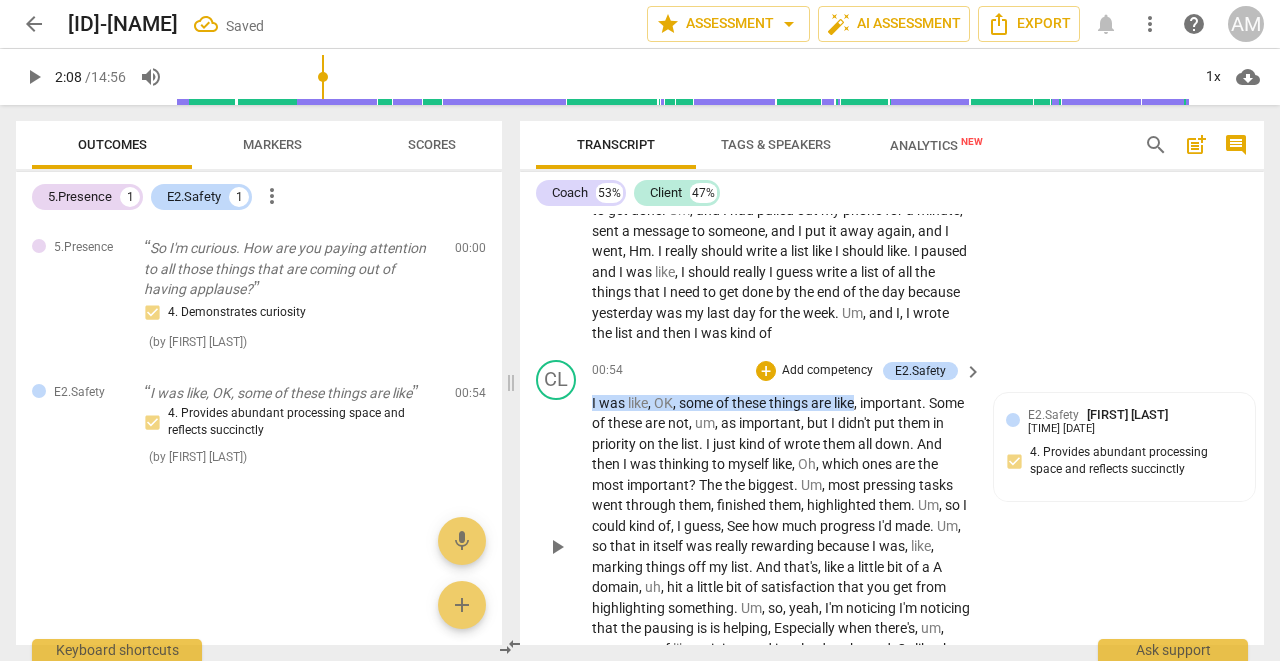 scroll, scrollTop: 0, scrollLeft: 0, axis: both 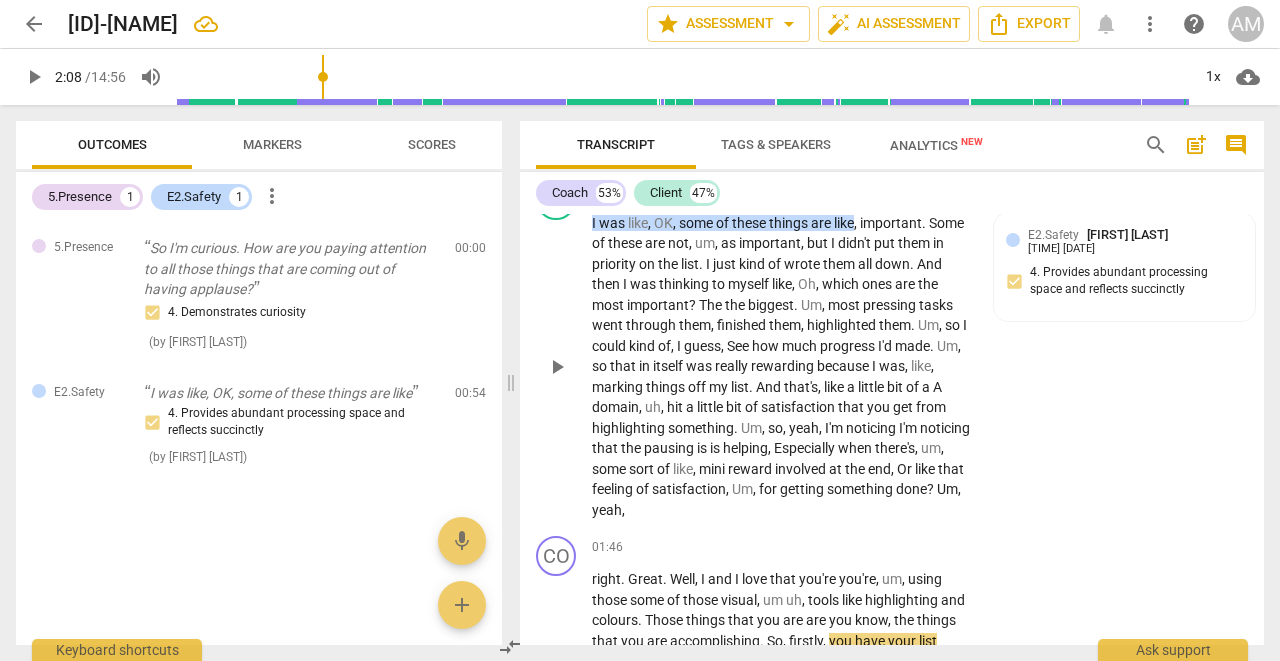 click on "play_arrow pause" at bounding box center (566, 367) 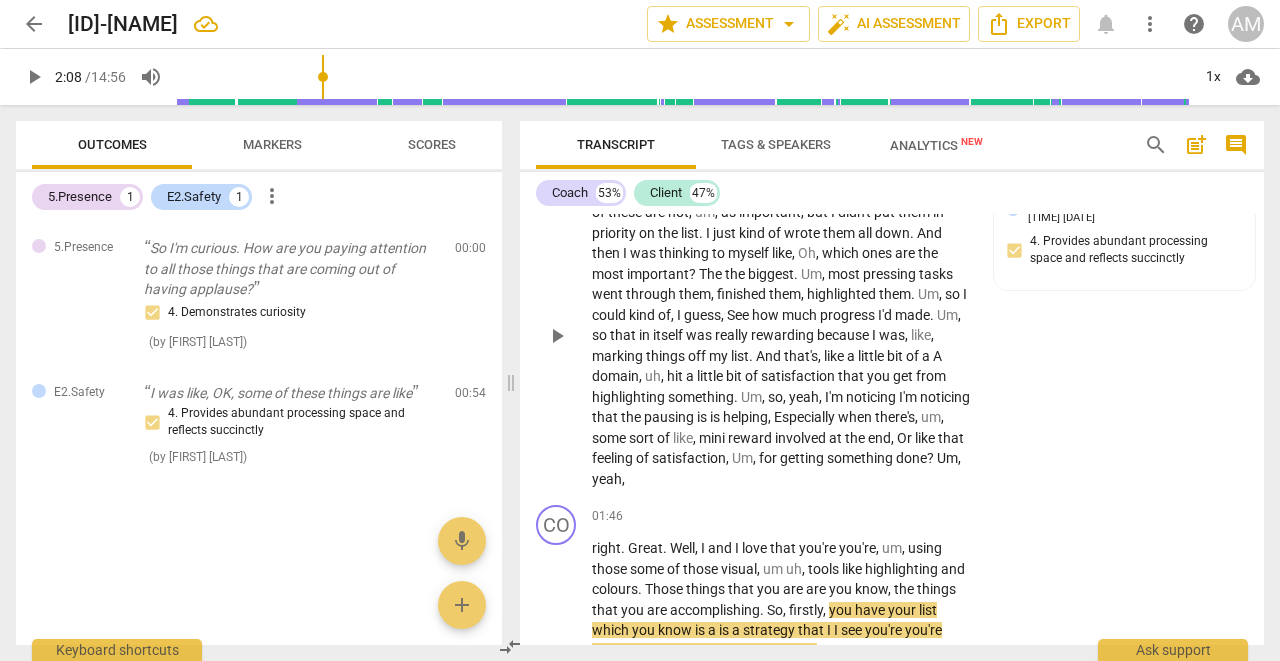 scroll, scrollTop: 2949, scrollLeft: 0, axis: vertical 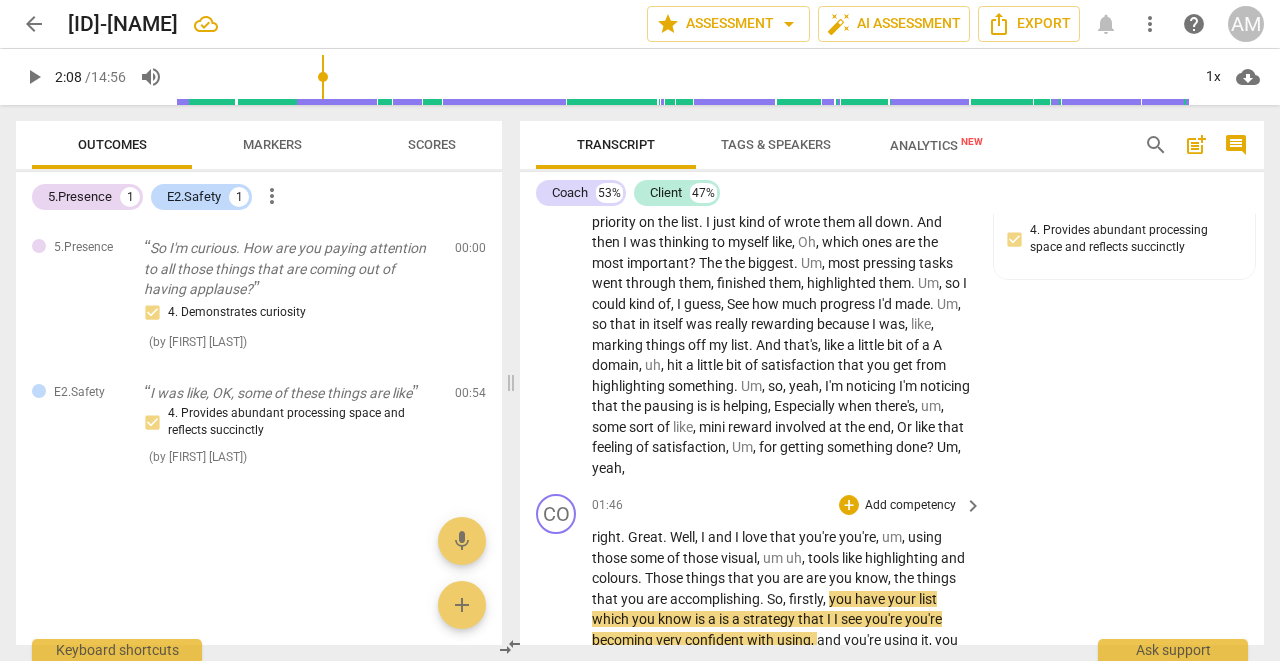 click on "right" at bounding box center (606, 537) 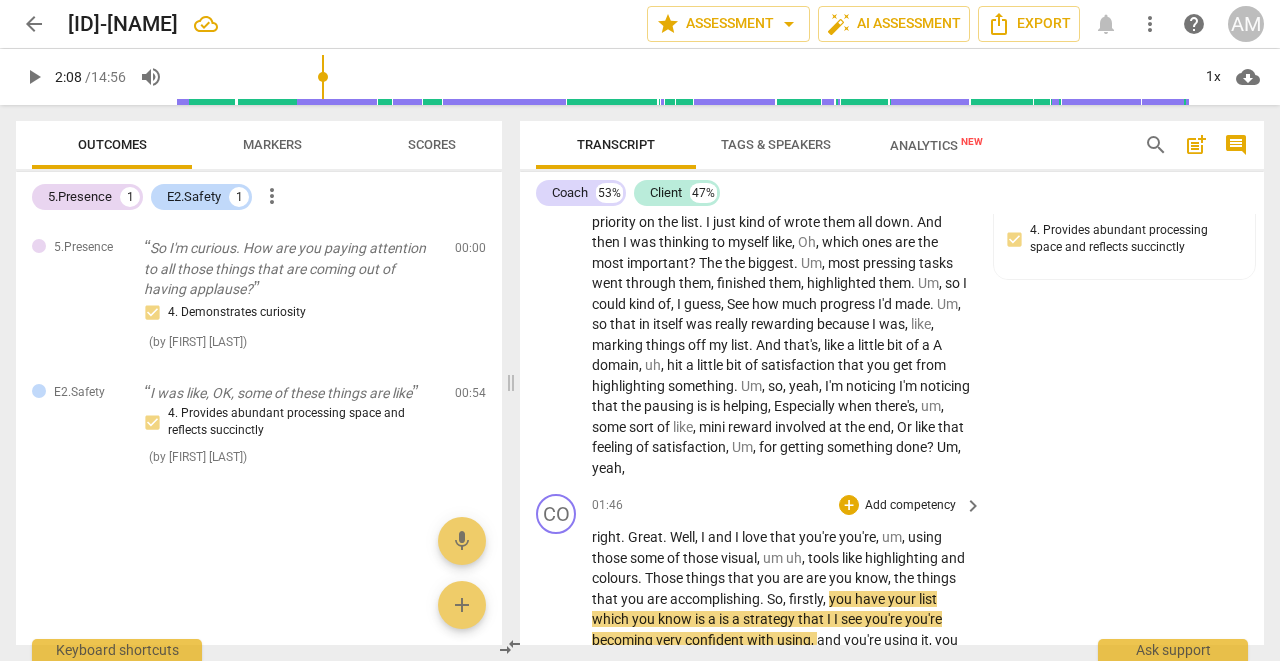 click on "play_arrow pause" at bounding box center (566, 691) 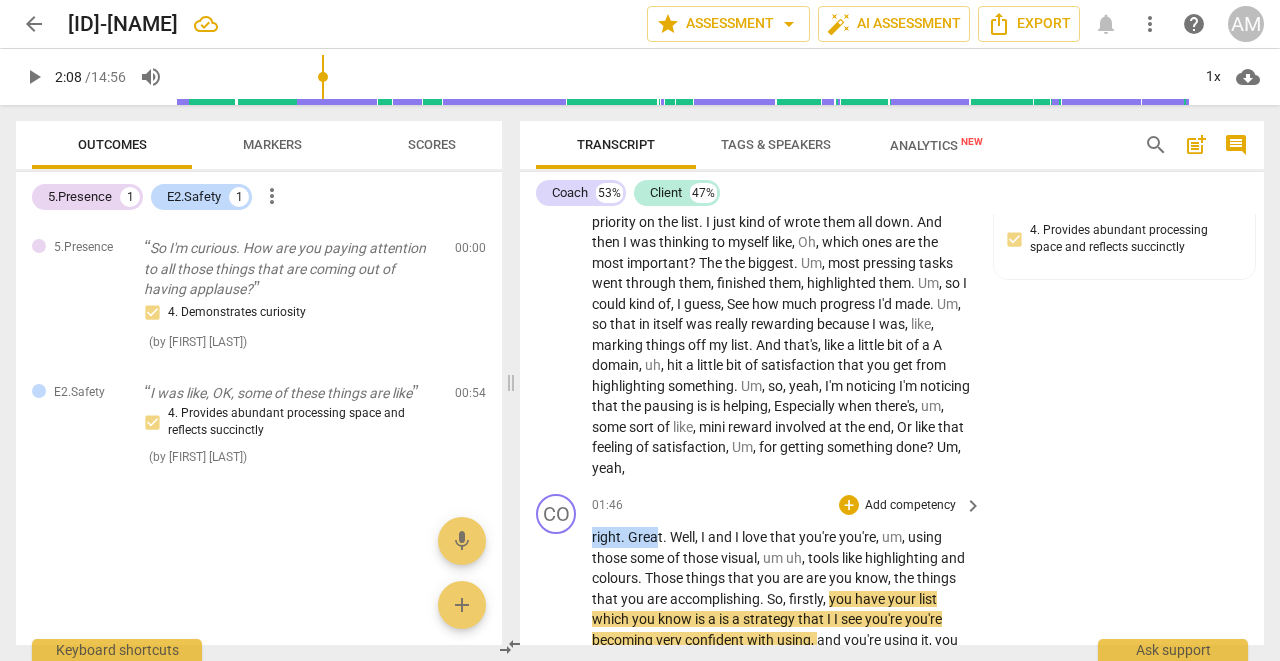 drag, startPoint x: 592, startPoint y: 481, endPoint x: 657, endPoint y: 478, distance: 65.06919 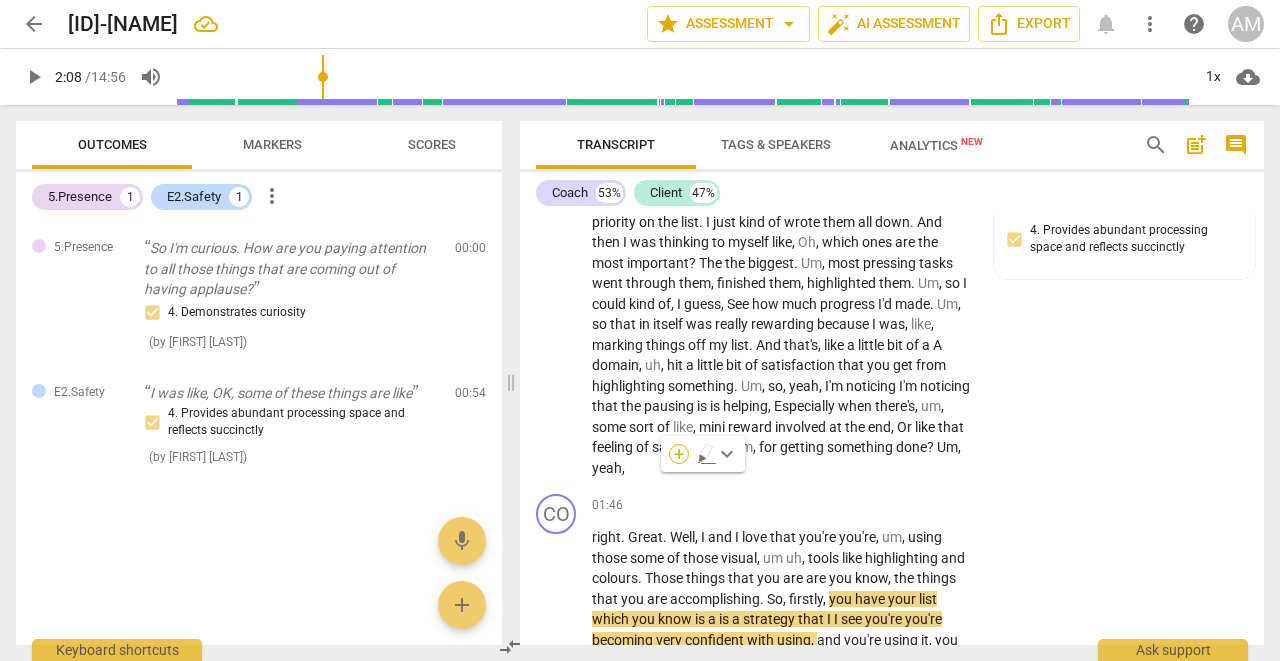 click on "+" at bounding box center (679, 454) 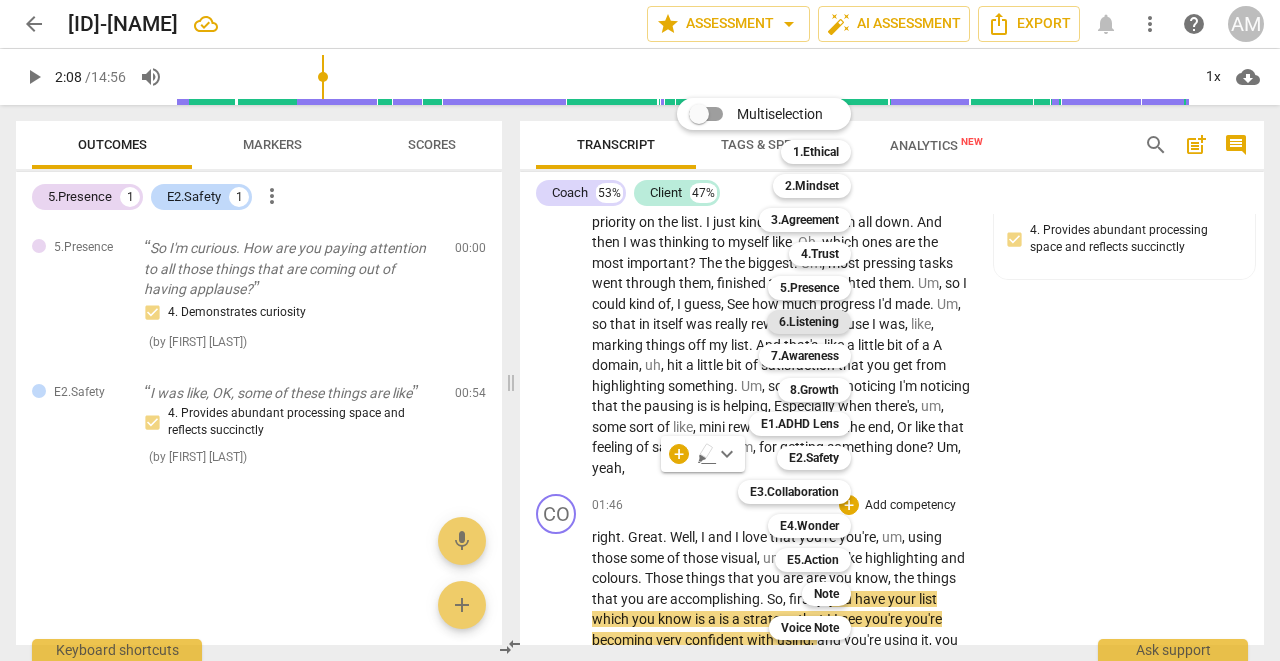click on "6.Listening" at bounding box center (809, 322) 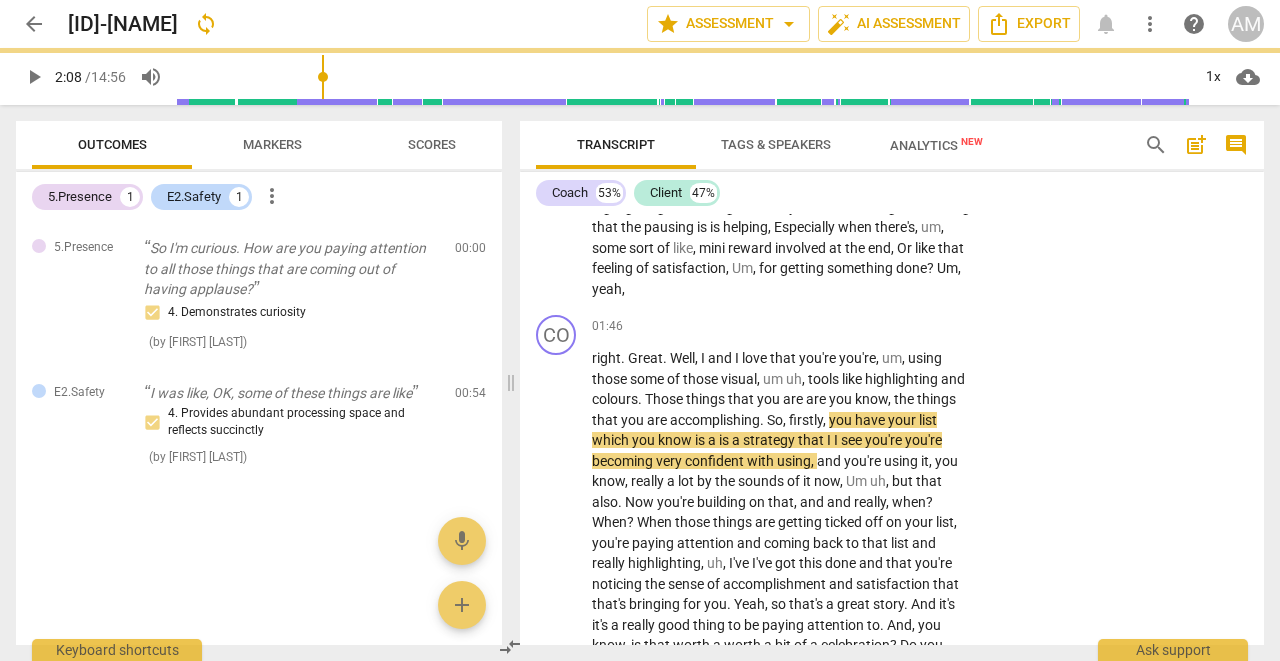 scroll, scrollTop: 3133, scrollLeft: 0, axis: vertical 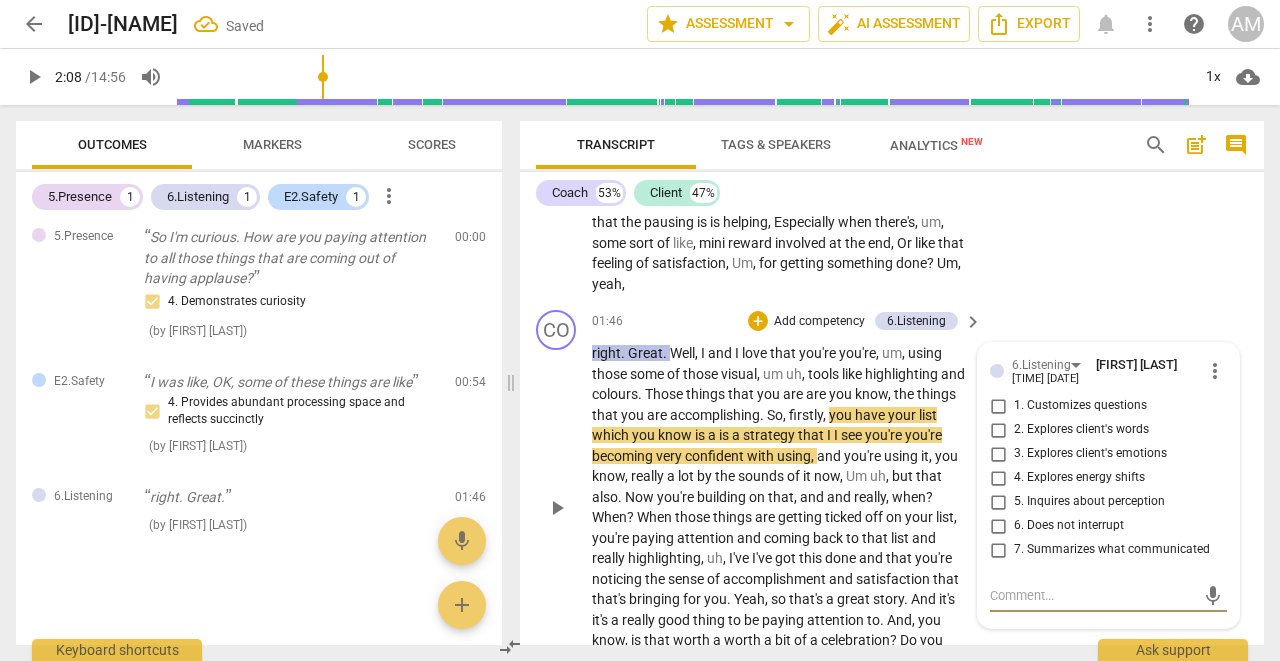 click on "6. Does not interrupt" at bounding box center (998, 526) 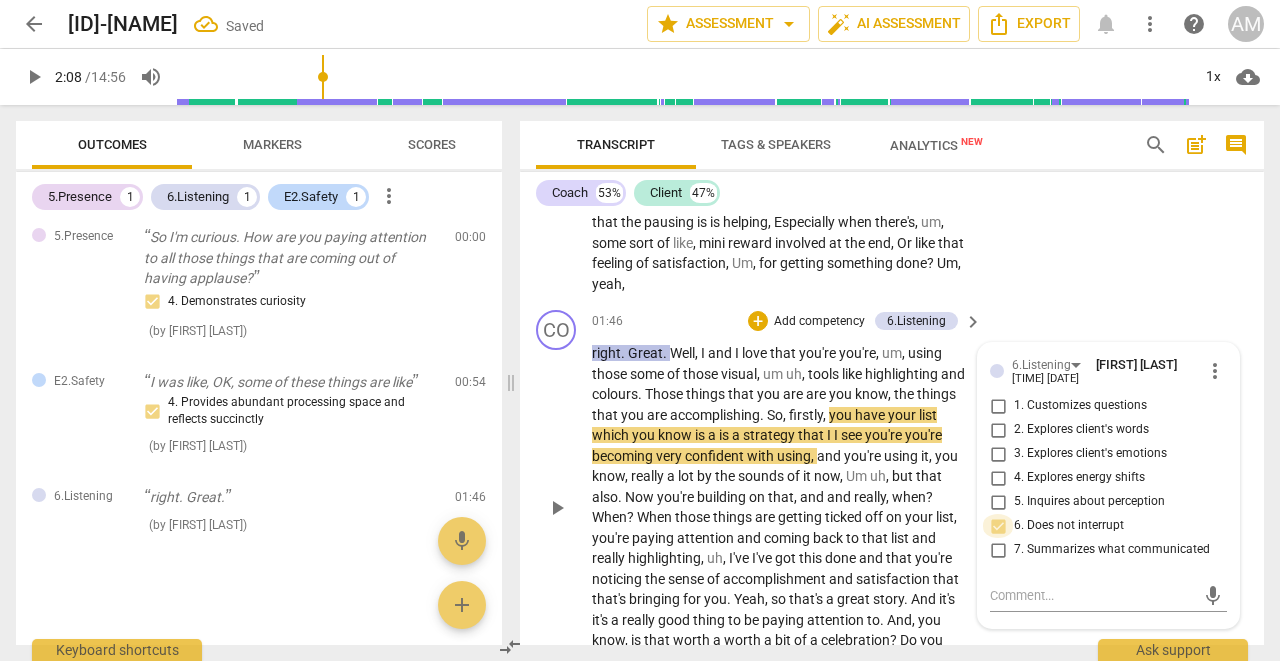 click on "6. Does not interrupt" at bounding box center (998, 526) 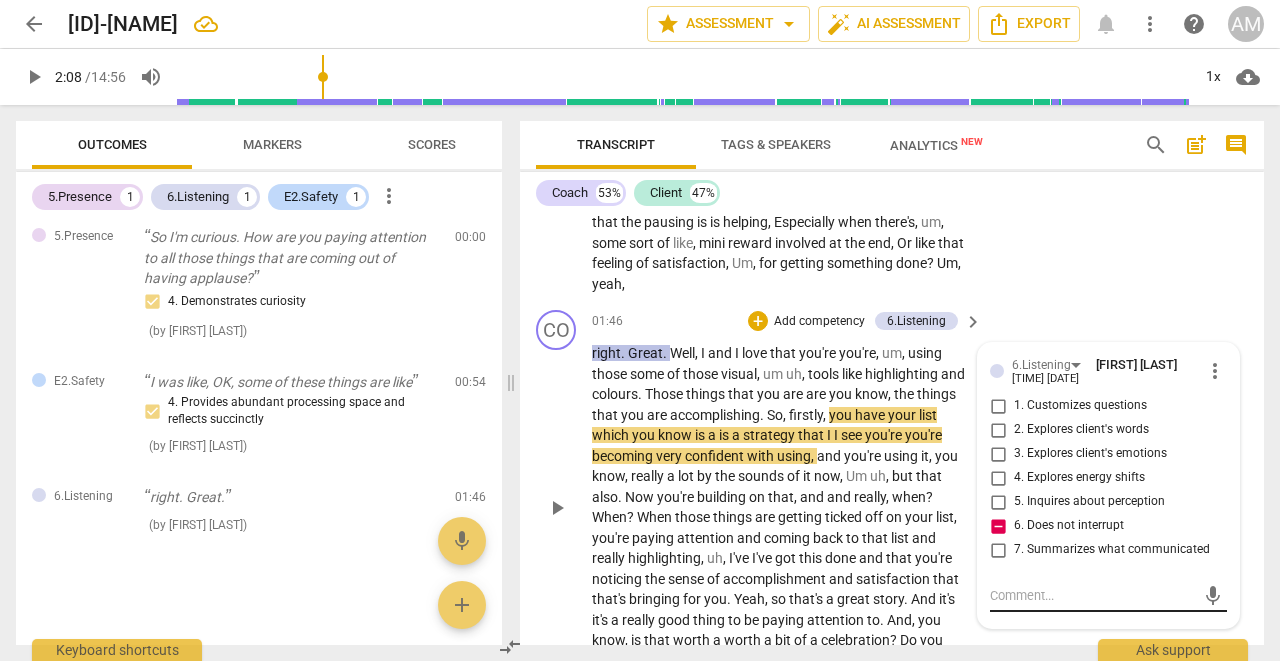 click at bounding box center (1092, 595) 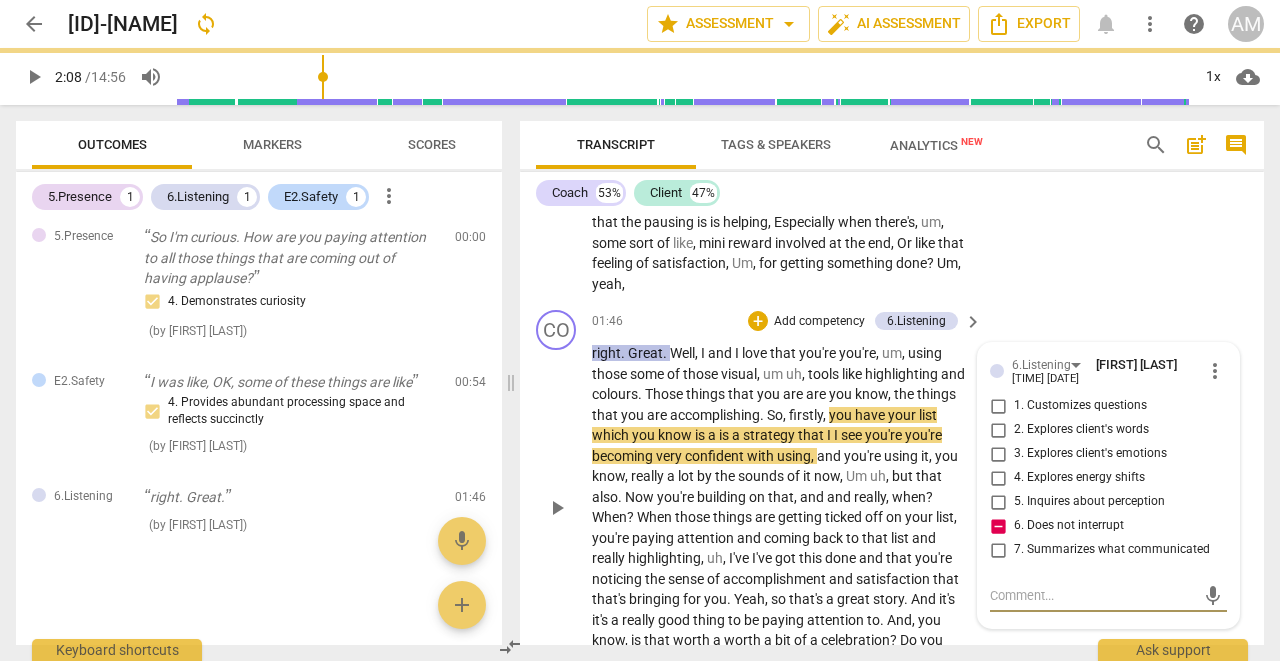 type on "B" 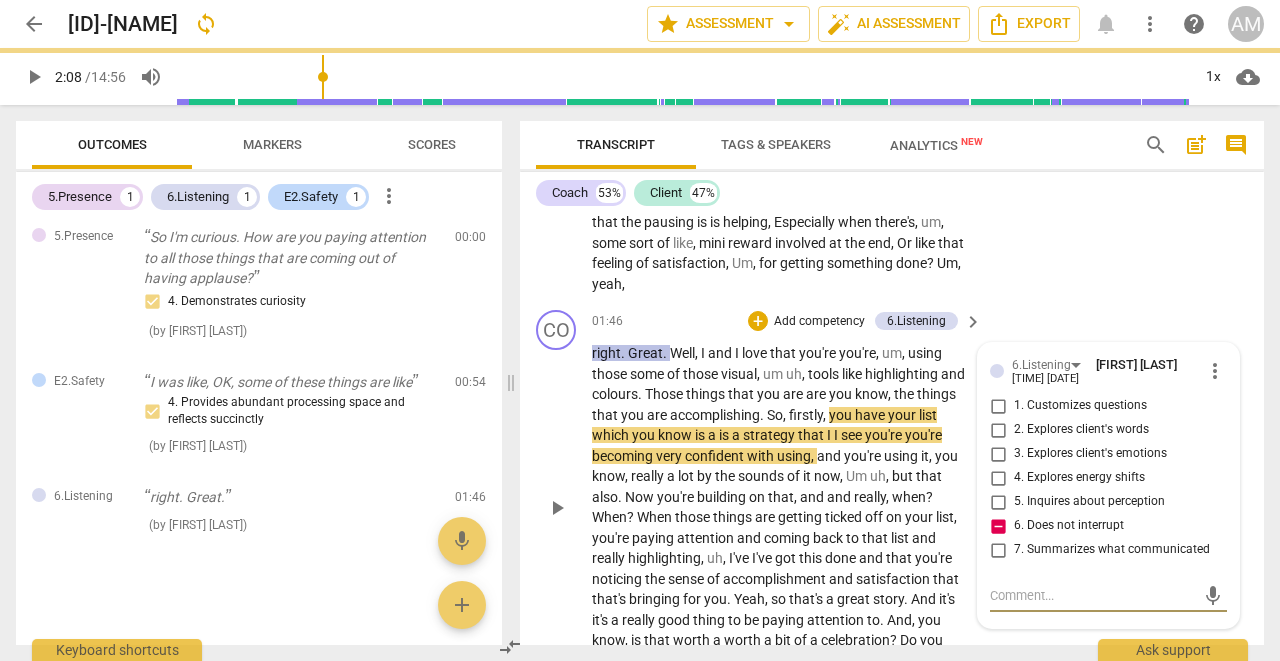 type on "B" 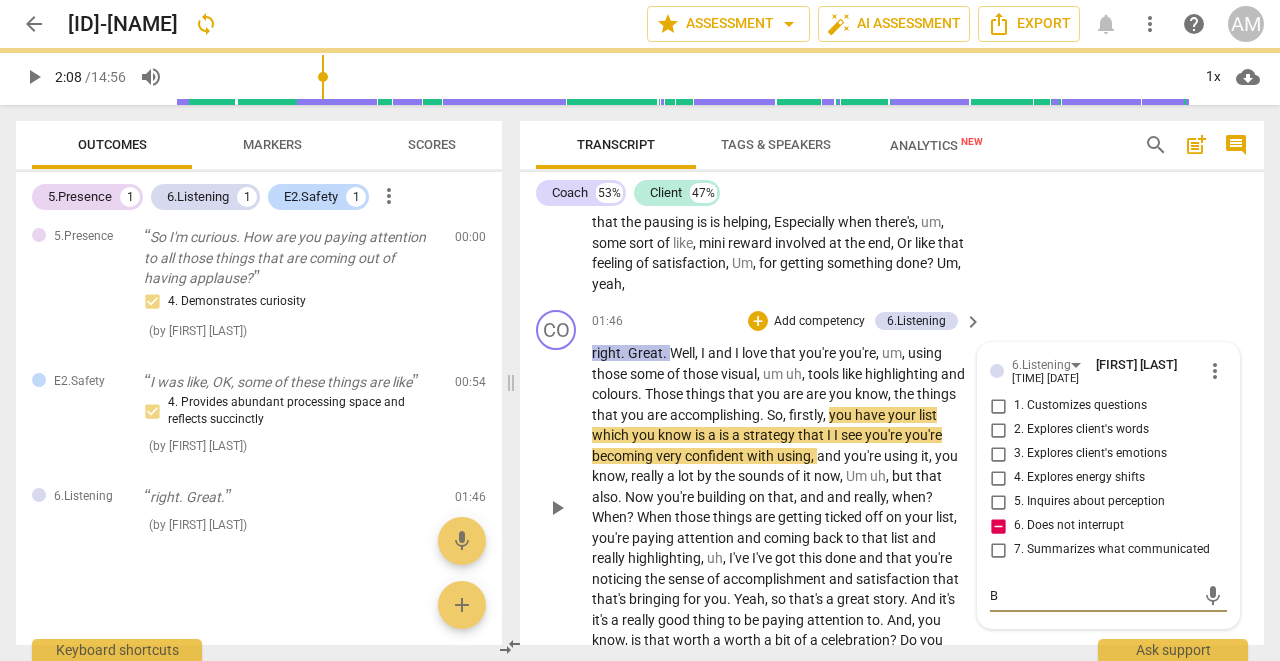 type on "Be" 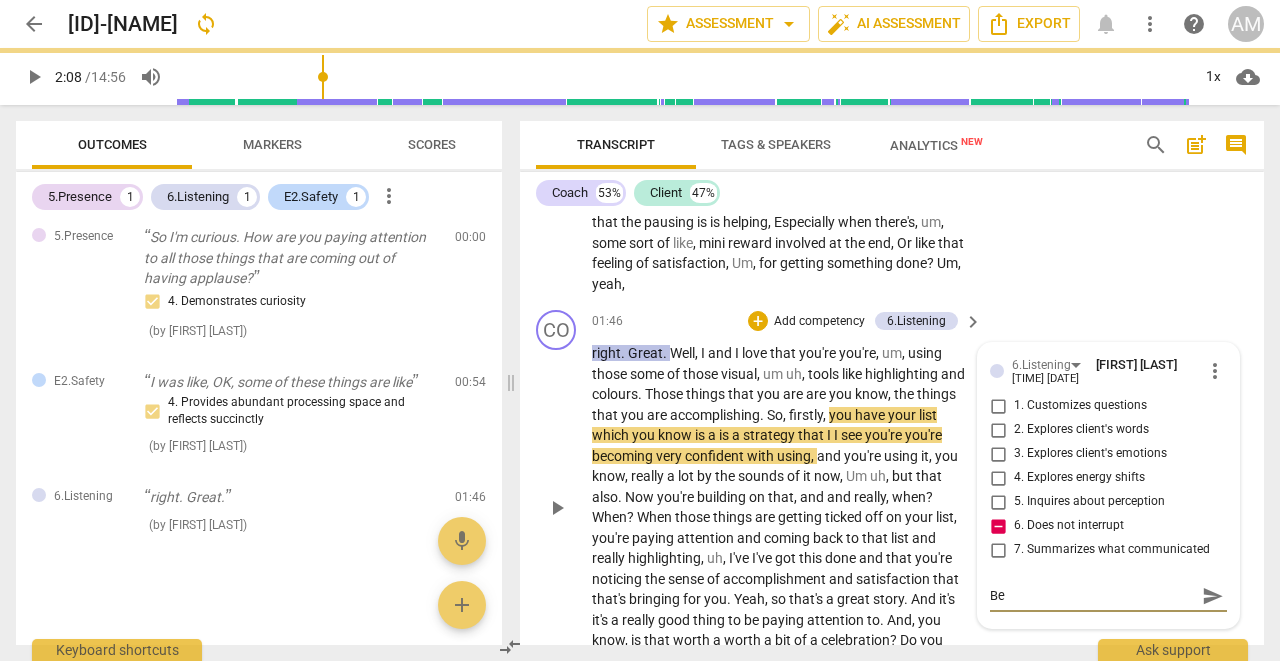 type on "Be" 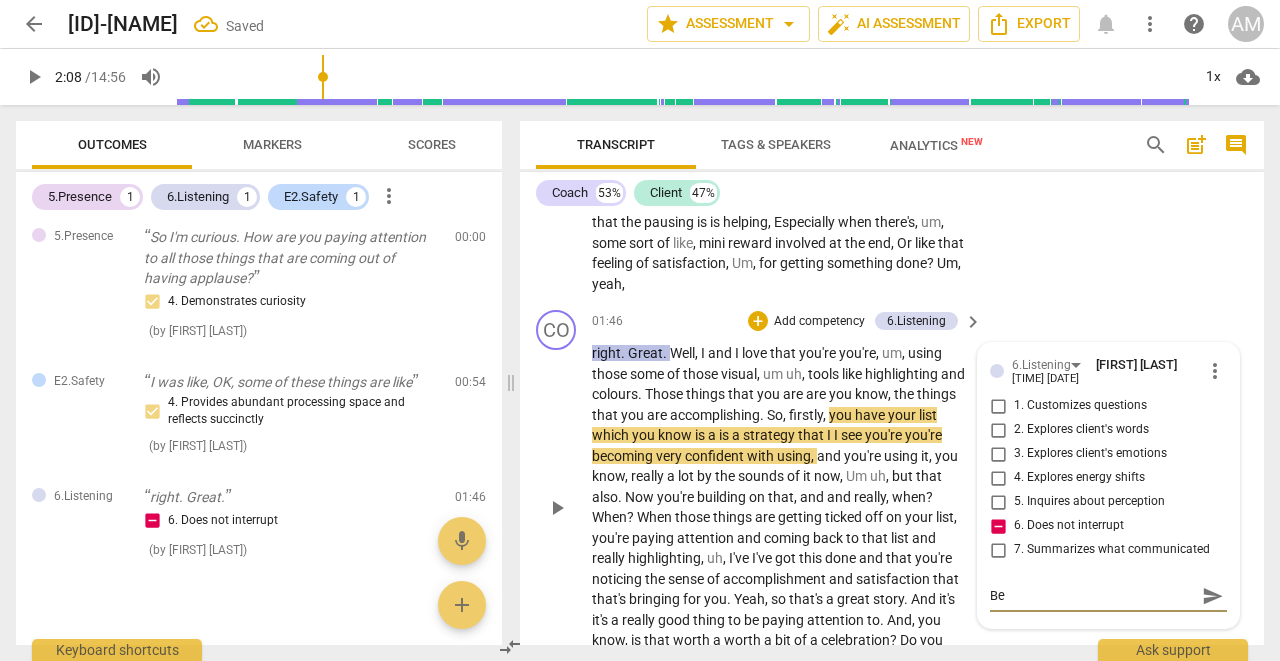 type on "Be c" 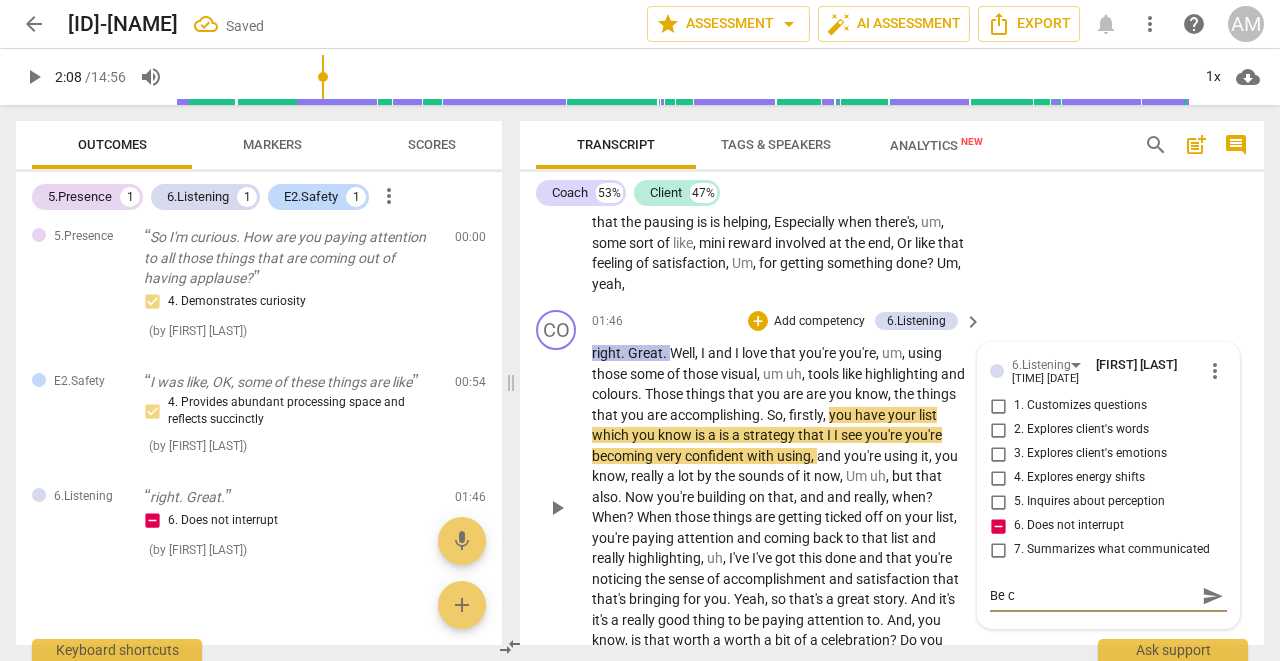 type on "Be ca" 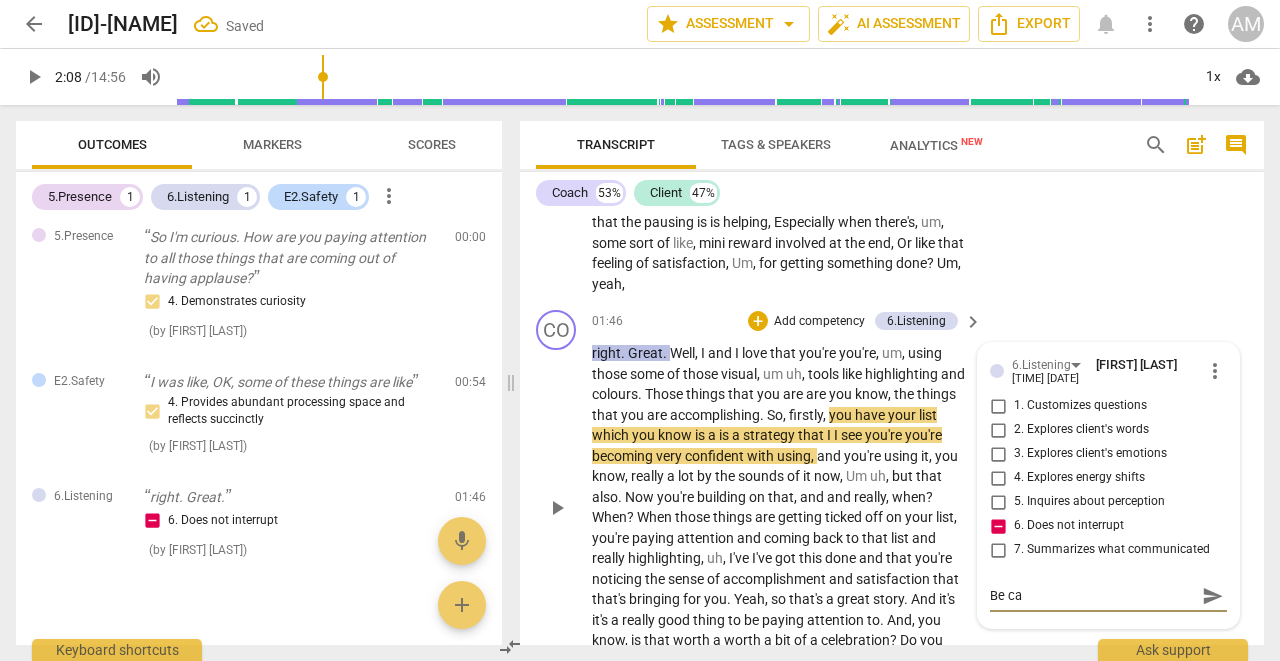 type on "Be car" 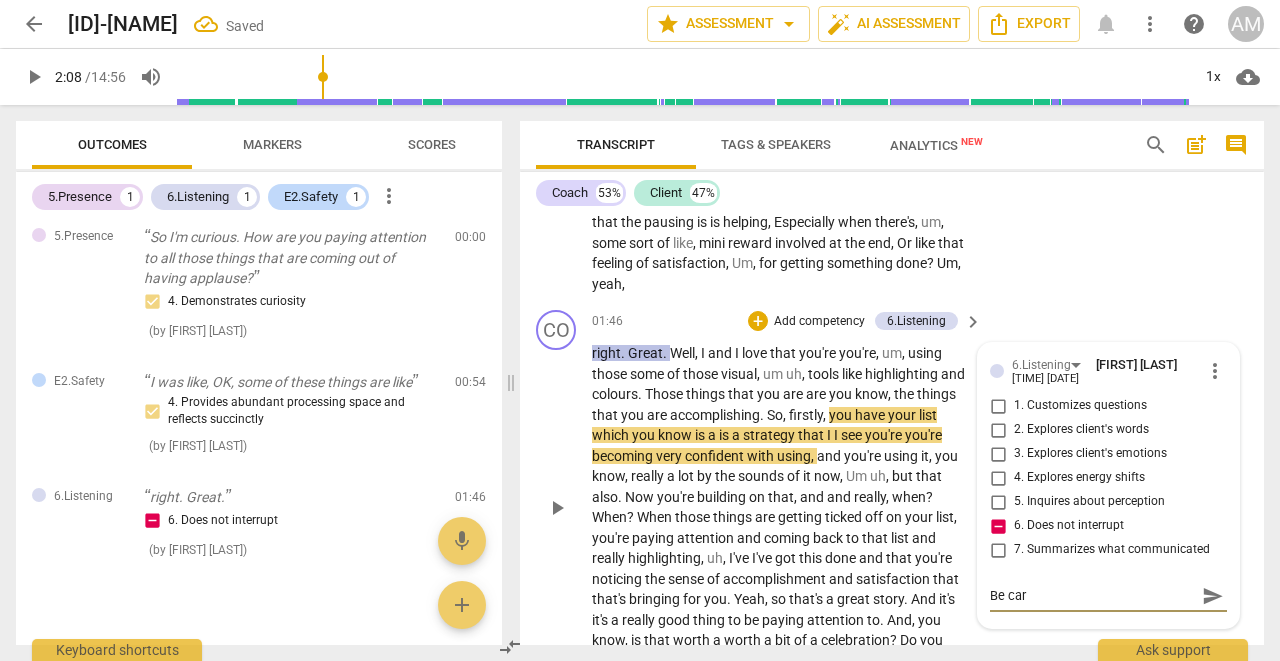 type on "Be care" 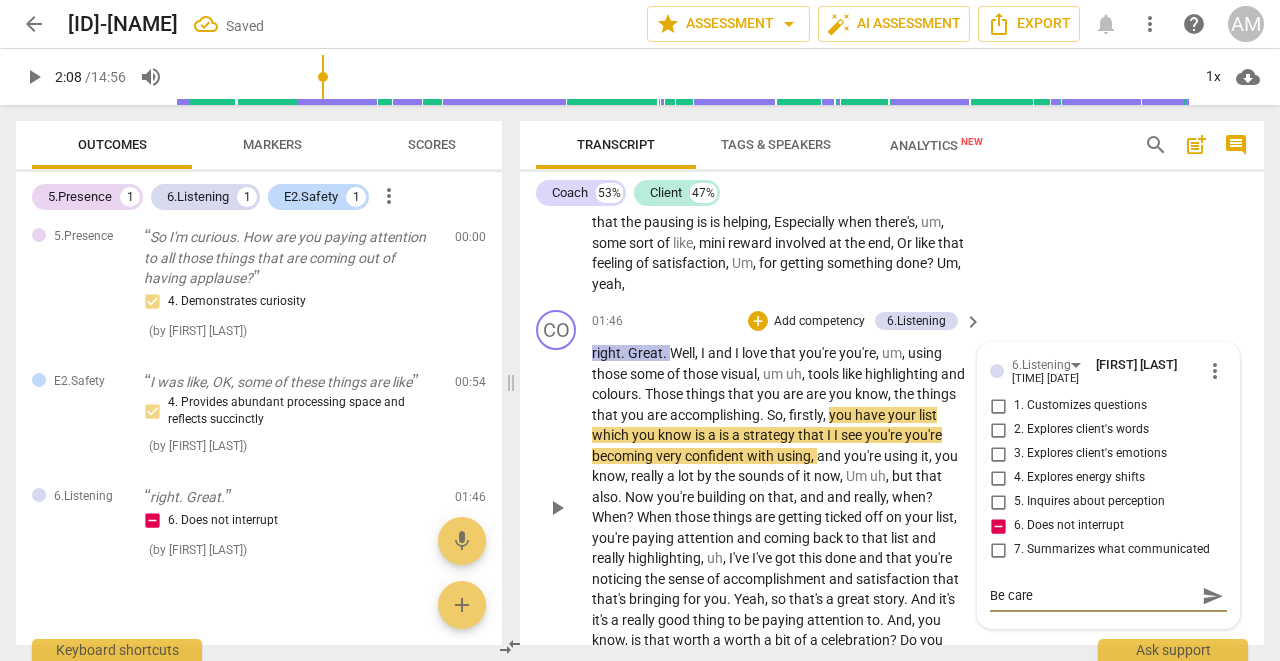 type on "Be caref" 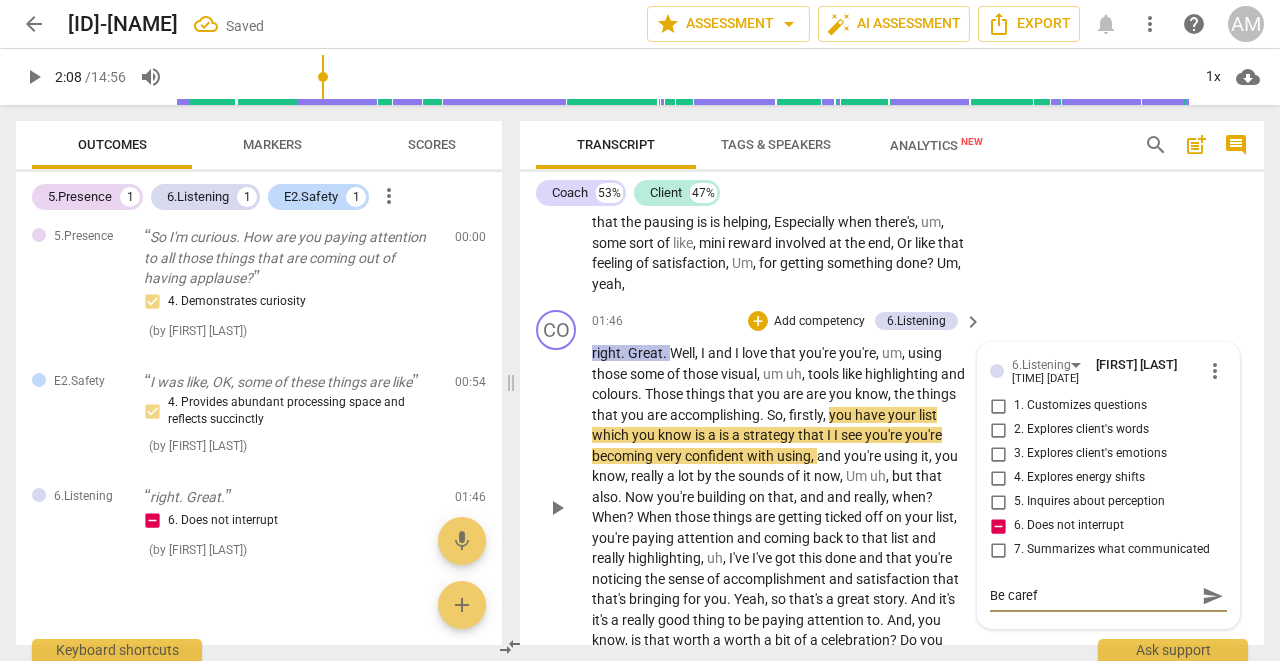 type on "Be carefu" 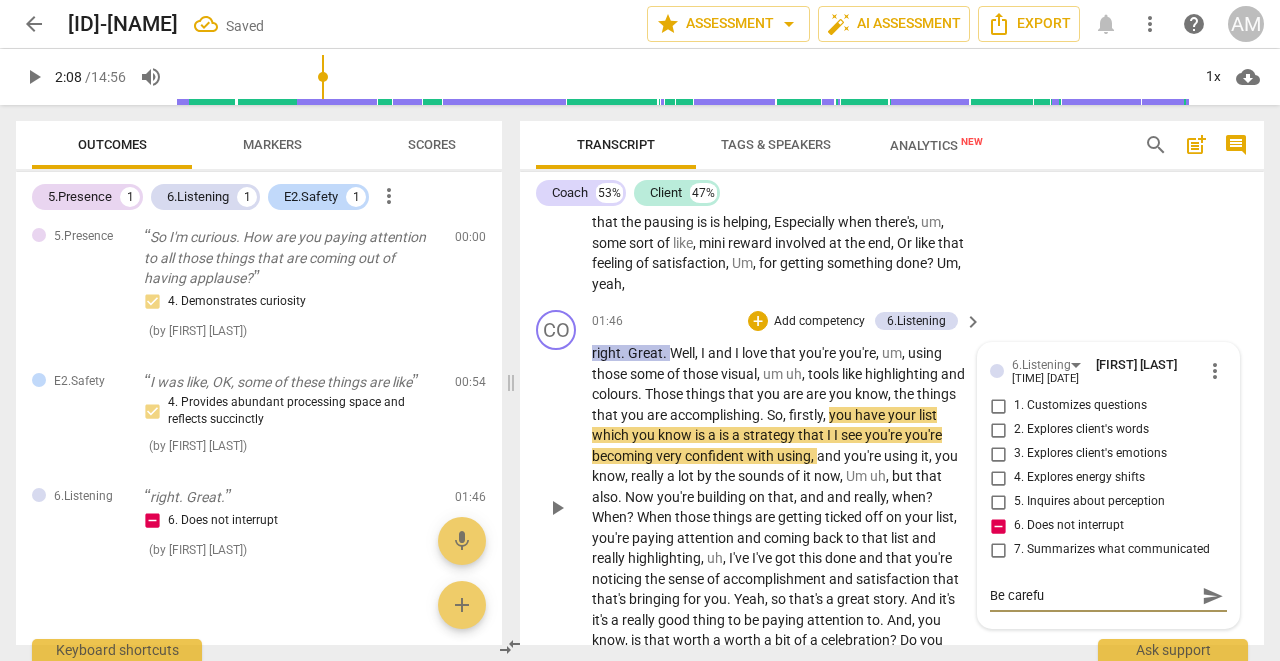 type on "Be careful" 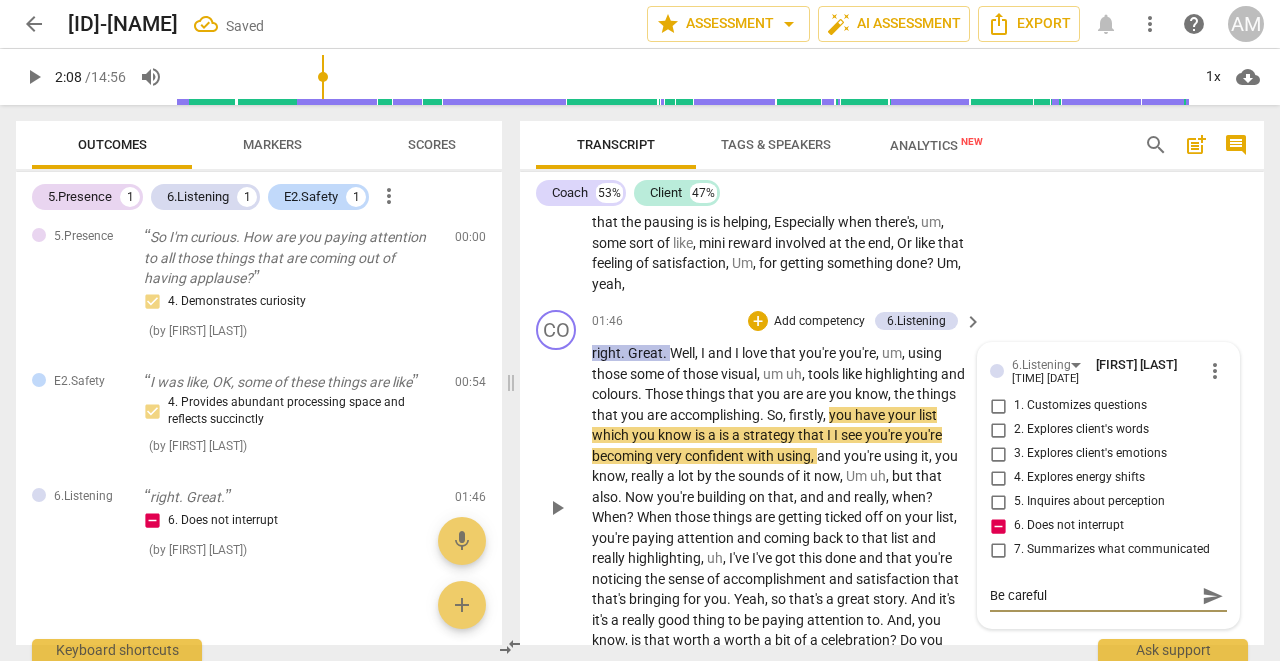 type on "Be careful" 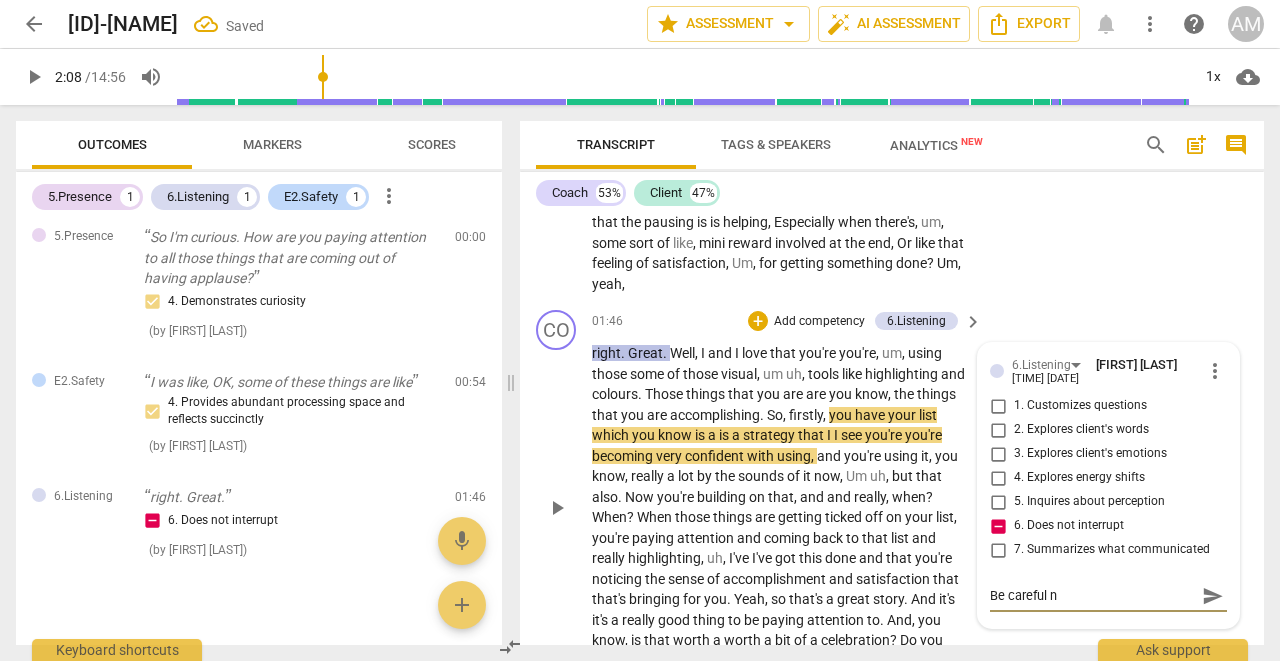 type on "Be careful no" 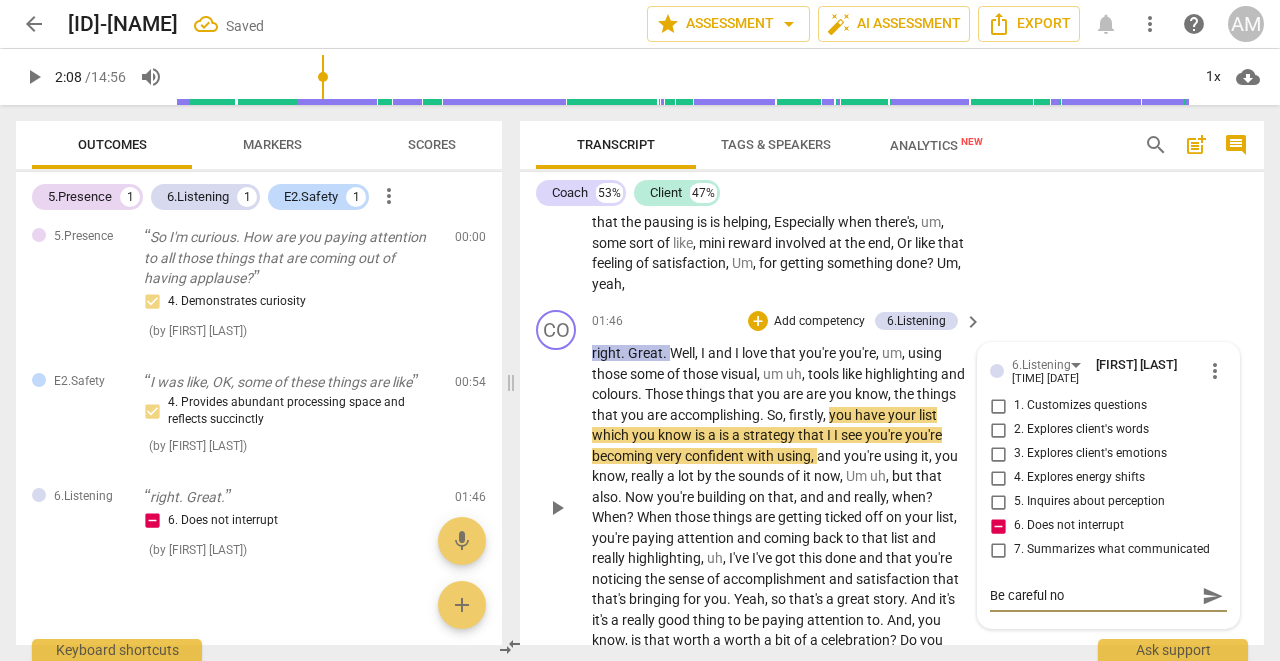 type on "Be careful not" 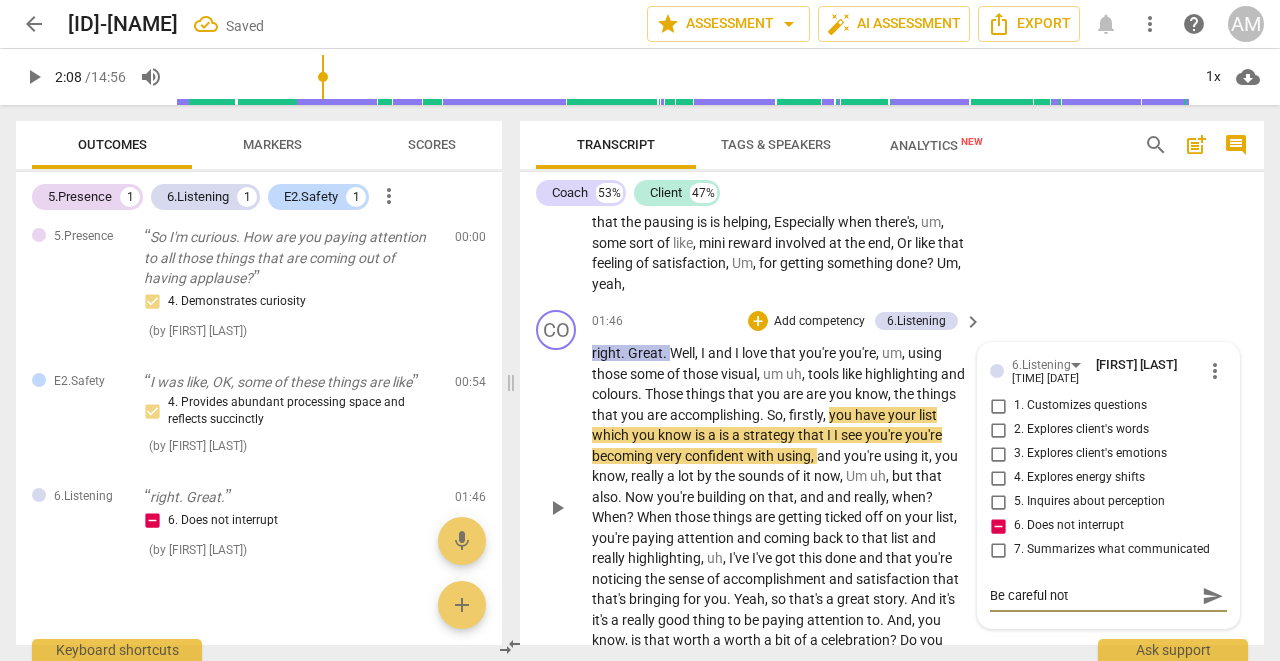 type on "Be careful not" 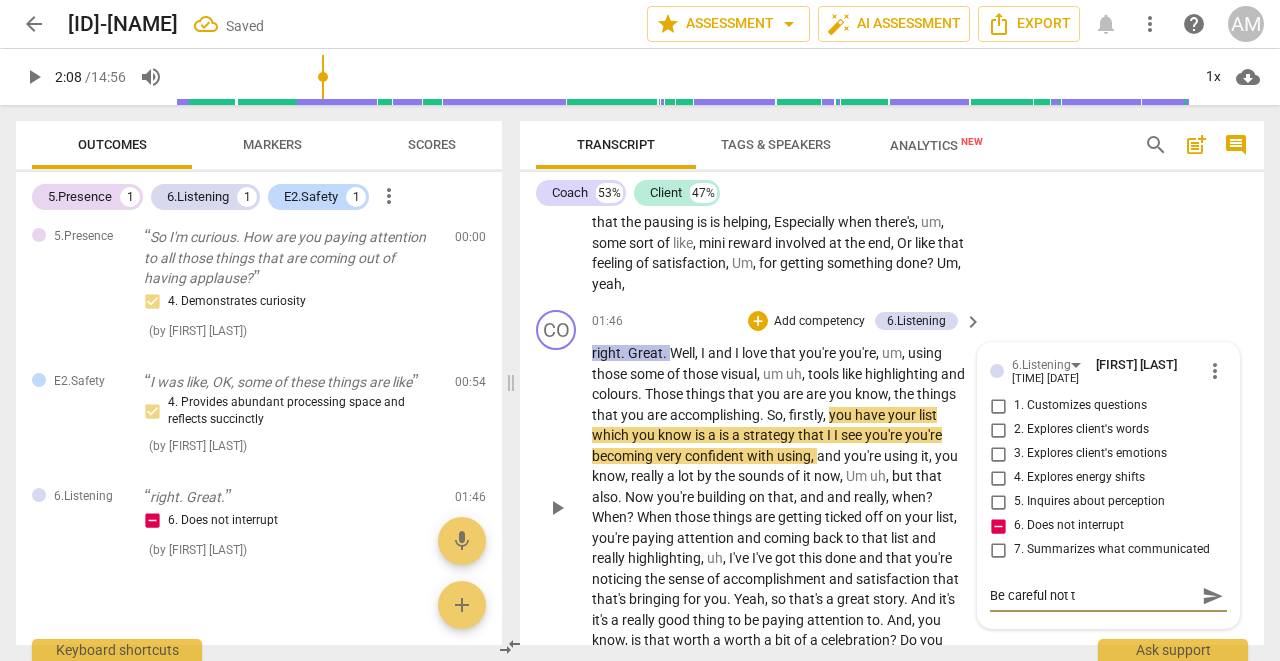 type on "Be careful not to" 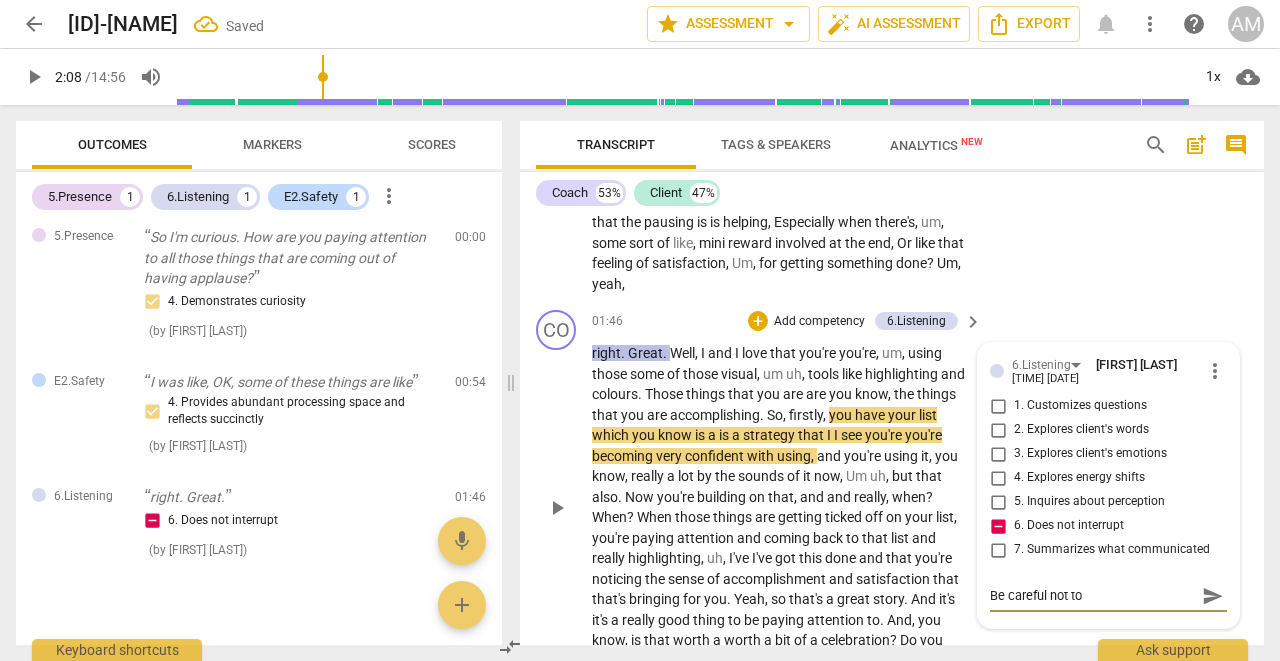 type on "Be careful not to" 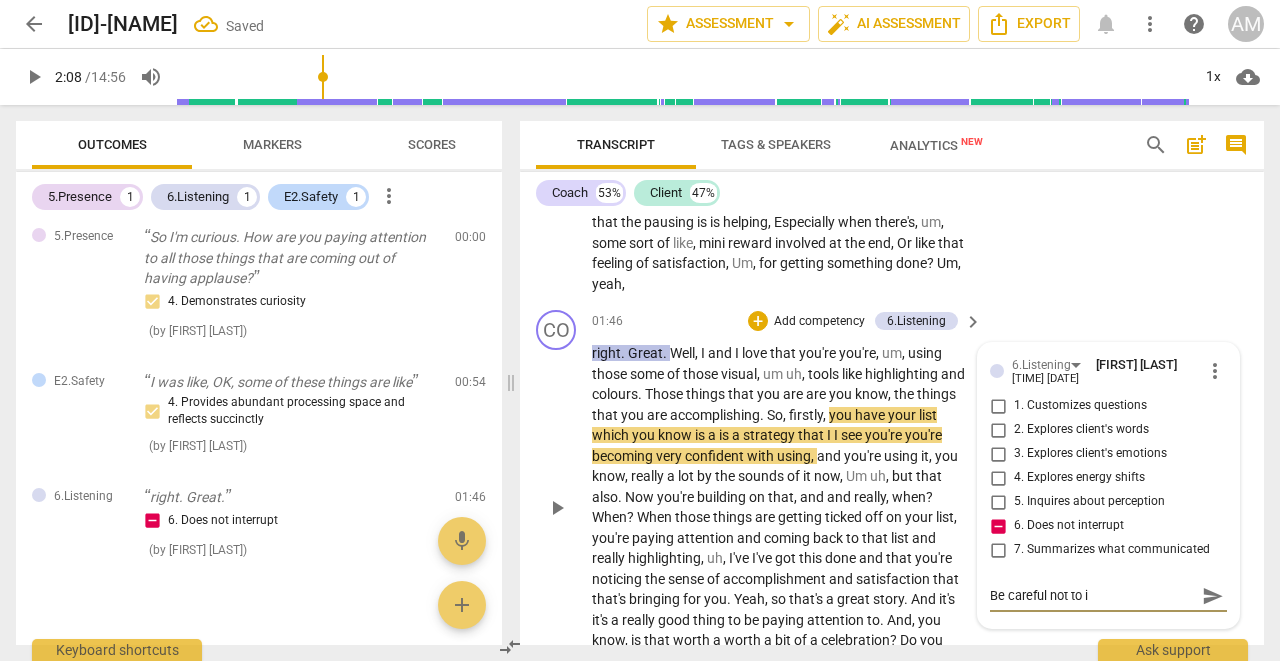 type on "Be careful not to in" 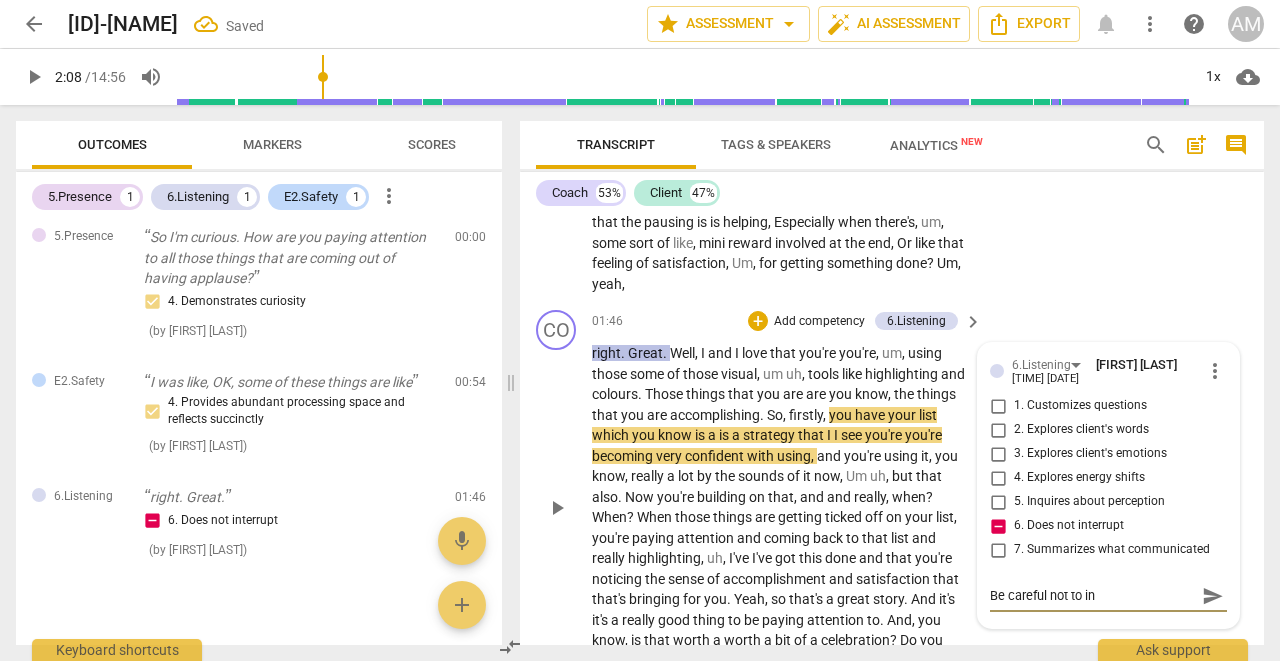 type on "Be careful not to int" 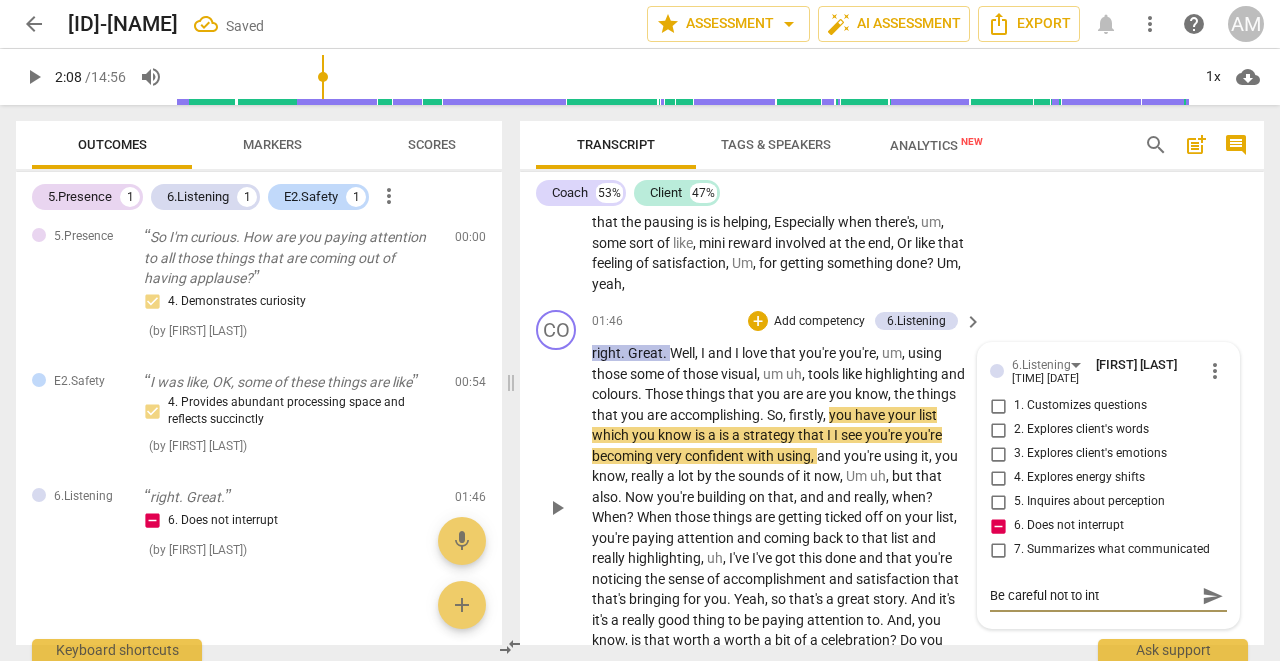 type on "Be careful not to inte" 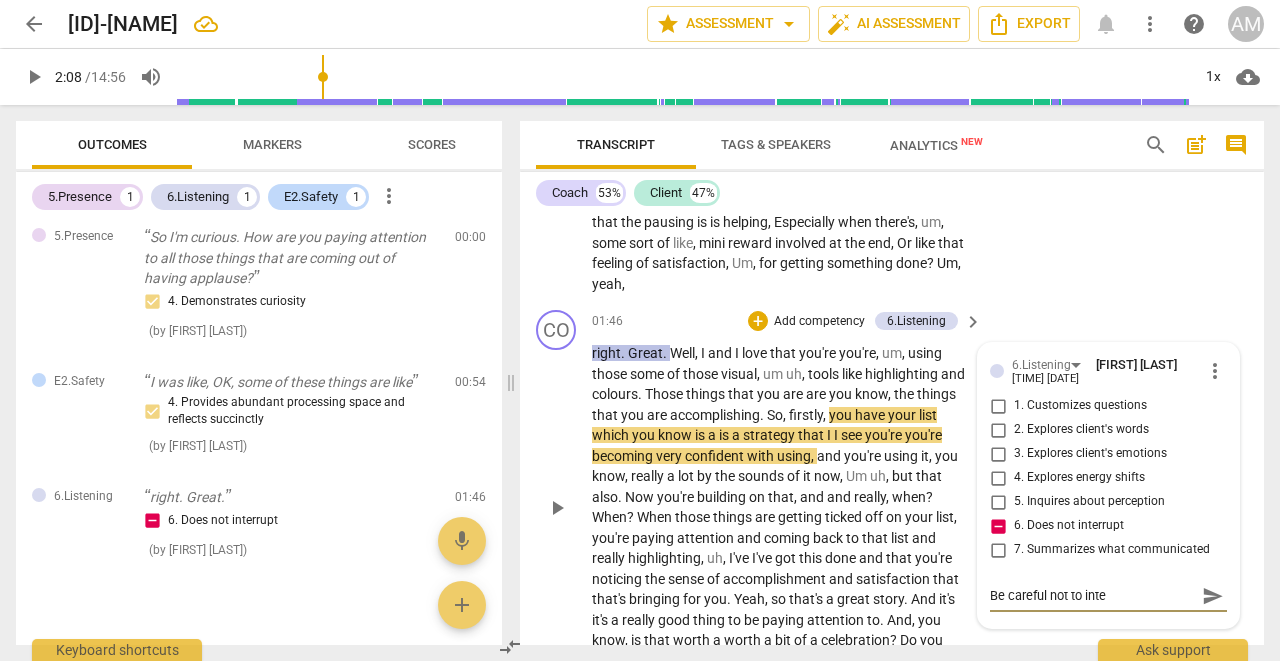 type on "Be careful not to inter" 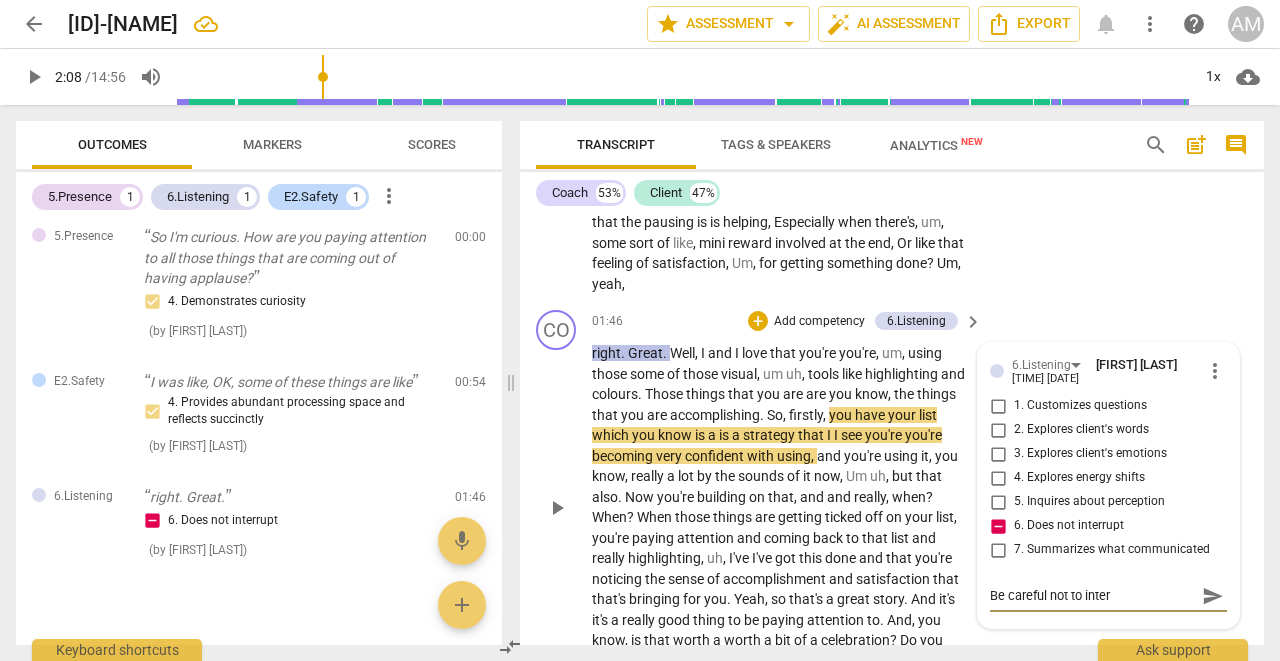 type on "Be careful not to interr" 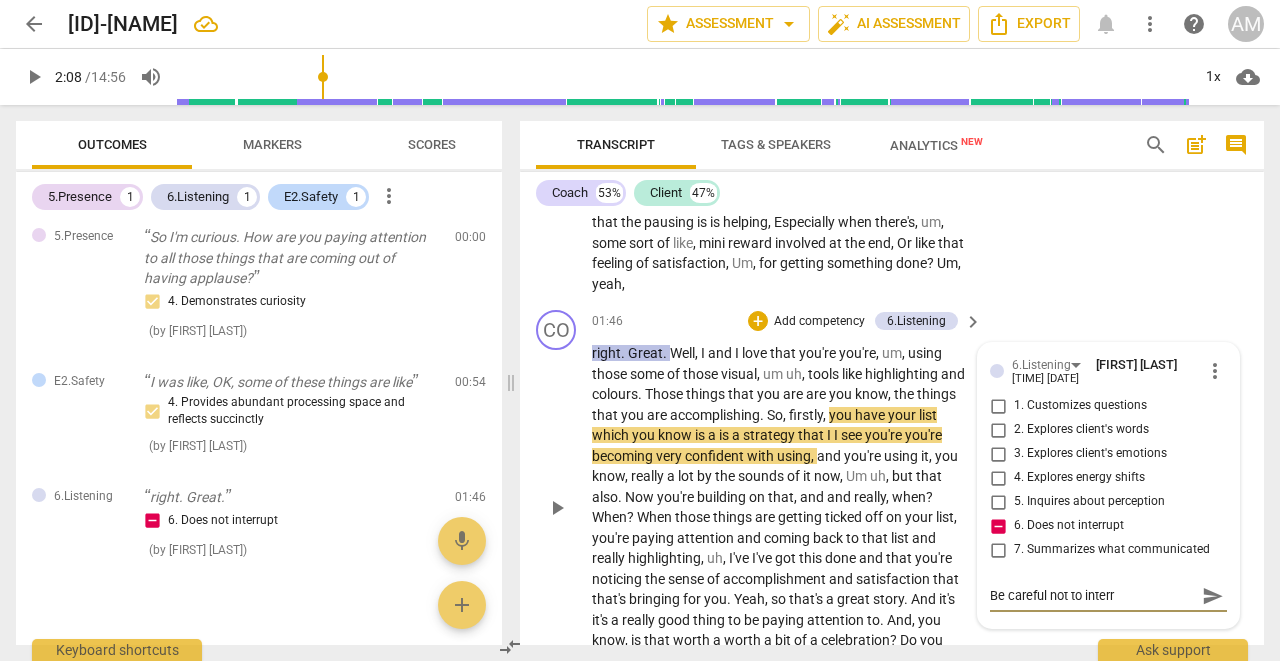type on "Be careful not to interru" 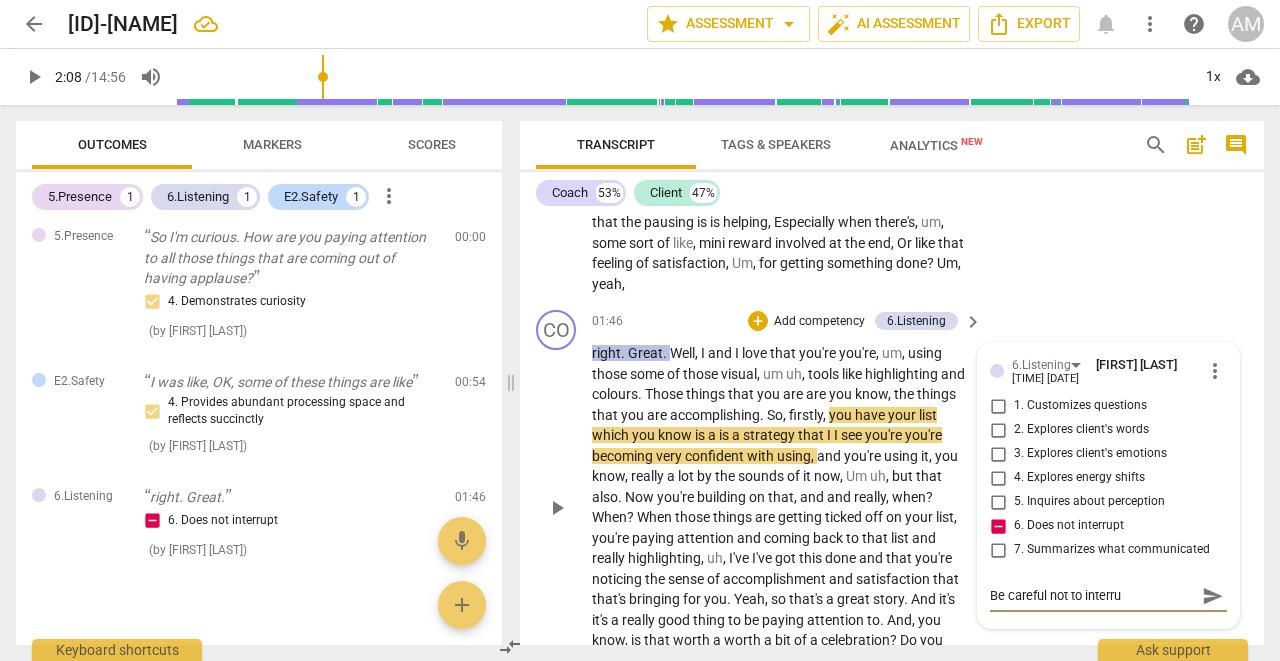 type on "Be careful not to interrup" 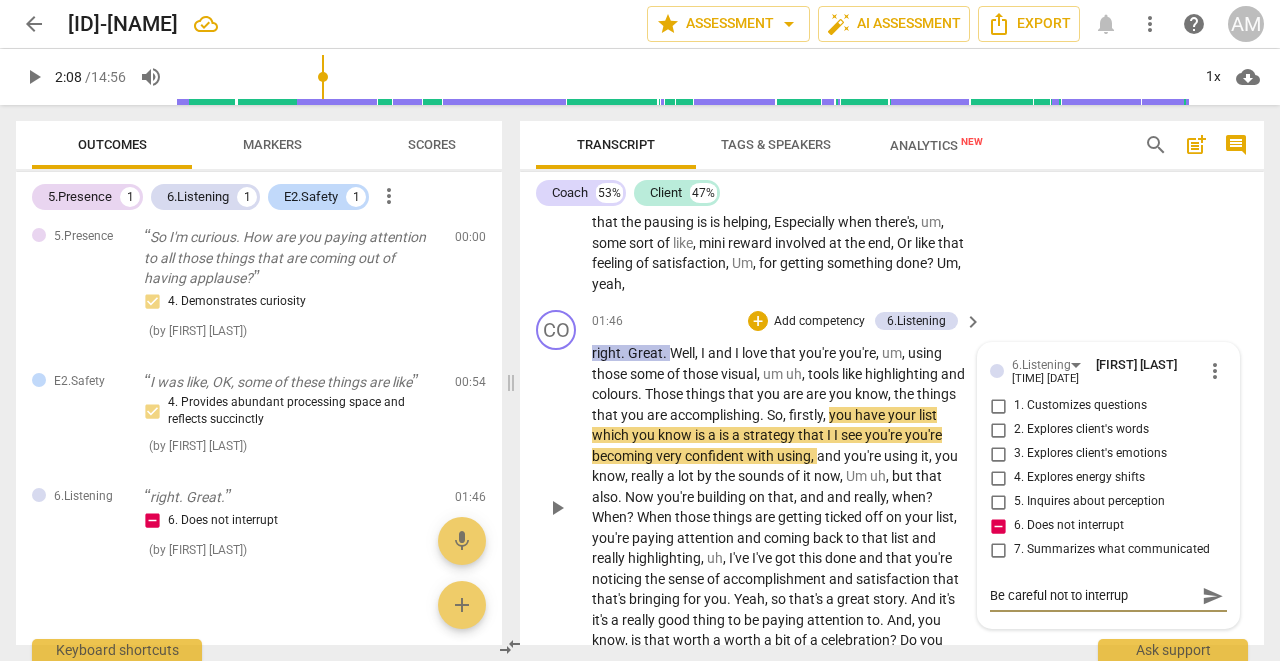 type on "Be careful not to interrupt" 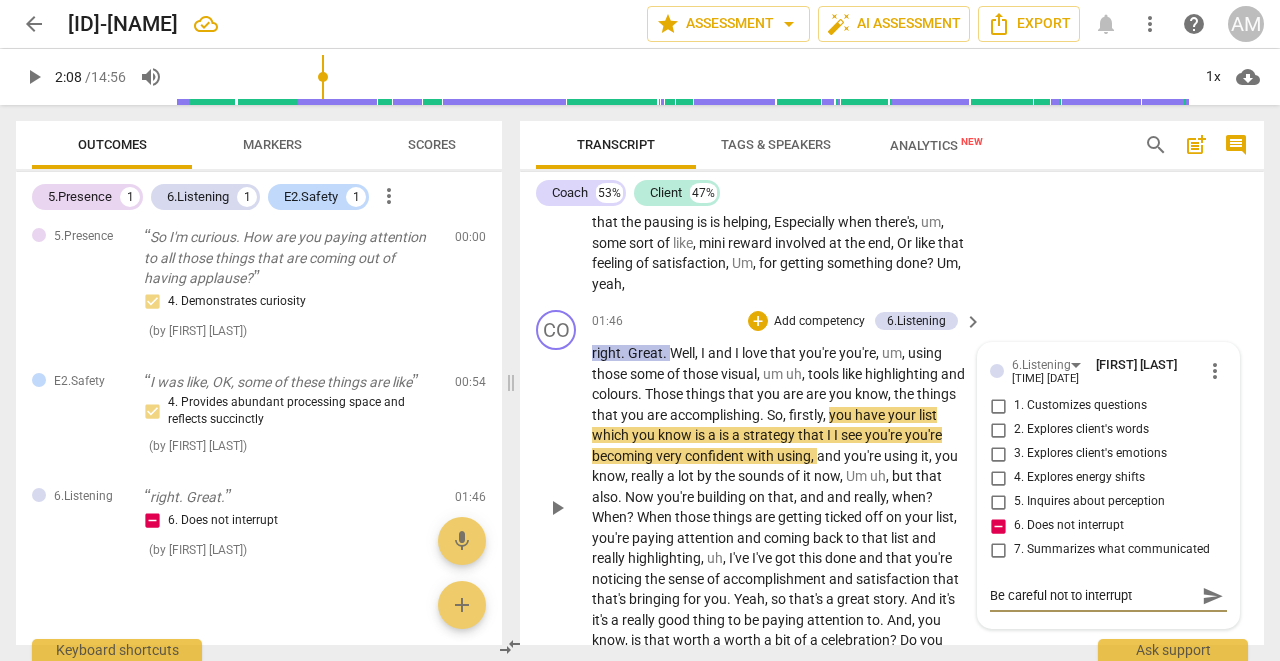 type on "Be careful not to interrupt" 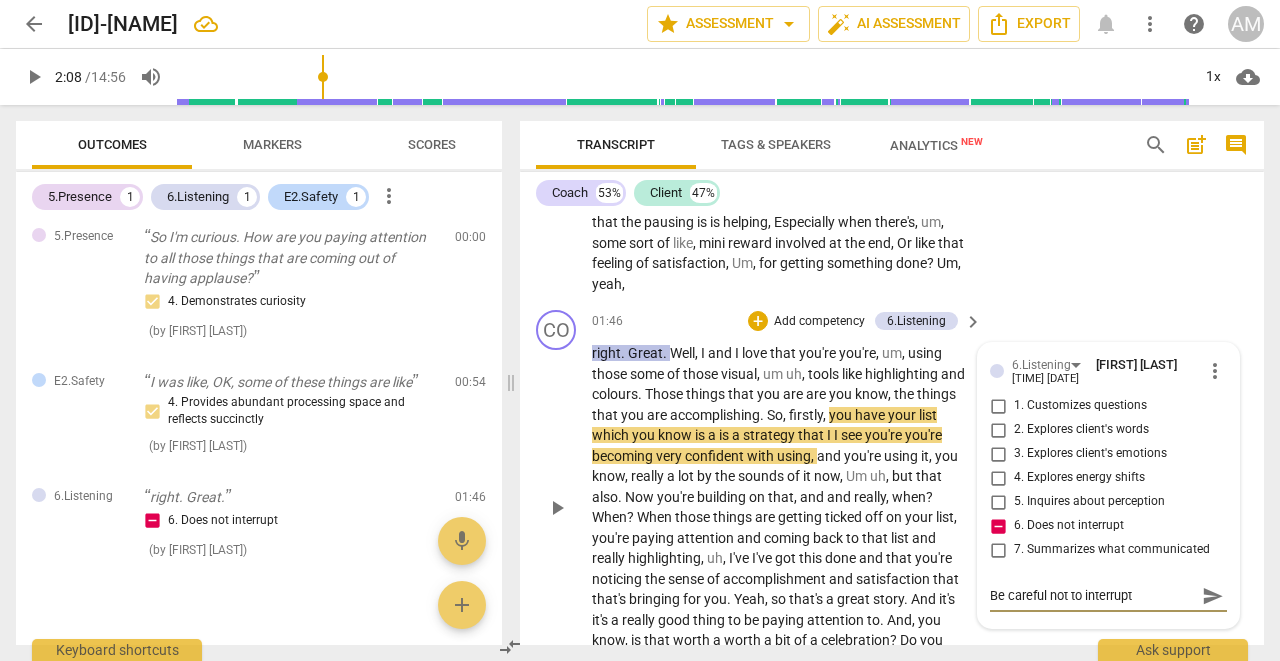 type on "Be careful not to interrupt" 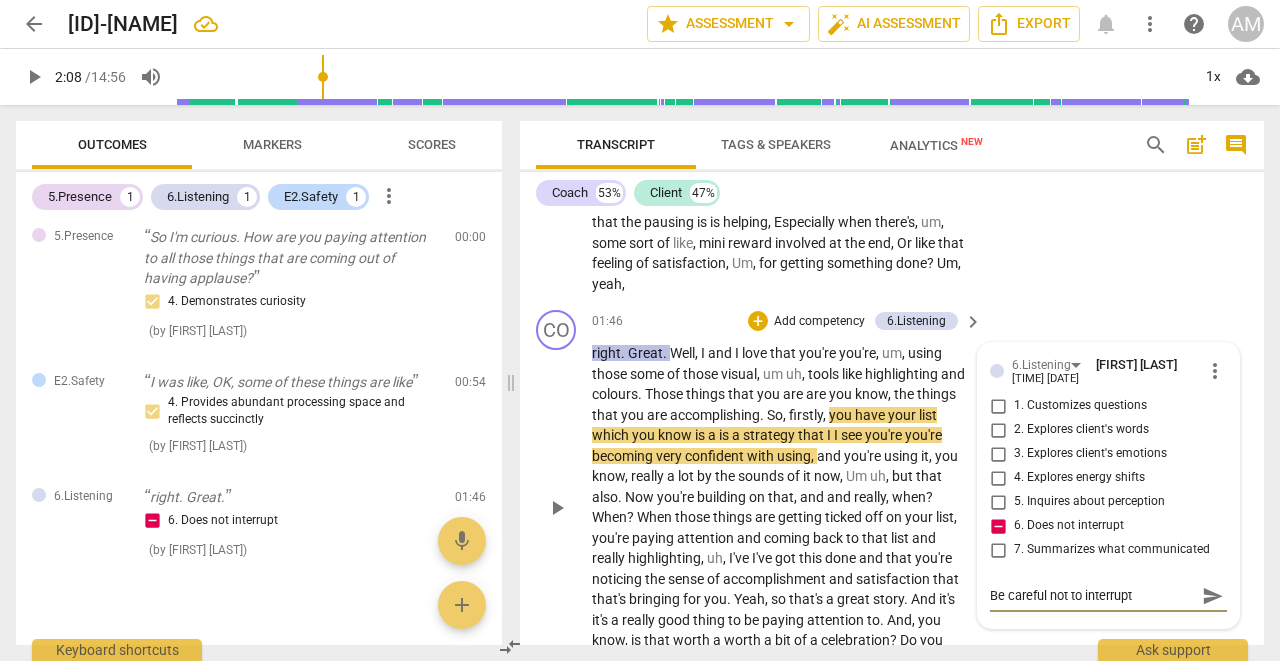 type on "Be careful not to interrupt o" 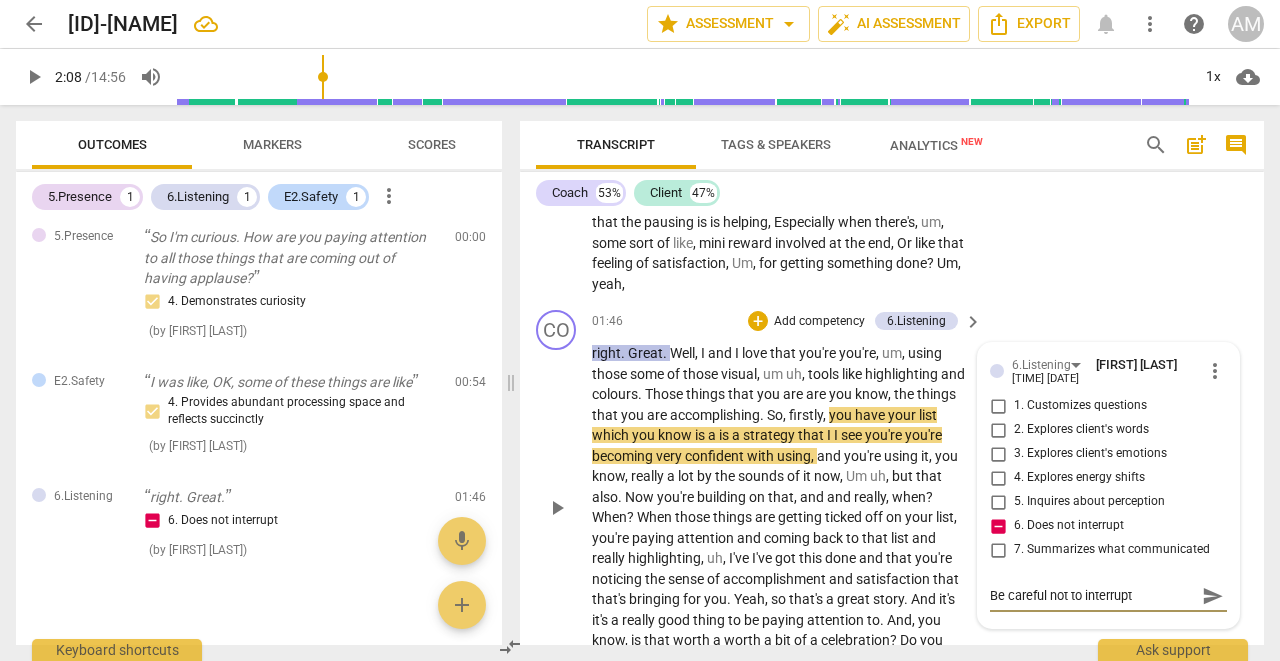 type on "Be careful not to interrupt o" 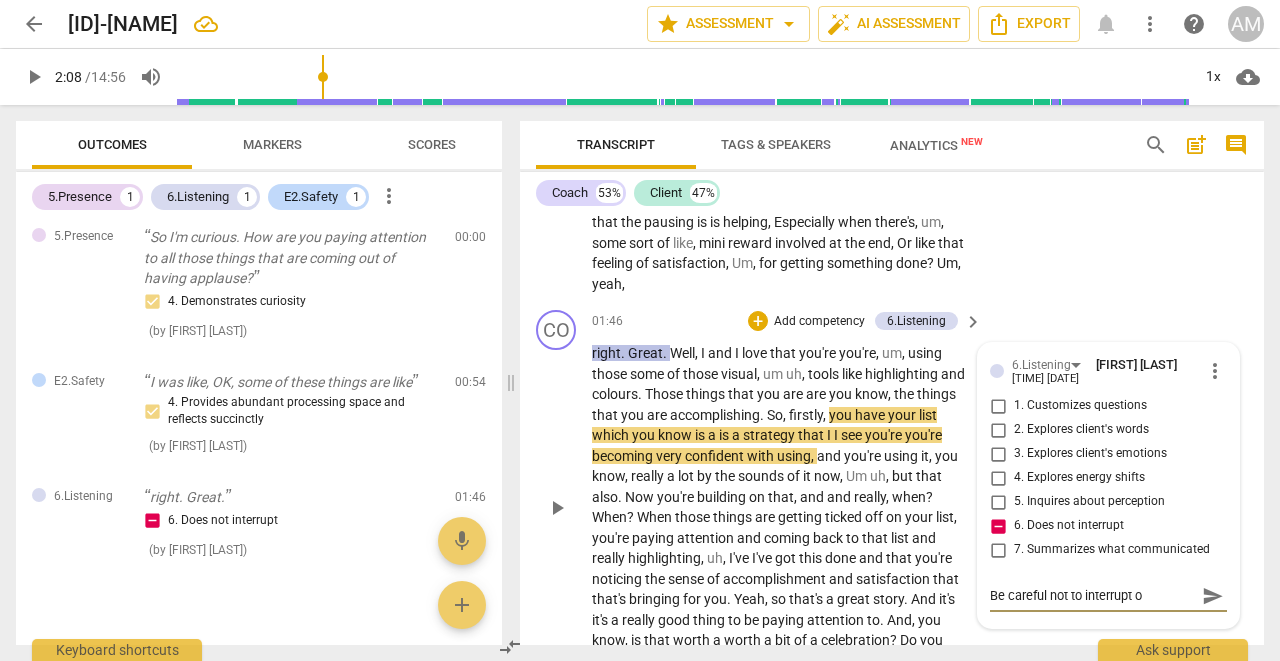 type on "Be careful not to interrupt or" 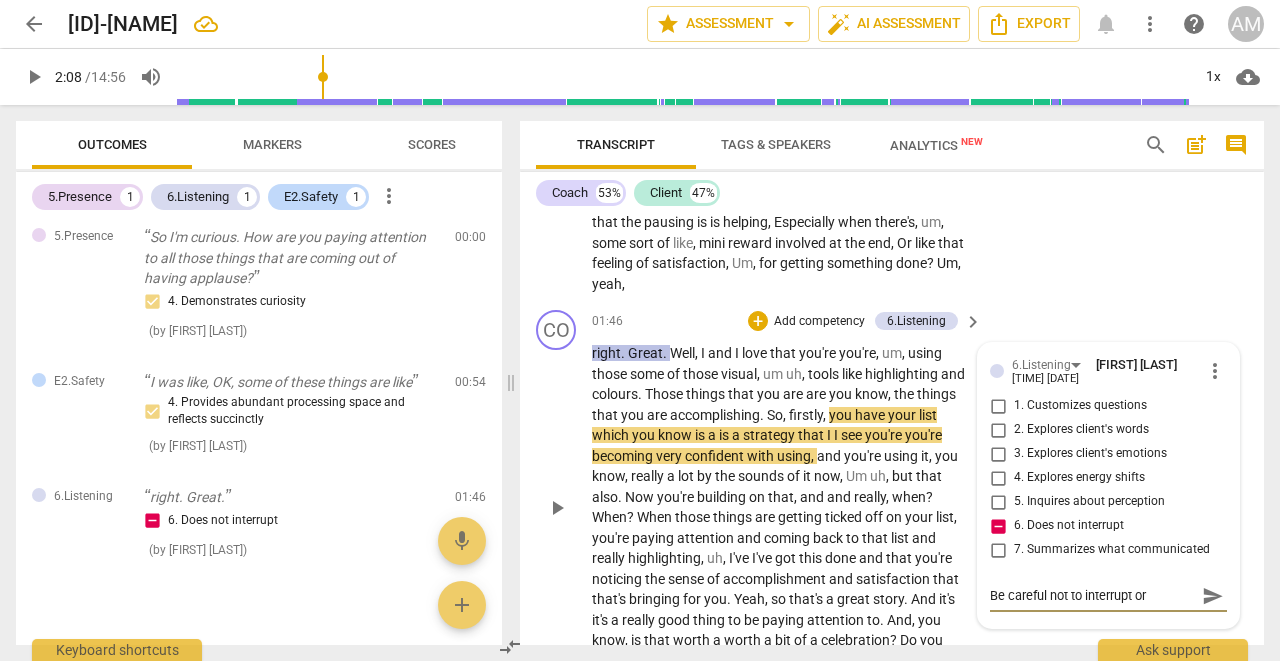 type on "Be careful not to interrupt or" 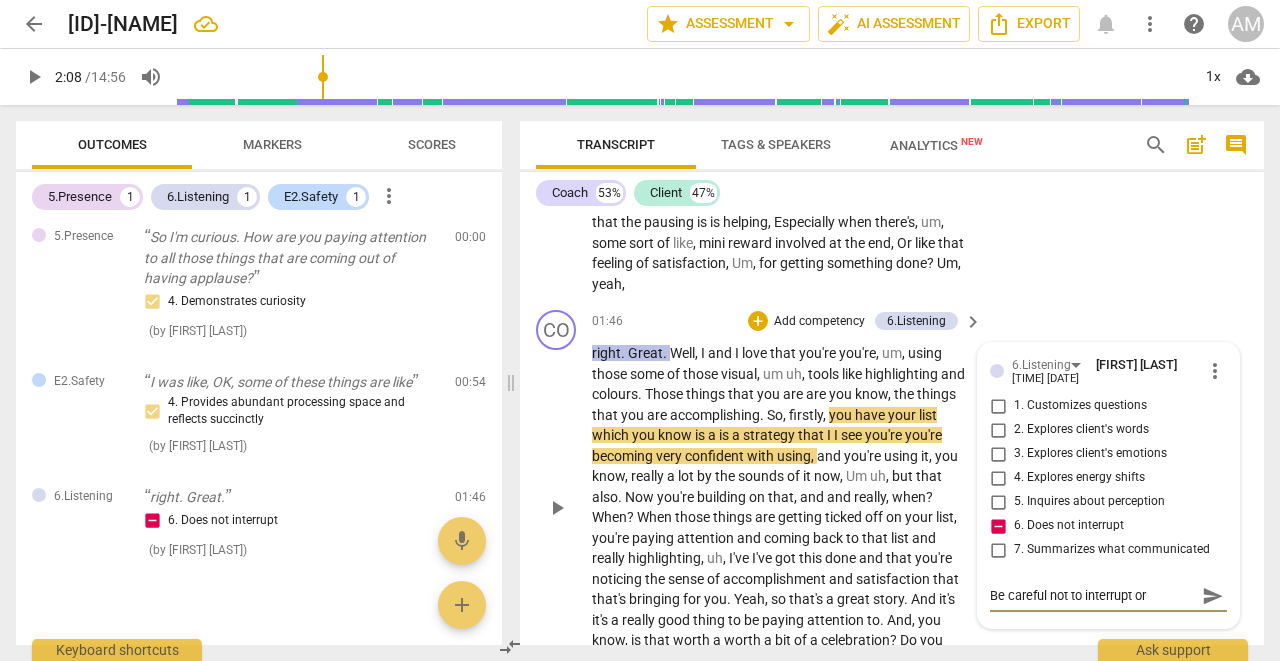 type on "Be careful not to interrupt or" 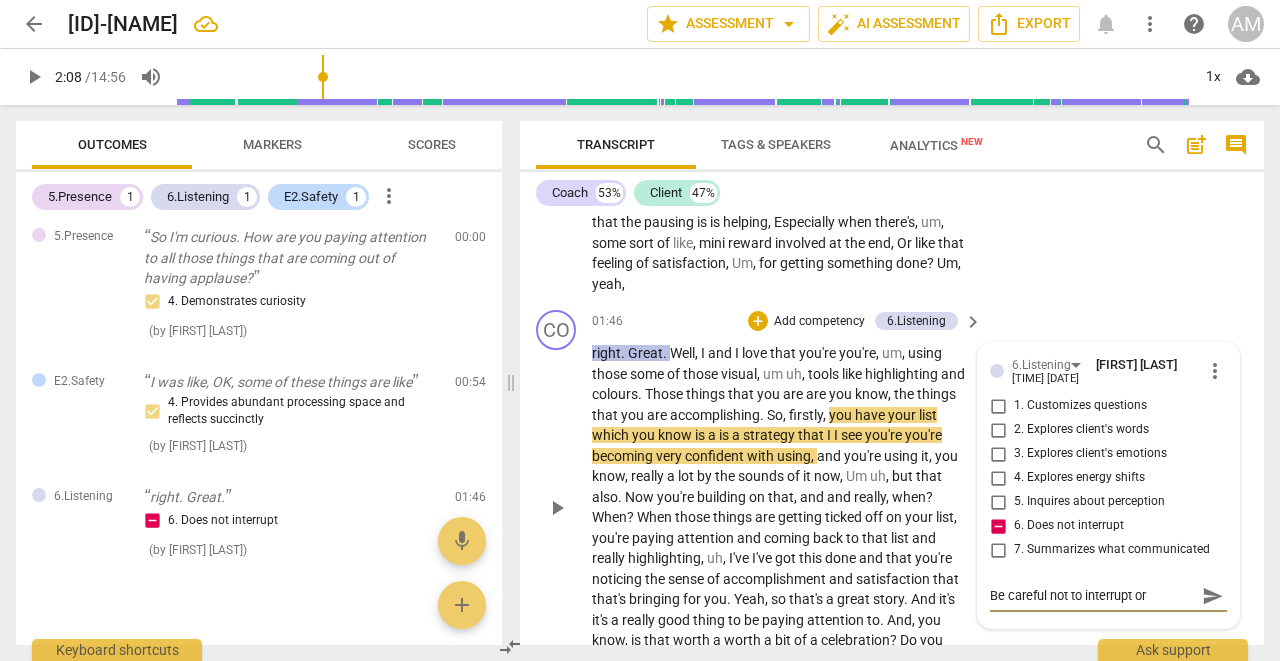 type on "Be careful not to interrupt or" 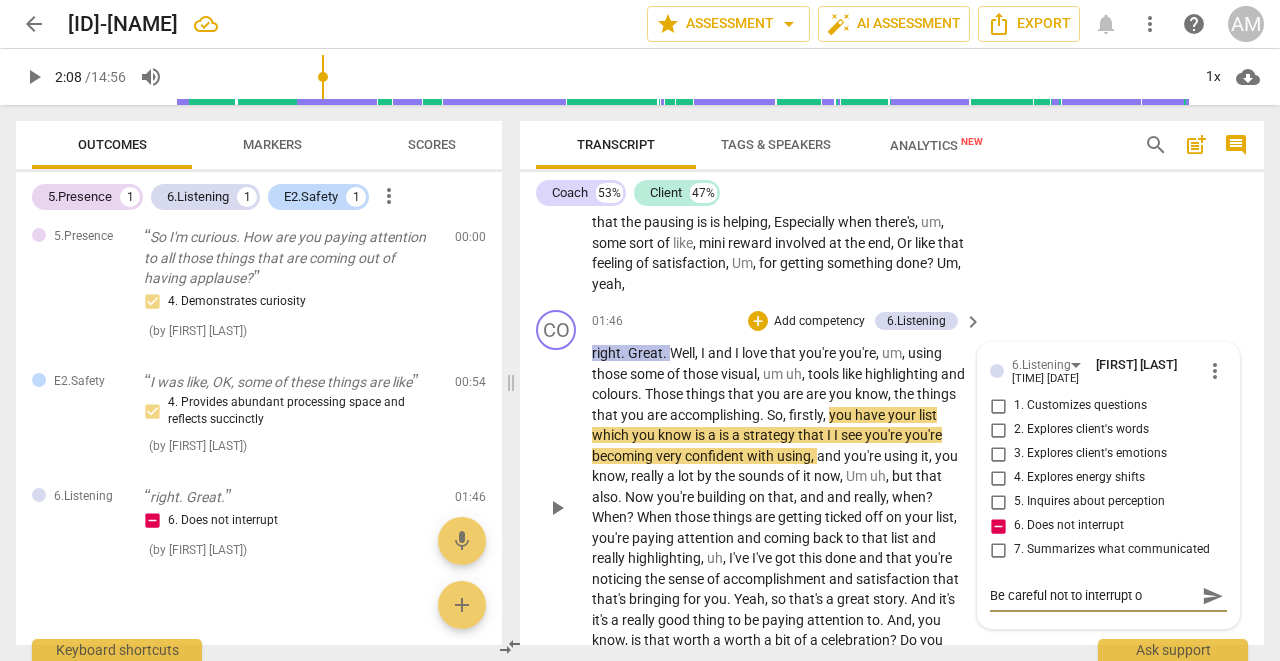 type on "Be careful not to interrupt" 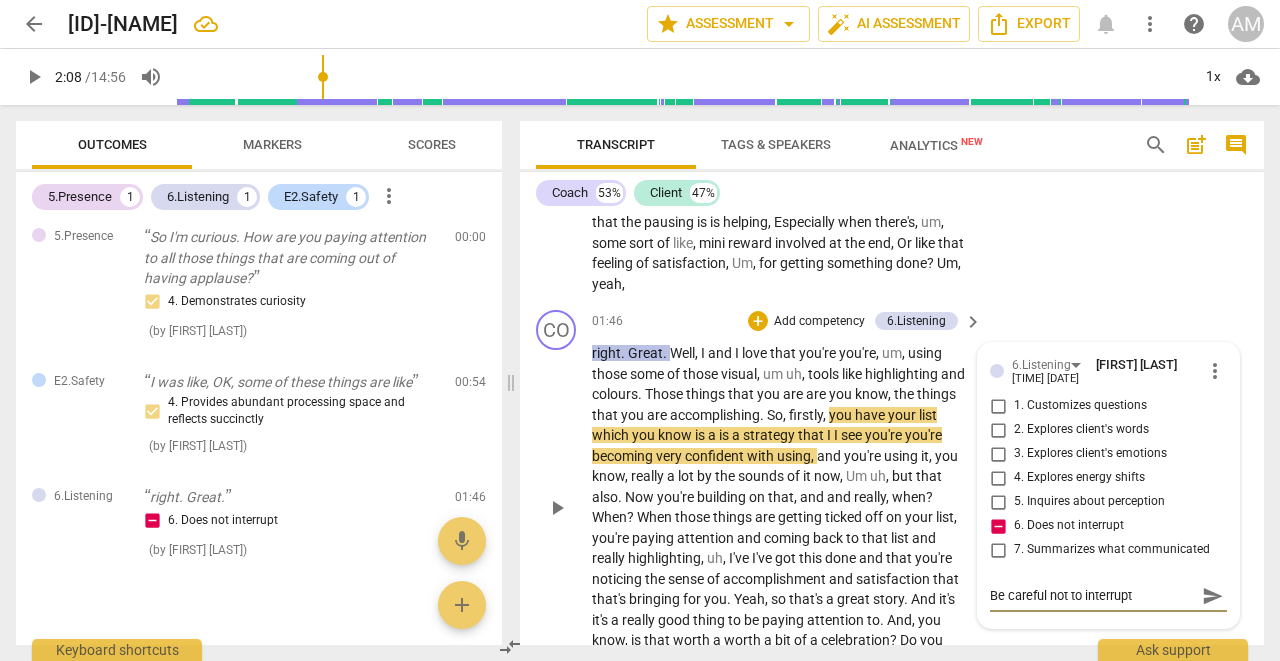 type on "Be careful not to interrupt" 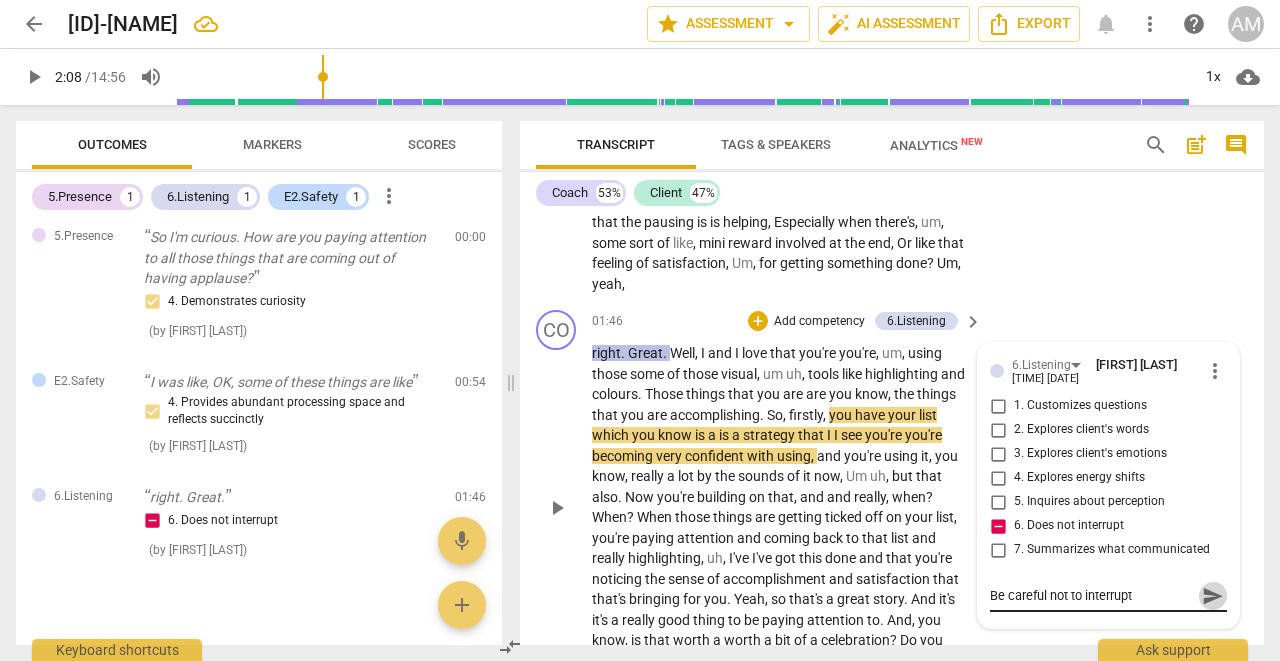 click on "send" at bounding box center [1213, 596] 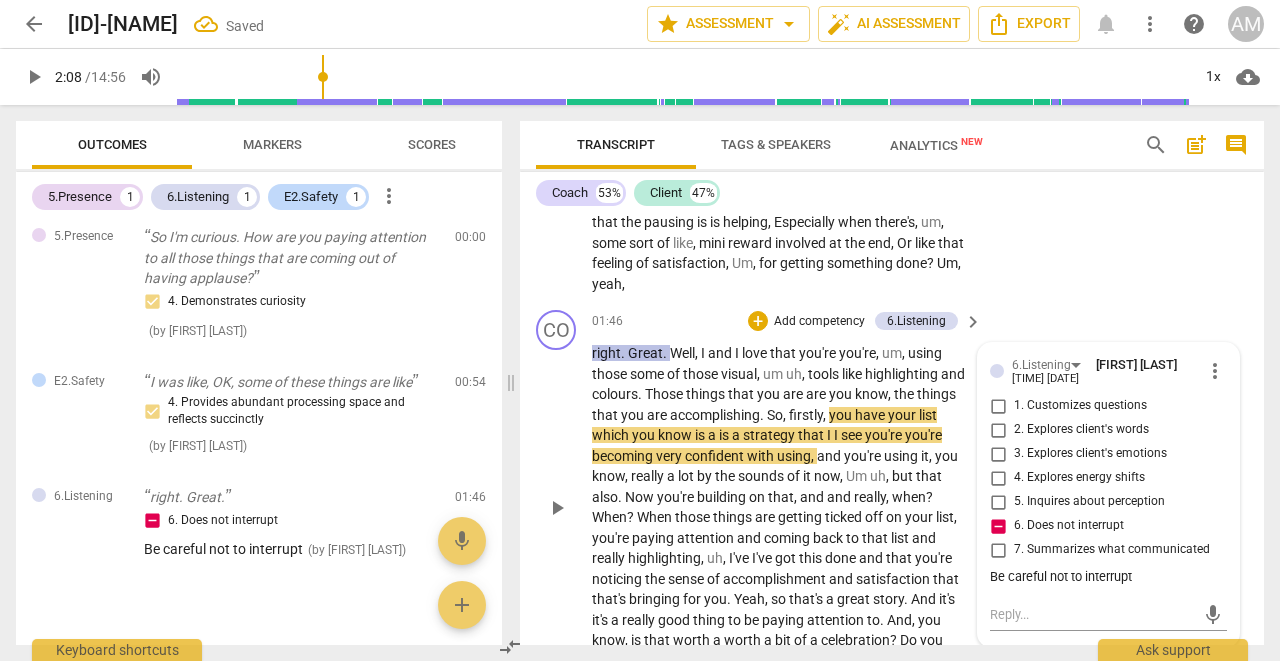 click on "[TIME] [TIME]" at bounding box center (892, 490) 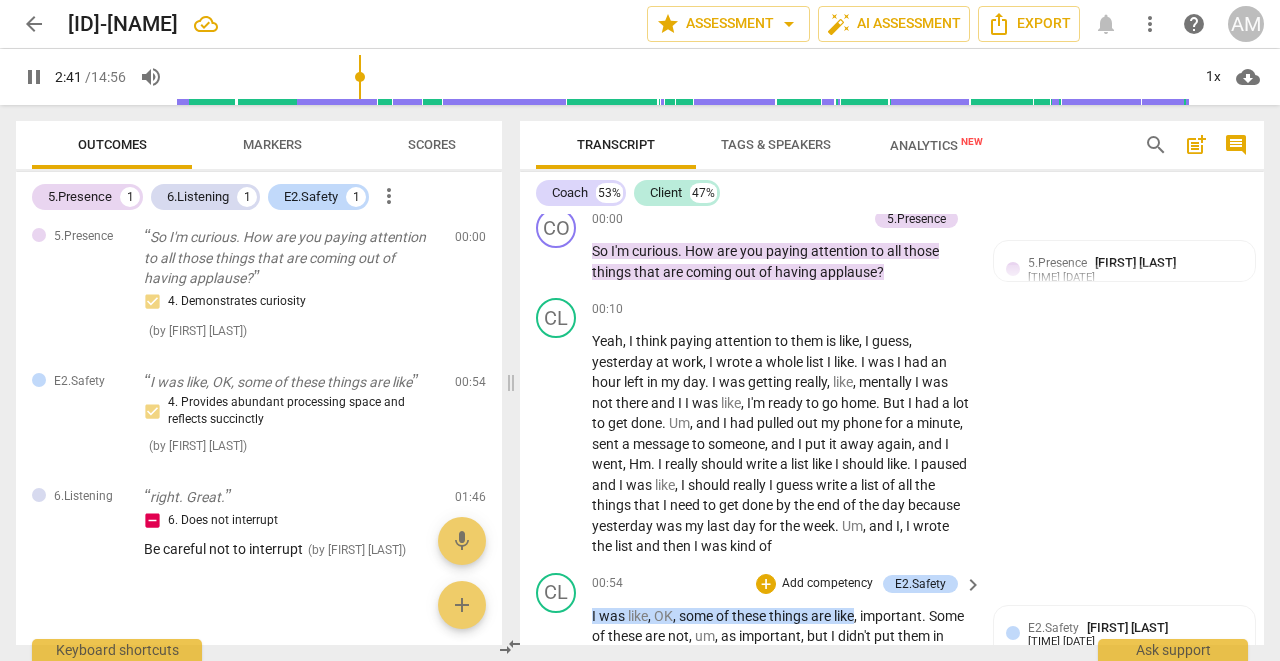 scroll, scrollTop: 2501, scrollLeft: 0, axis: vertical 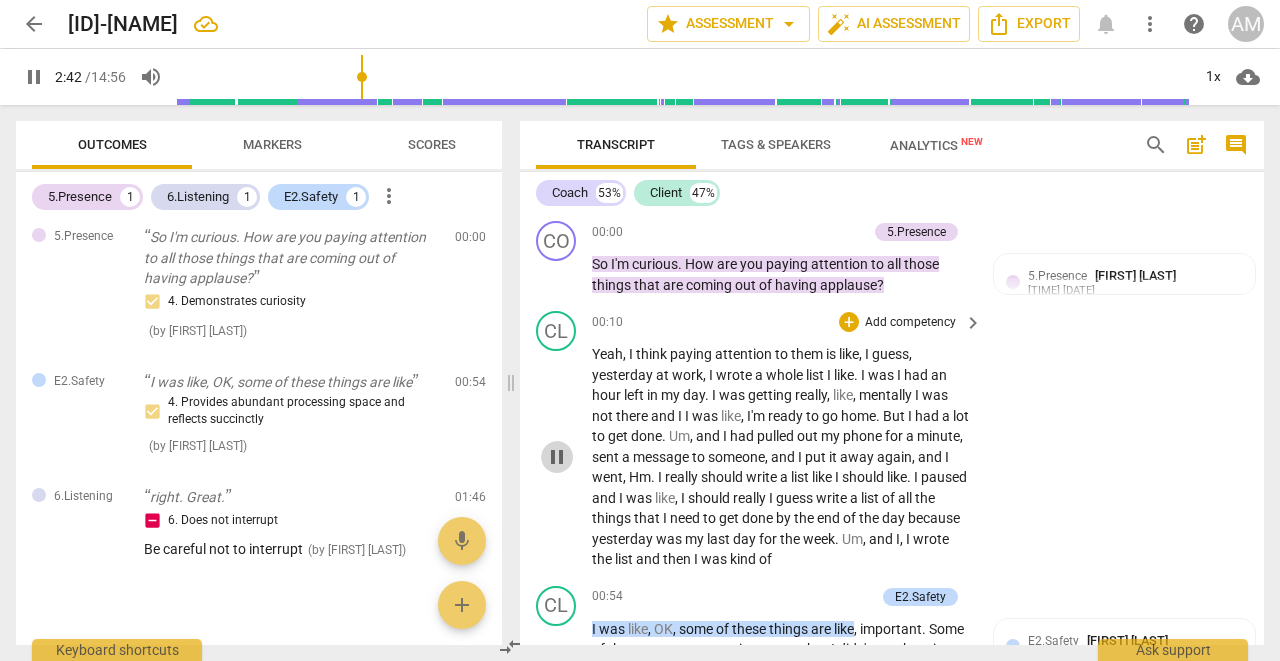 click on "pause" at bounding box center [557, 457] 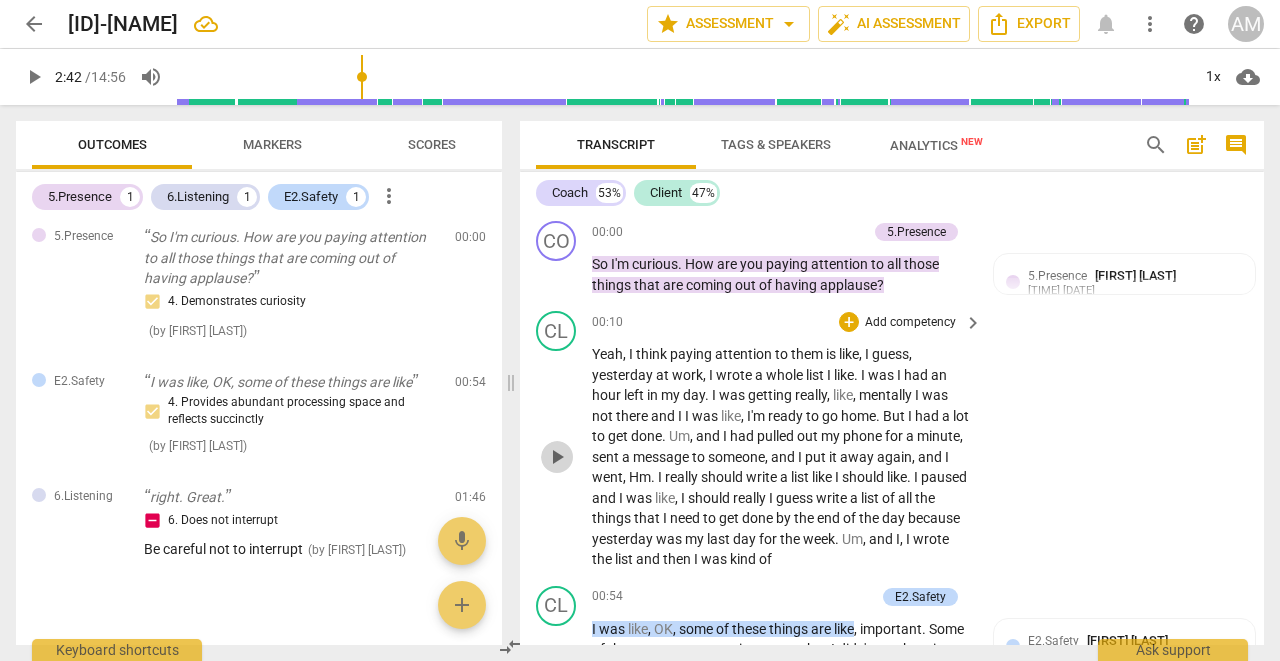 click on "play_arrow" at bounding box center [557, 457] 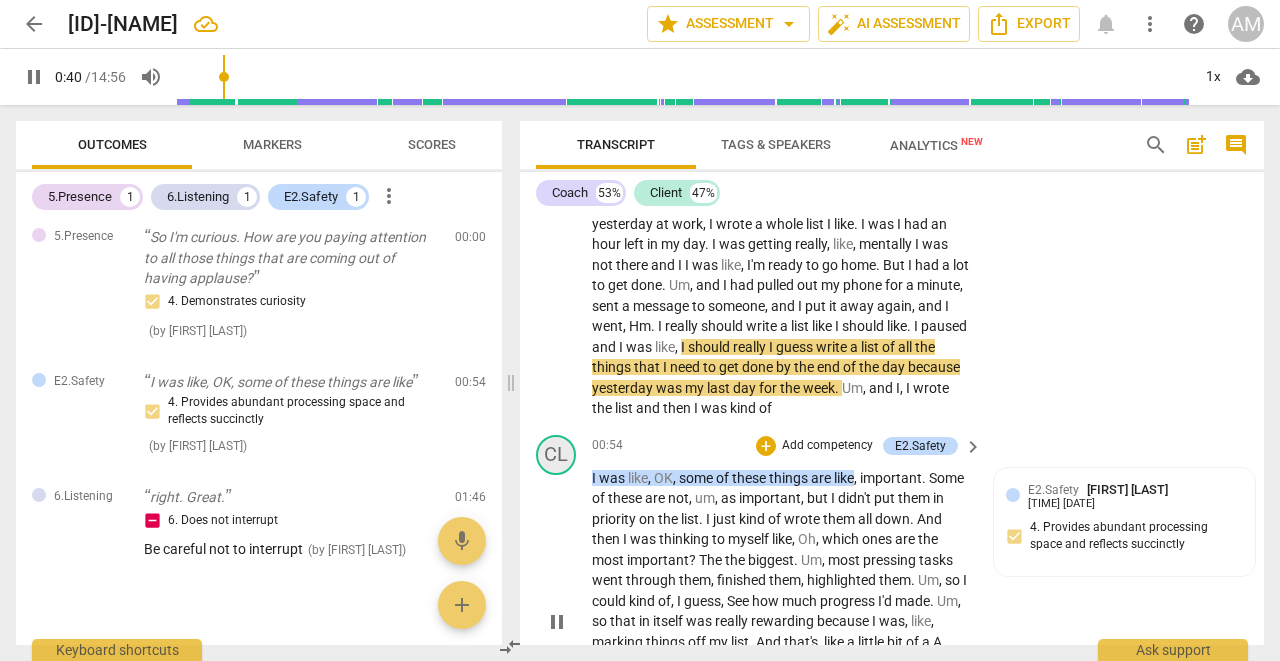 scroll, scrollTop: 2655, scrollLeft: 0, axis: vertical 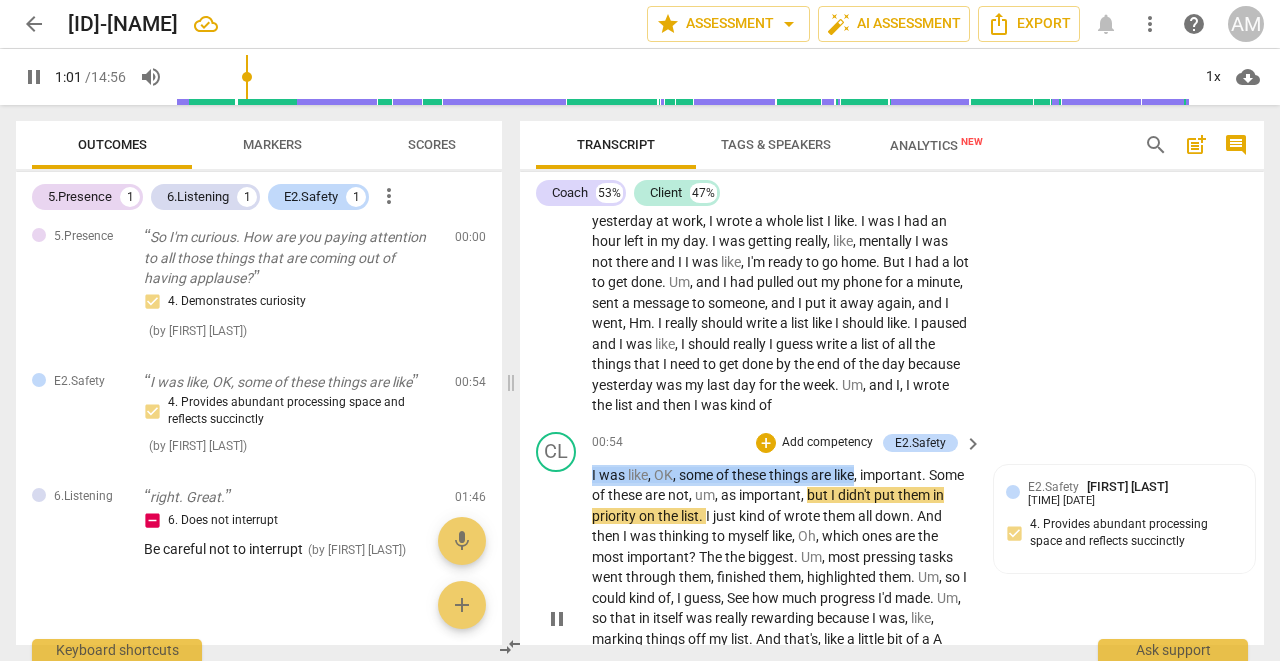 drag, startPoint x: 592, startPoint y: 421, endPoint x: 856, endPoint y: 420, distance: 264.0019 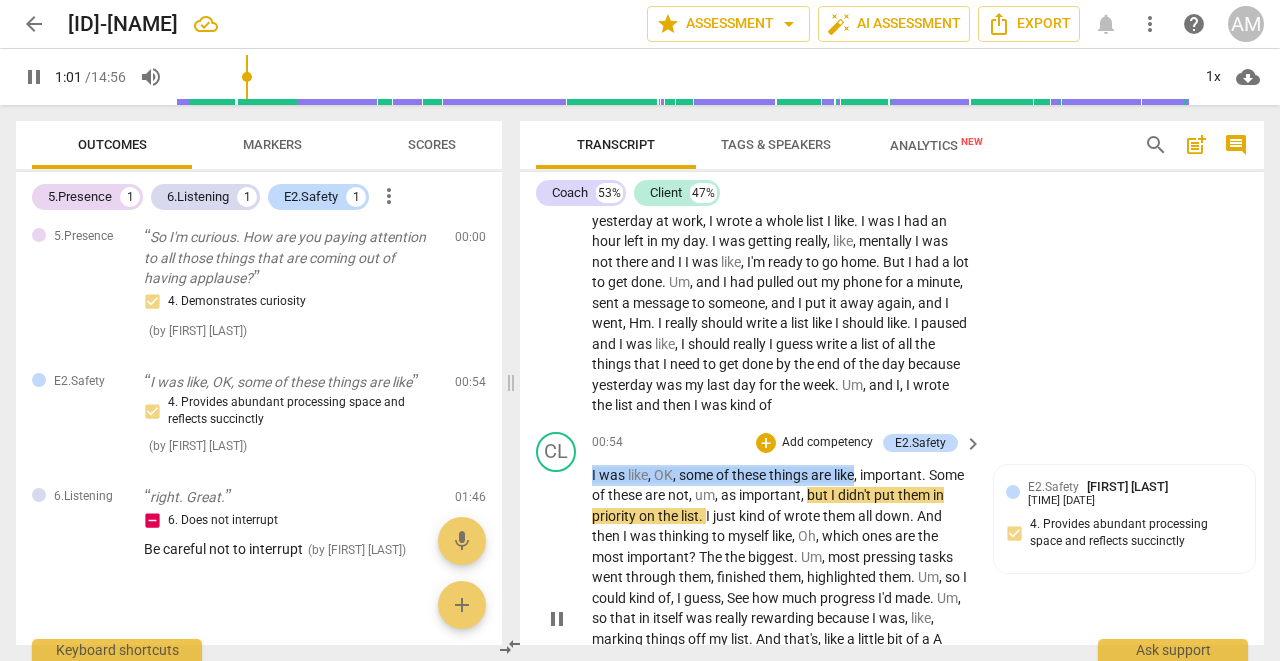 click on "I was like, OK, some of these things are like, important. Some of these are not, um, as important, but I didn't put them in priority on the list. I just kind of wrote them all down. And then I was thinking to myself like, Oh, which ones are the most important? The the biggest. Um, most pressing tasks went through them, finished them, highlighted them. Um, so I could kind of, I guess, See how much progress I'd made. Um, so that in itself was really rewarding because I was, like, marking things off my list. And that's, like a little bit of a A domain, uh, hit a little bit of satisfaction that you get from highlighting something. Um, so, yeah, I'm noticing I'm noticing that the pausing is is helping, Especially when" at bounding box center [782, 619] 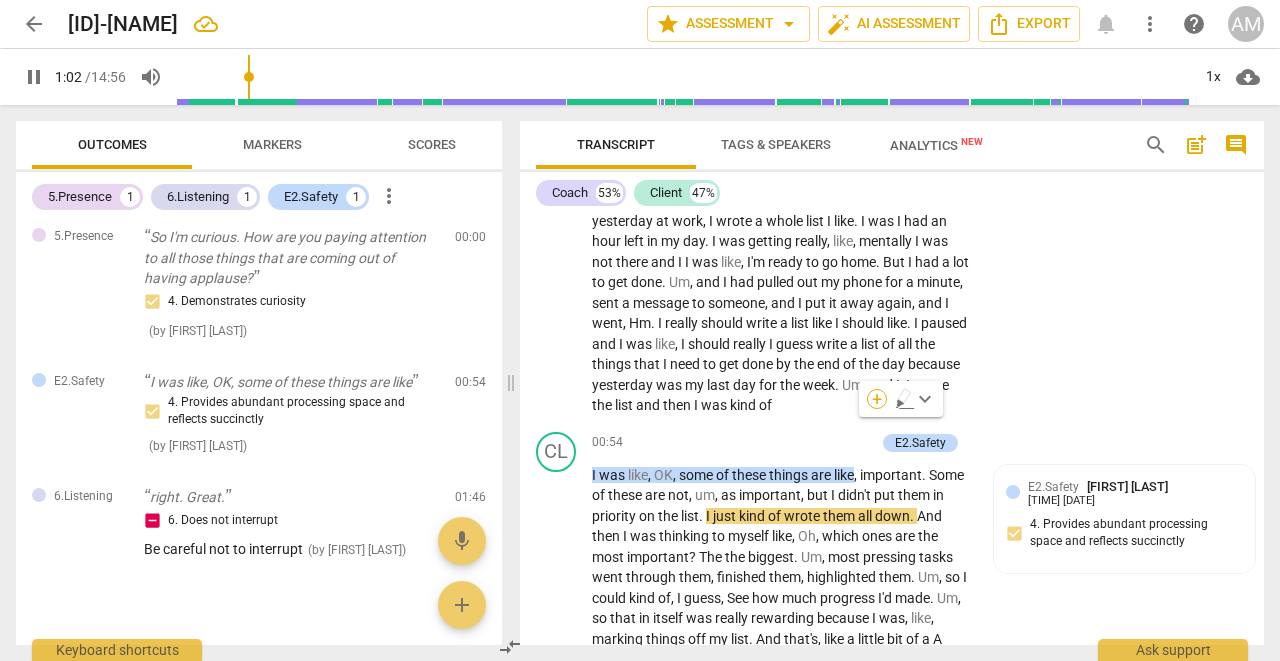 click on "+" at bounding box center (877, 399) 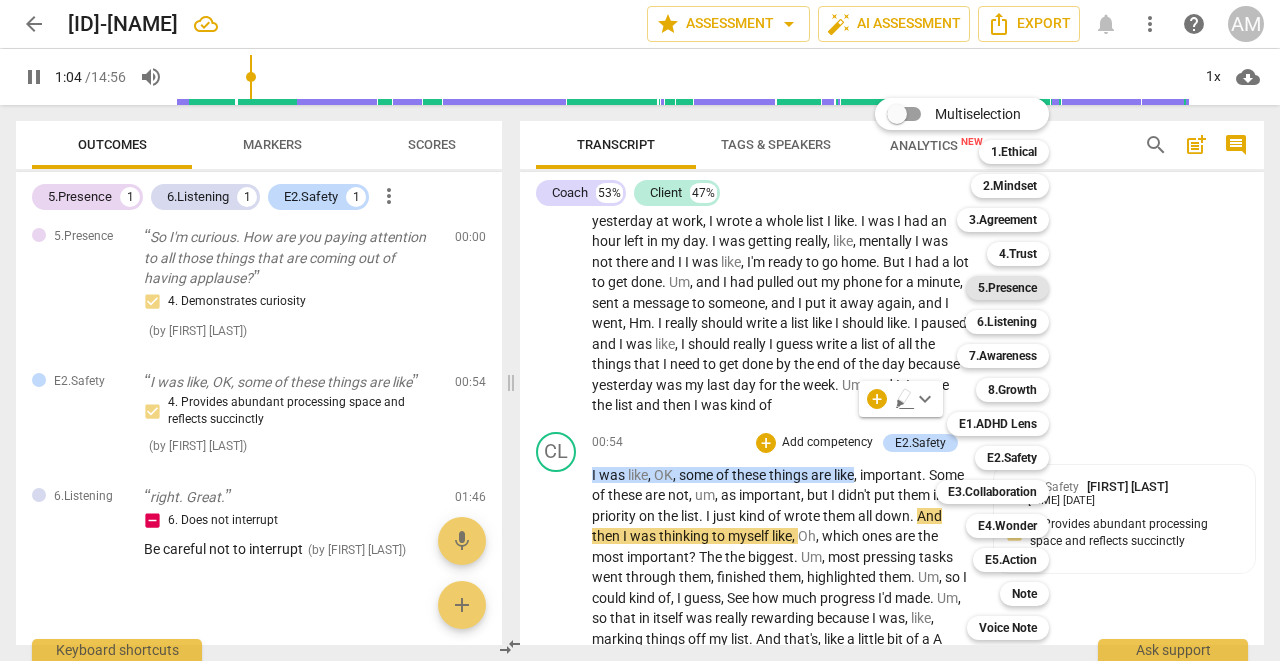 click on "5.Presence" at bounding box center [1007, 288] 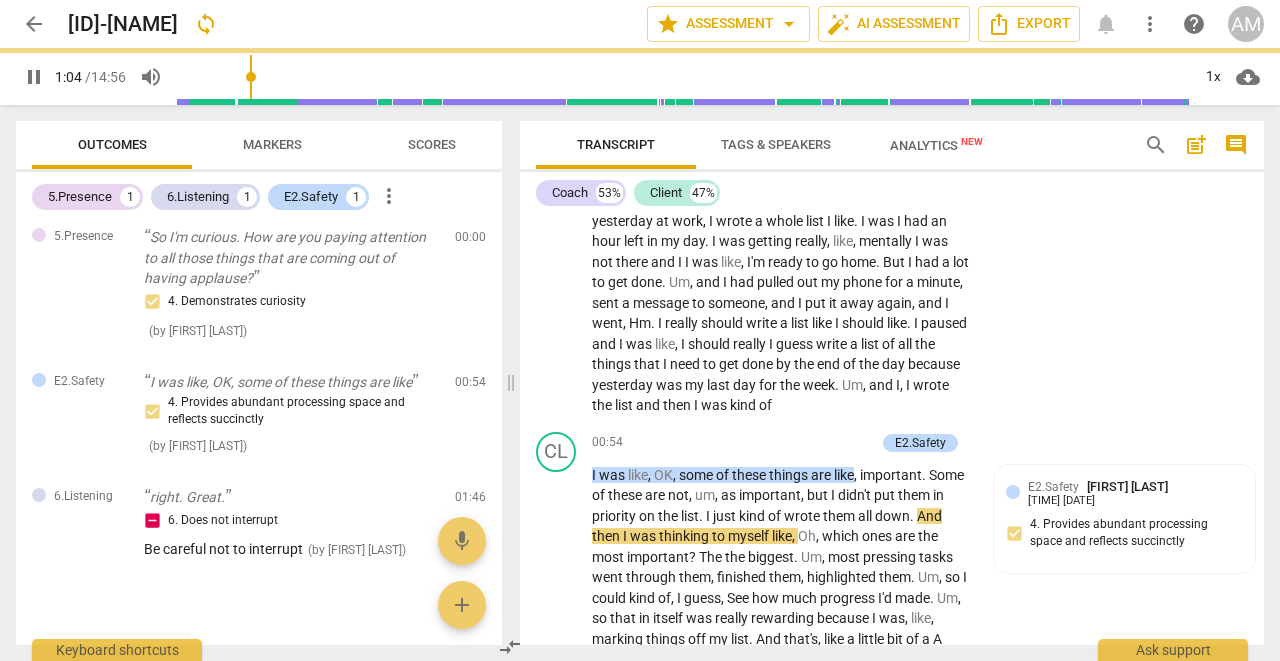 type on "66" 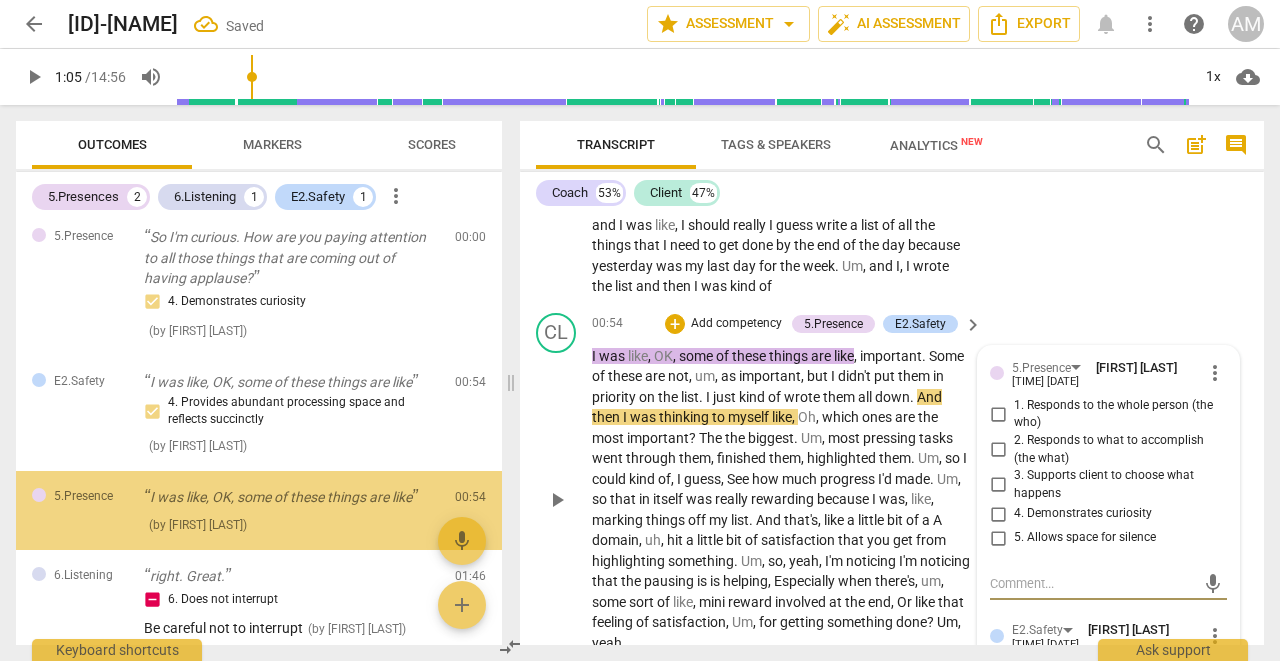 scroll, scrollTop: 84, scrollLeft: 0, axis: vertical 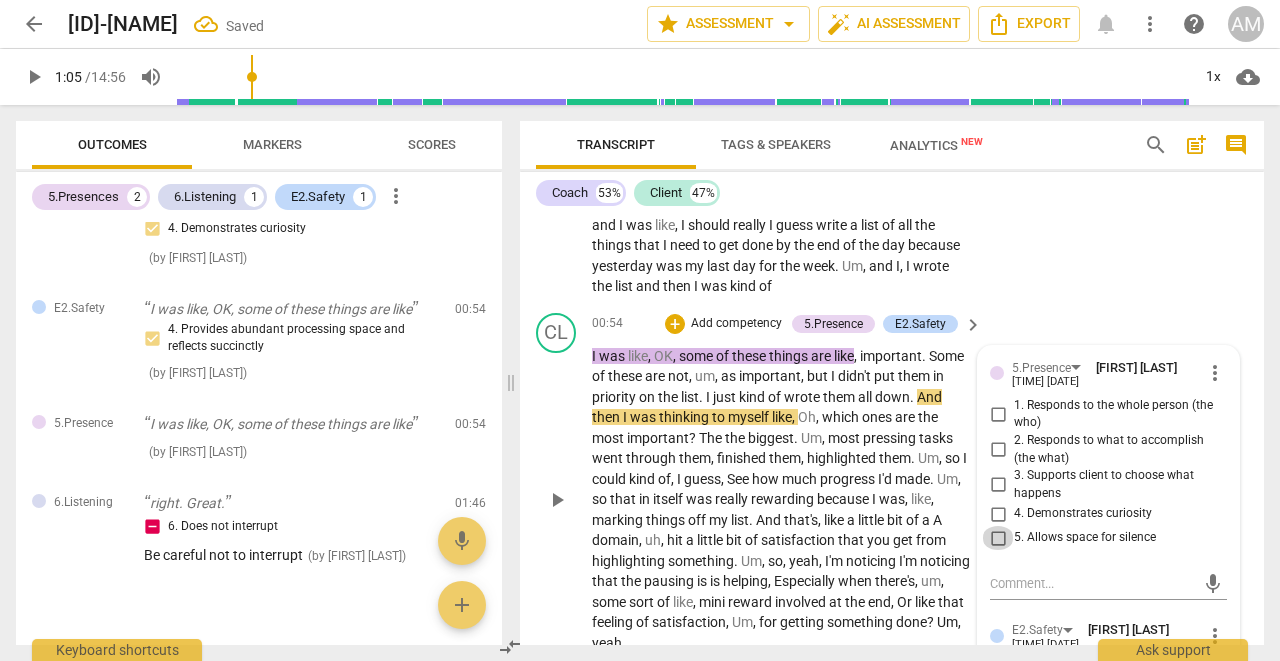 click on "5. Allows space for silence" at bounding box center [998, 538] 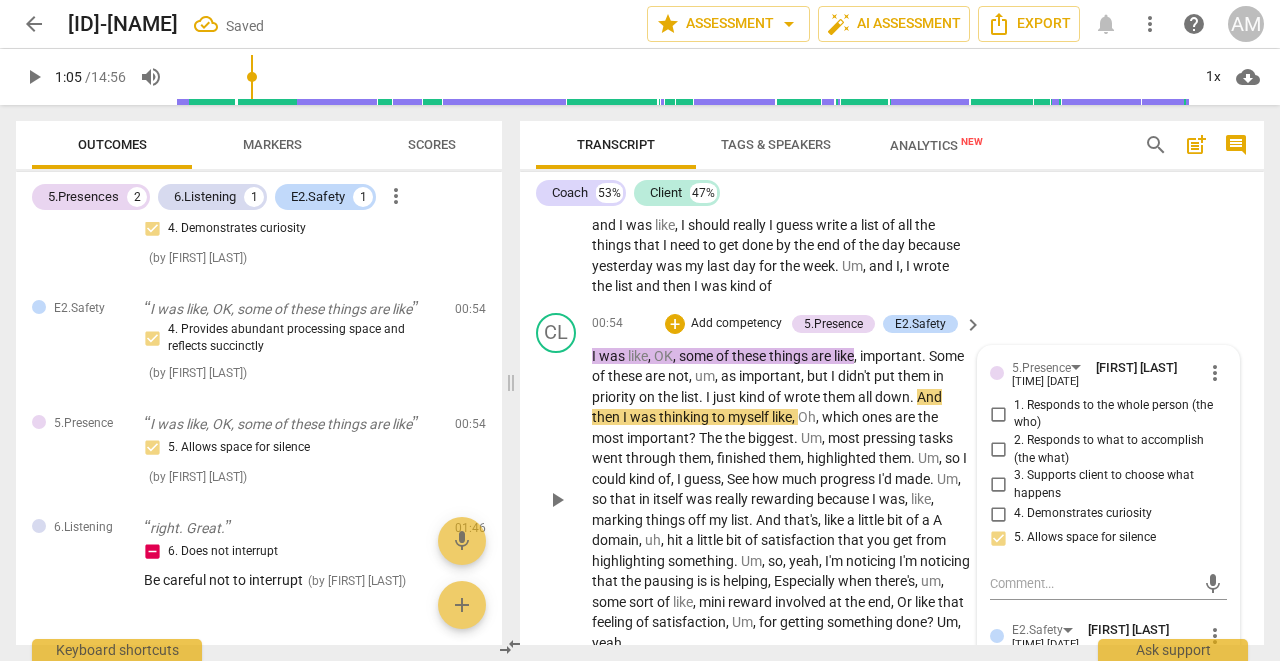 click on "I was like, OK, some of these things are like, important. Some of these are not, um, as important, but I didn't put them in priority on the list. I just kind of wrote them all down. And then I was thinking to myself like, Oh, which ones are the most important? The the biggest. Um, most pressing tasks went through them, finished them, highlighted them. Um, so I could kind of, I guess, See how much progress I'd made. Um, so that in itself was really rewarding because I was, like, marking things off my list. And that's, like a little bit of a A domain, uh, hit a little bit of satisfaction that you get from highlighting something. Um, so, yeah, I'm noticing I'm noticing that the pausing is is helping, Especially when" at bounding box center [782, 500] 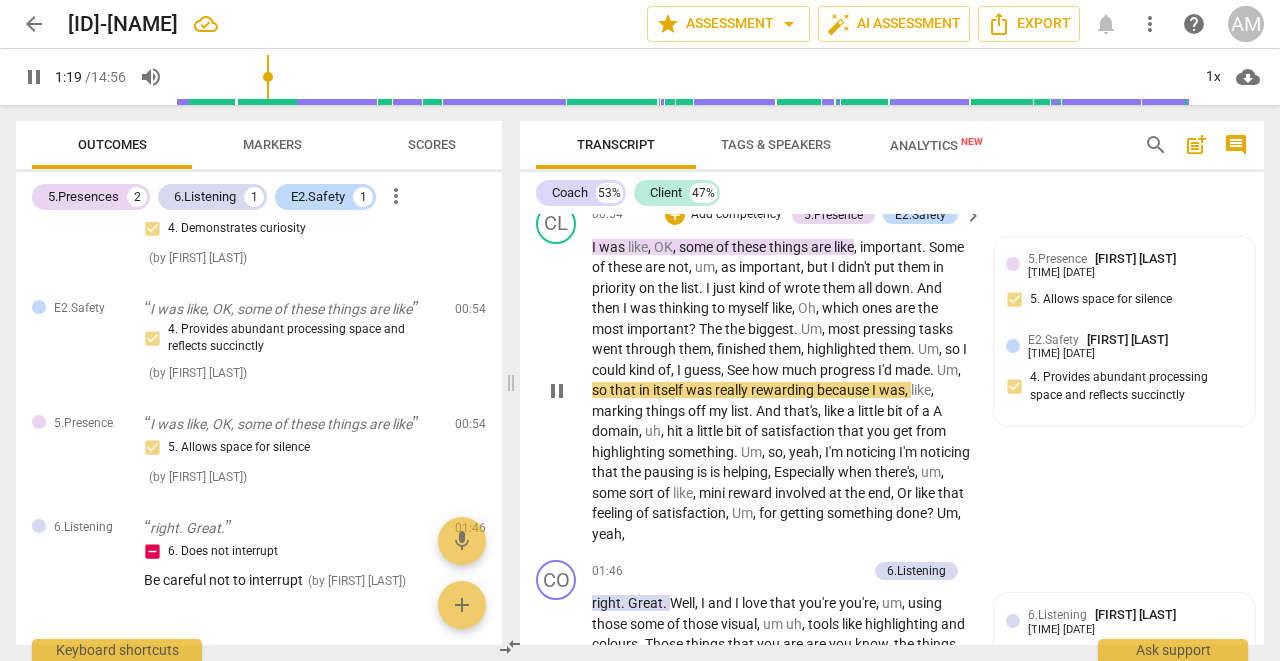 scroll, scrollTop: 2891, scrollLeft: 0, axis: vertical 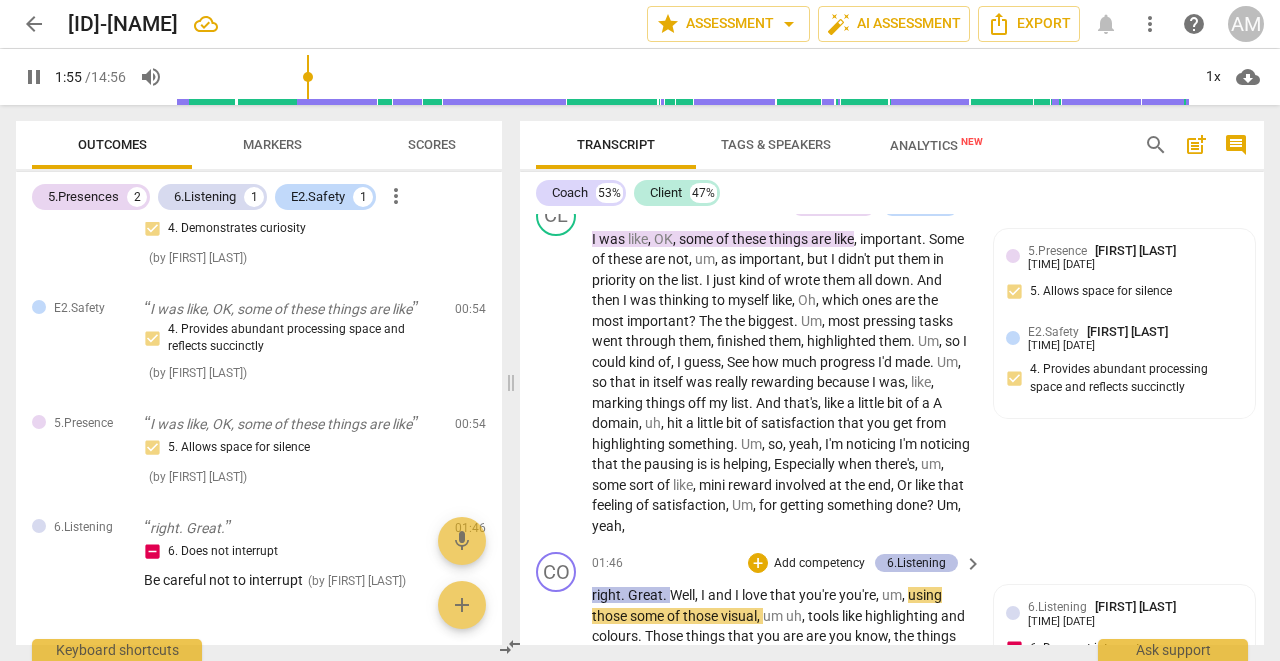 click on "6.Listening" at bounding box center (916, 563) 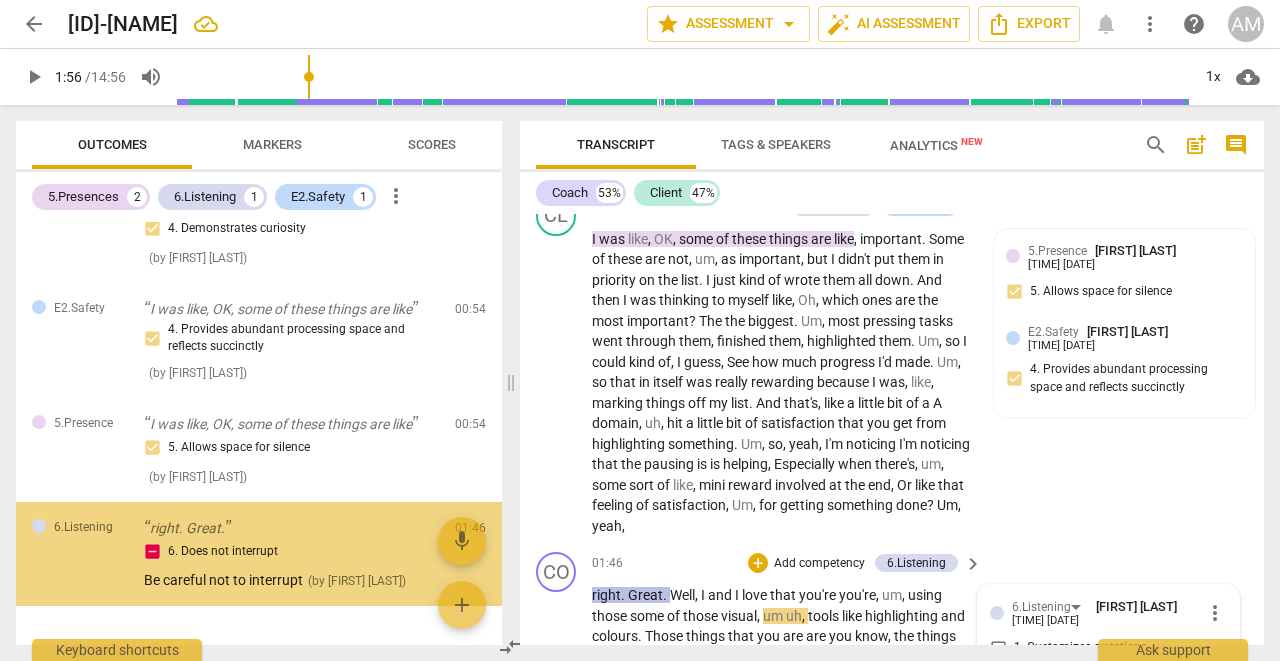 scroll, scrollTop: 159, scrollLeft: 0, axis: vertical 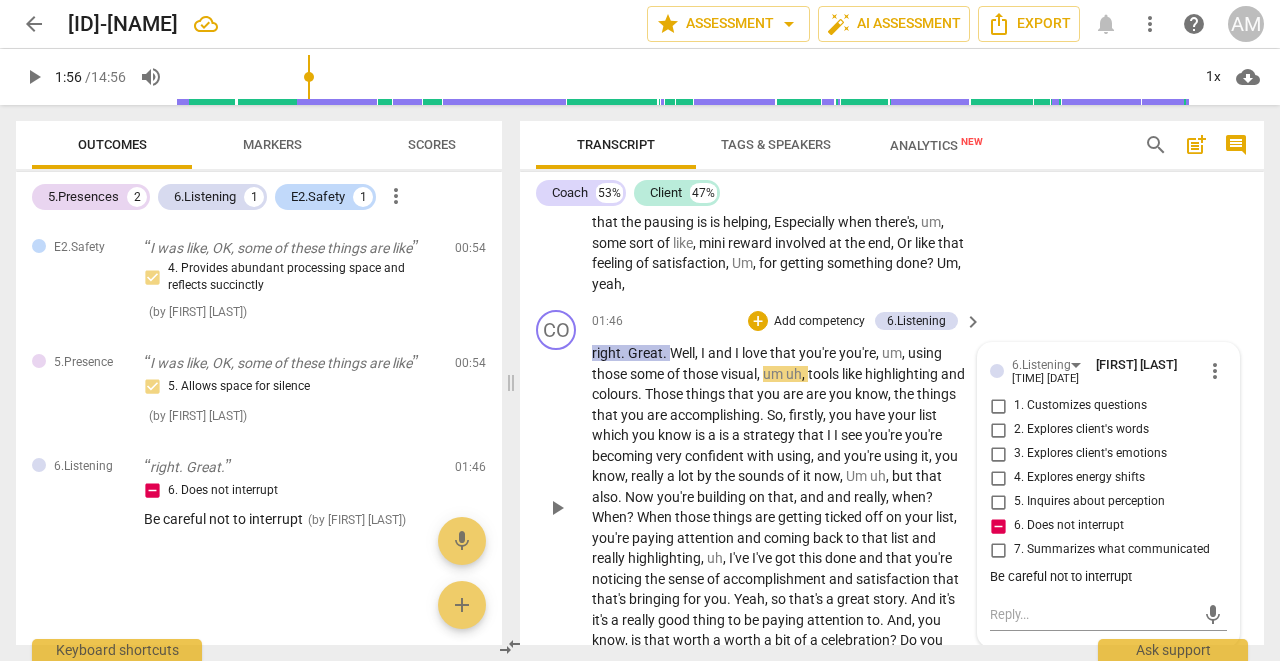click on "more_vert" at bounding box center (1215, 371) 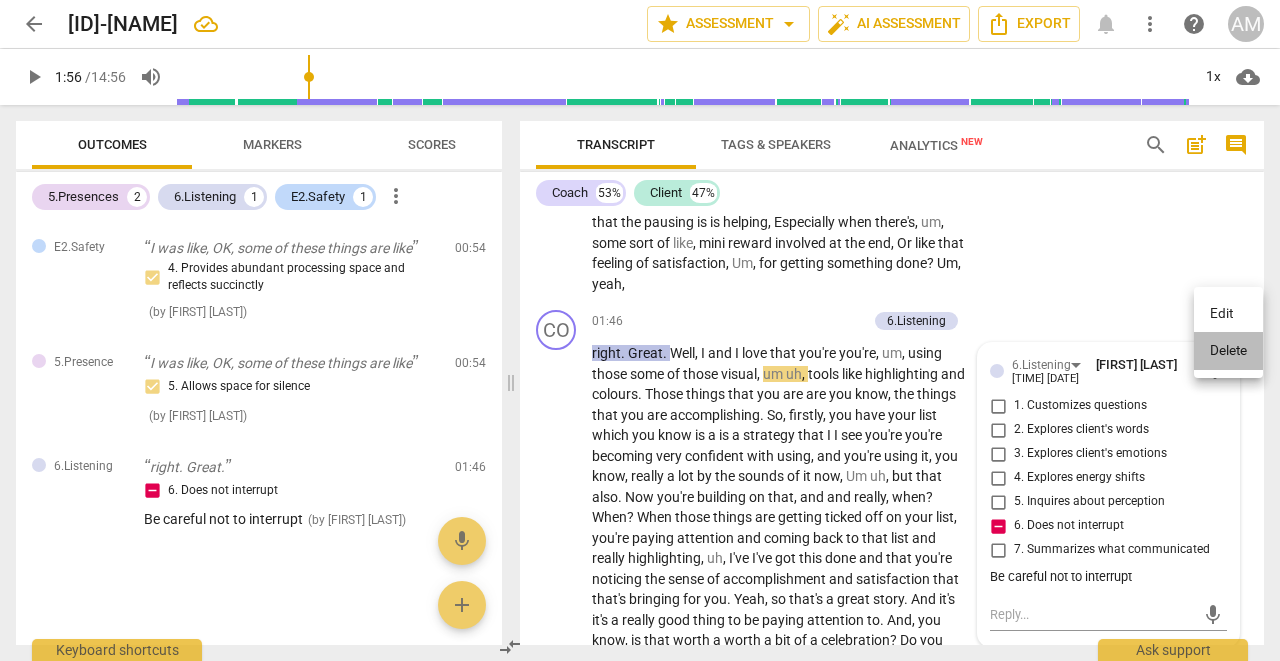 click on "Delete" at bounding box center (1228, 351) 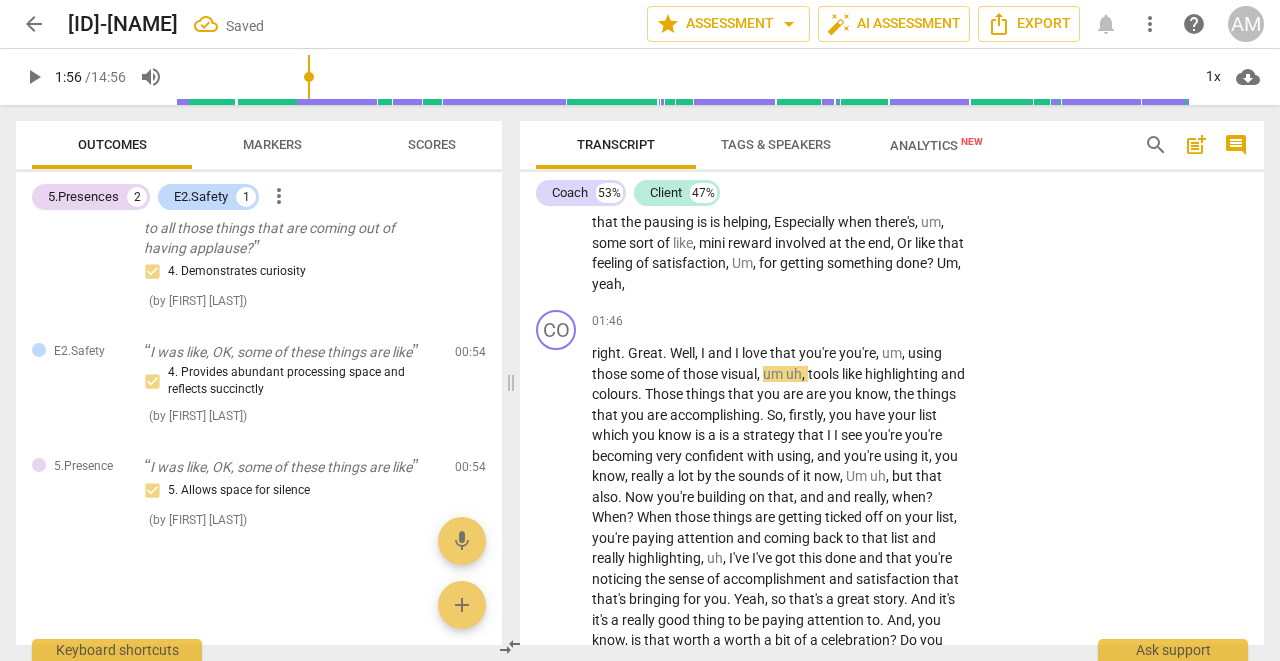 scroll, scrollTop: 36, scrollLeft: 0, axis: vertical 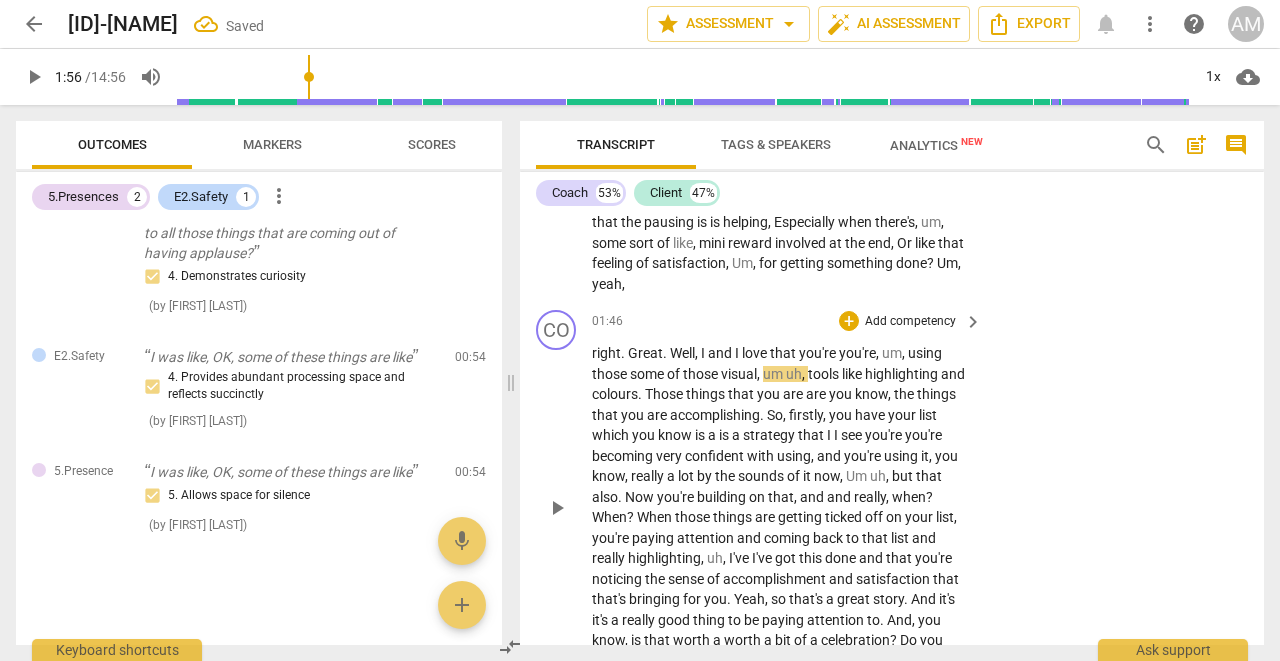 click on "play_arrow" at bounding box center (557, 508) 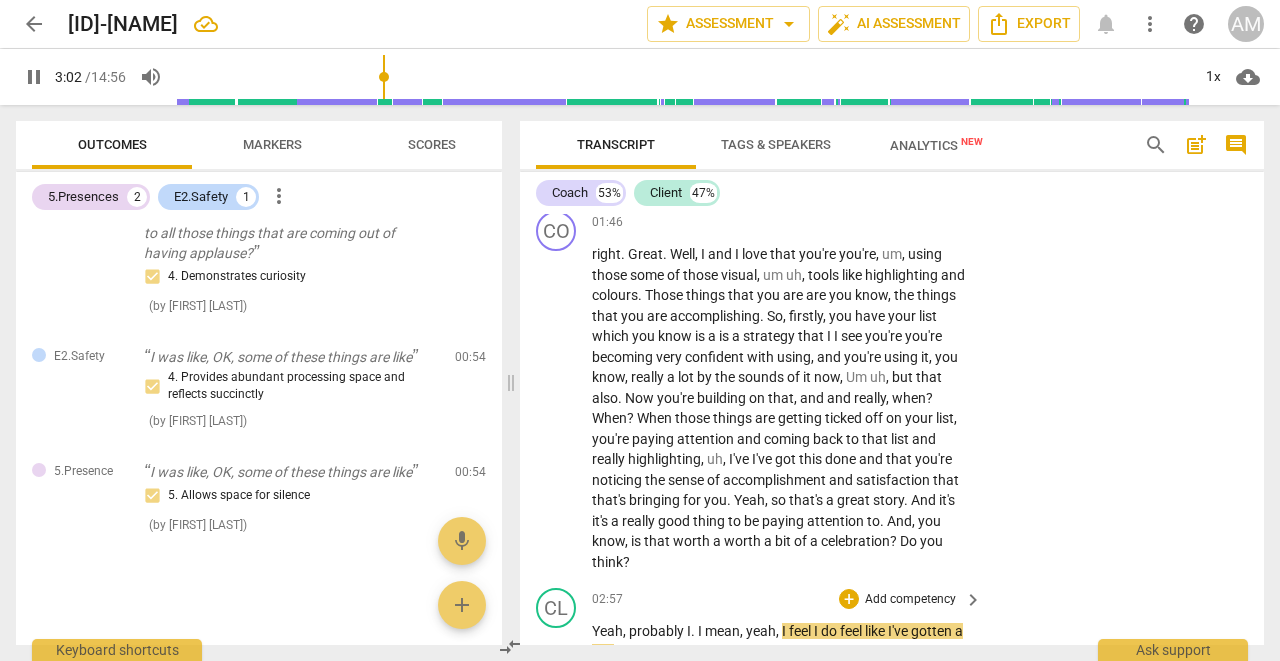 scroll, scrollTop: 3241, scrollLeft: 0, axis: vertical 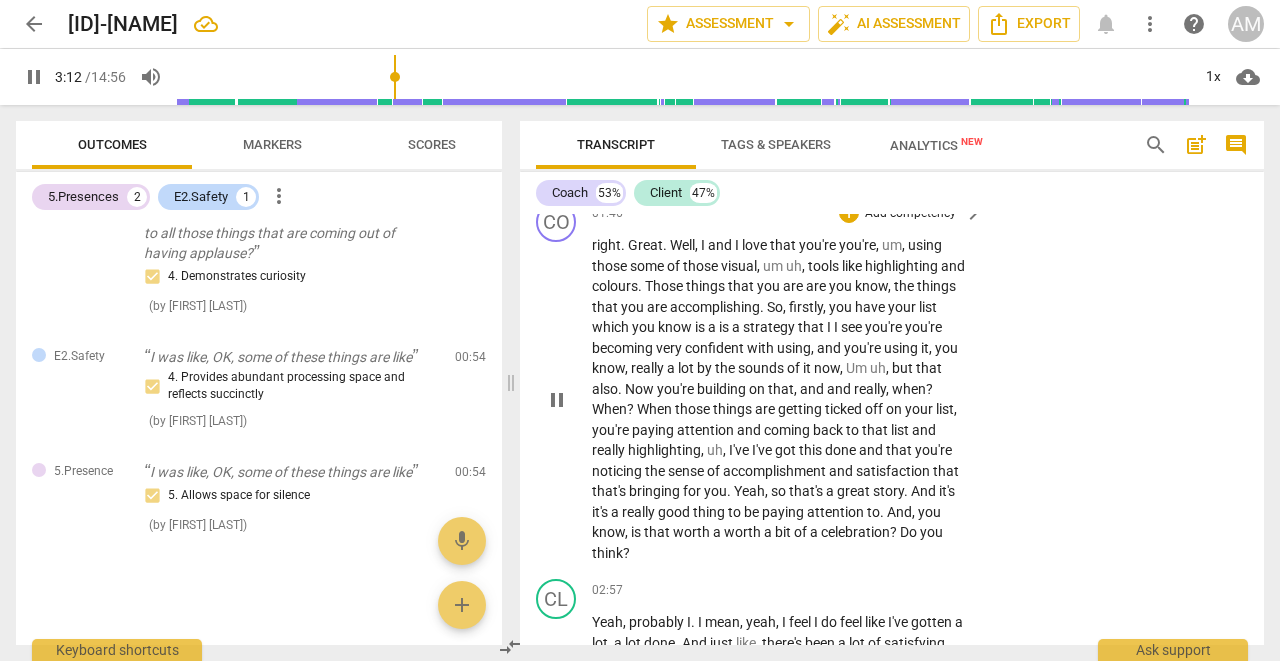 click on "[TIME] [TIME]" at bounding box center (782, 399) 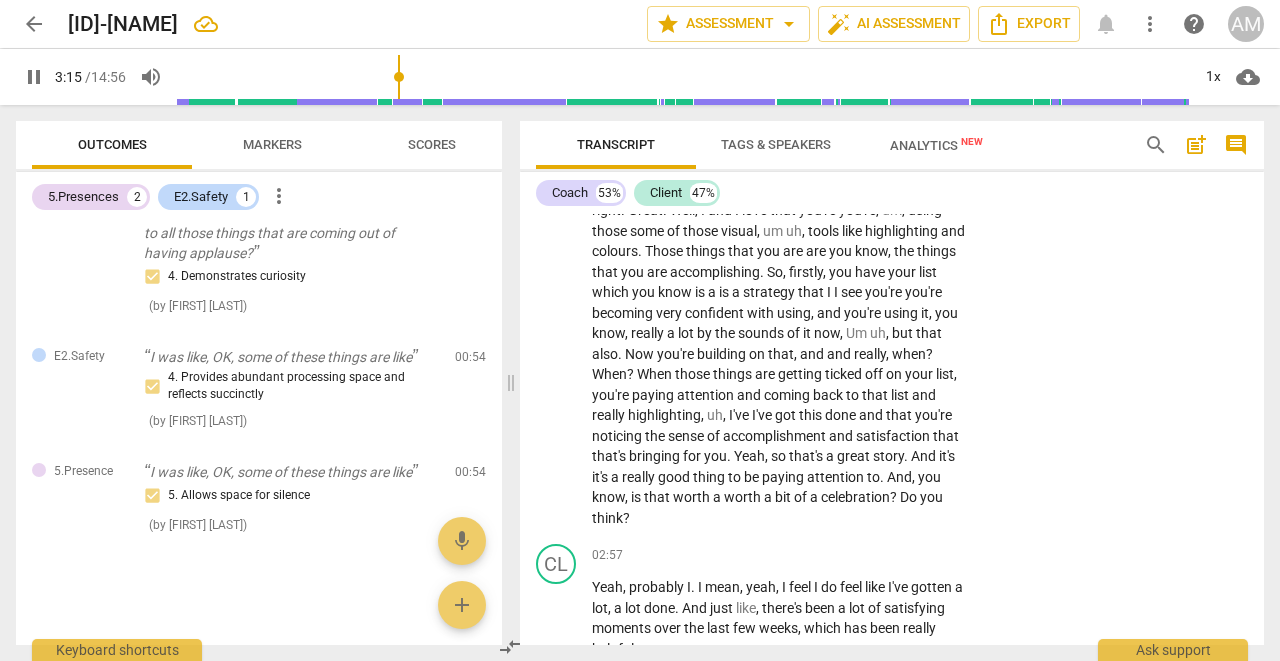 scroll, scrollTop: 3236, scrollLeft: 0, axis: vertical 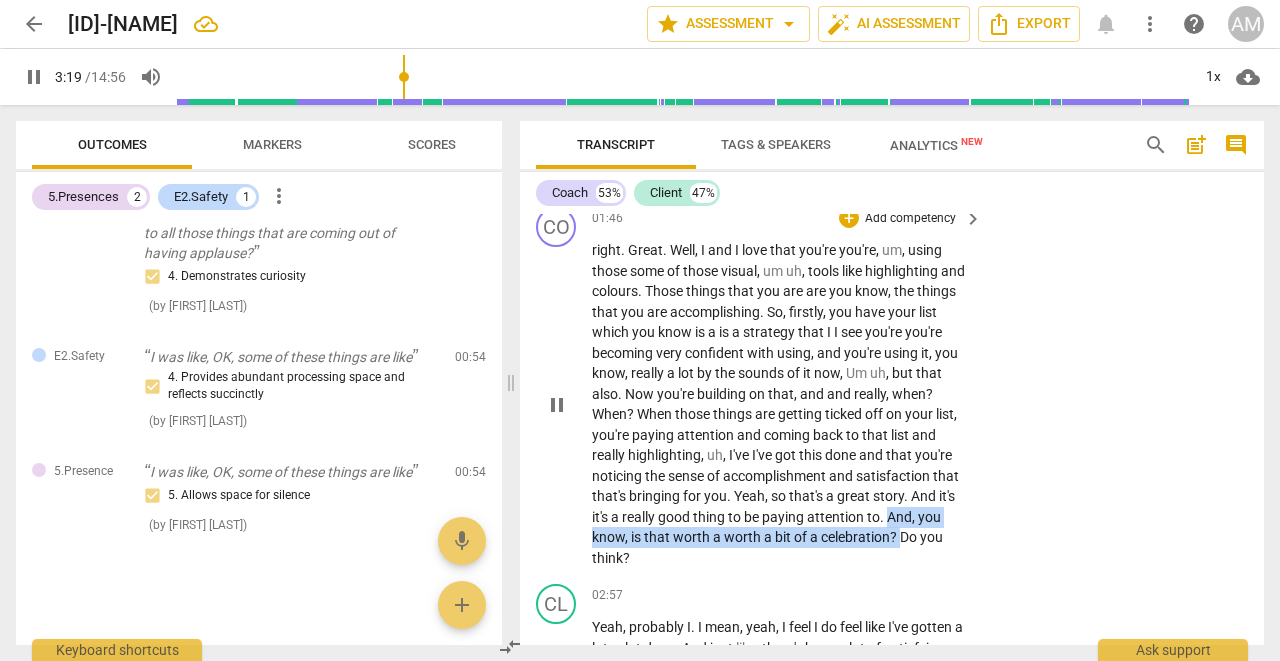 drag, startPoint x: 887, startPoint y: 450, endPoint x: 901, endPoint y: 467, distance: 22.022715 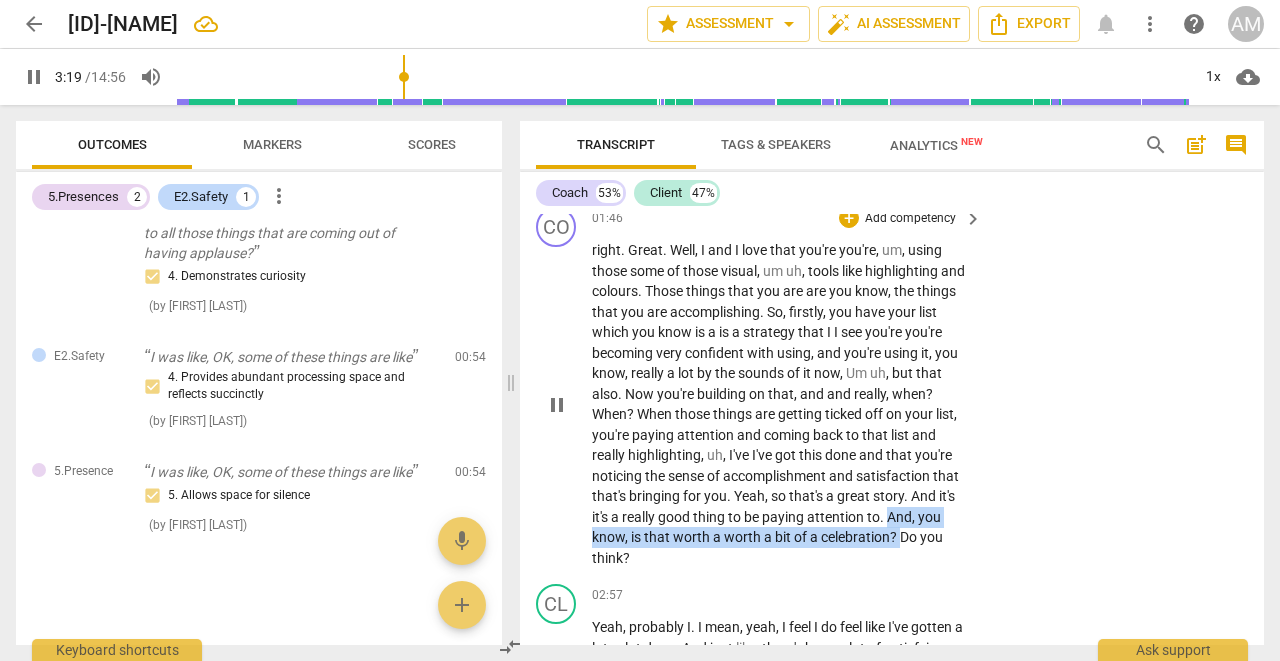 click on "[TIME] [TIME]" at bounding box center (782, 404) 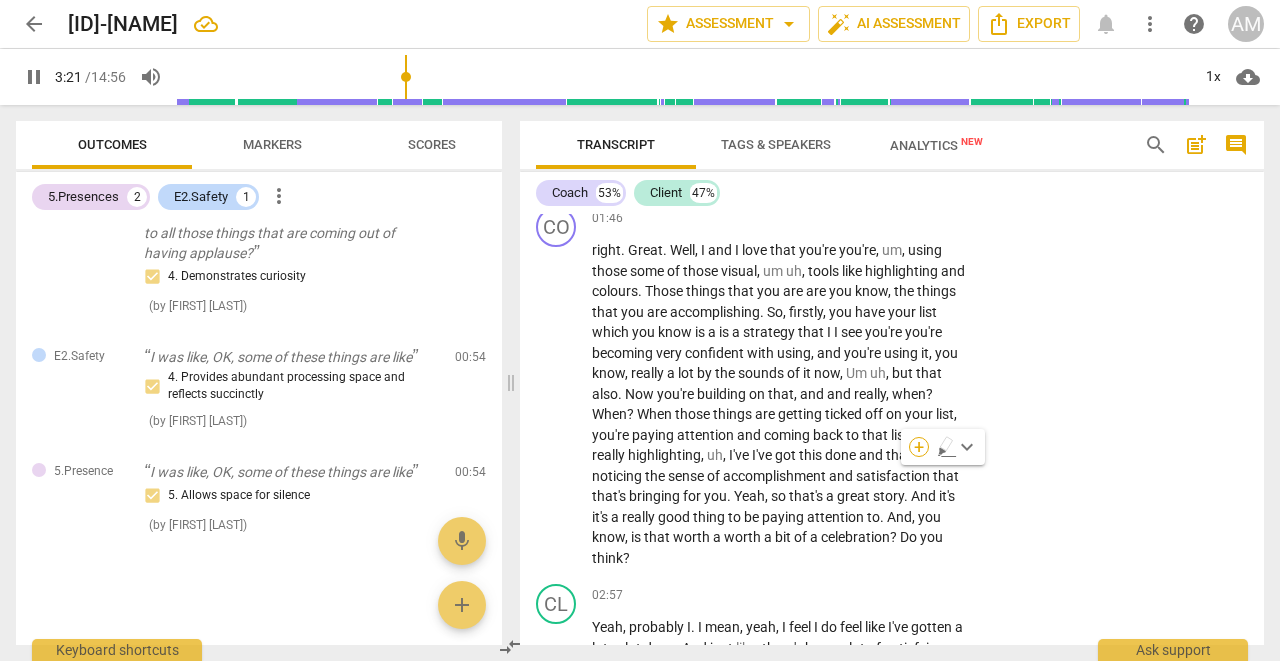 click on "+" at bounding box center [919, 447] 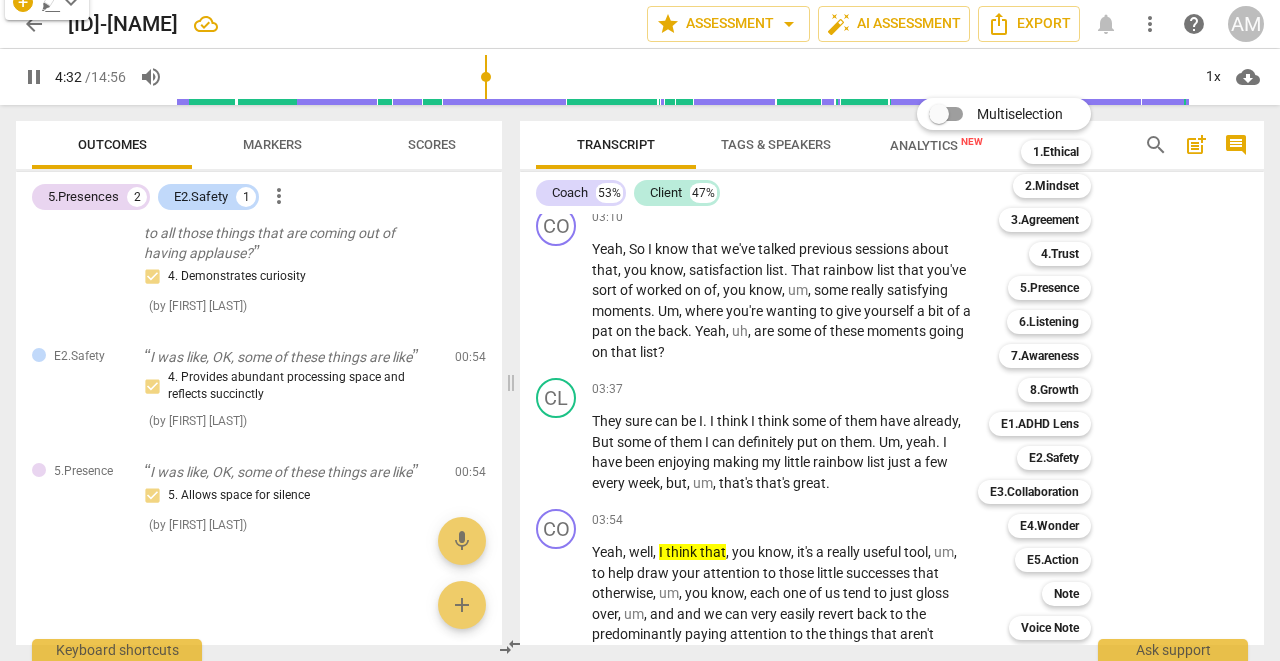 scroll, scrollTop: 4192, scrollLeft: 0, axis: vertical 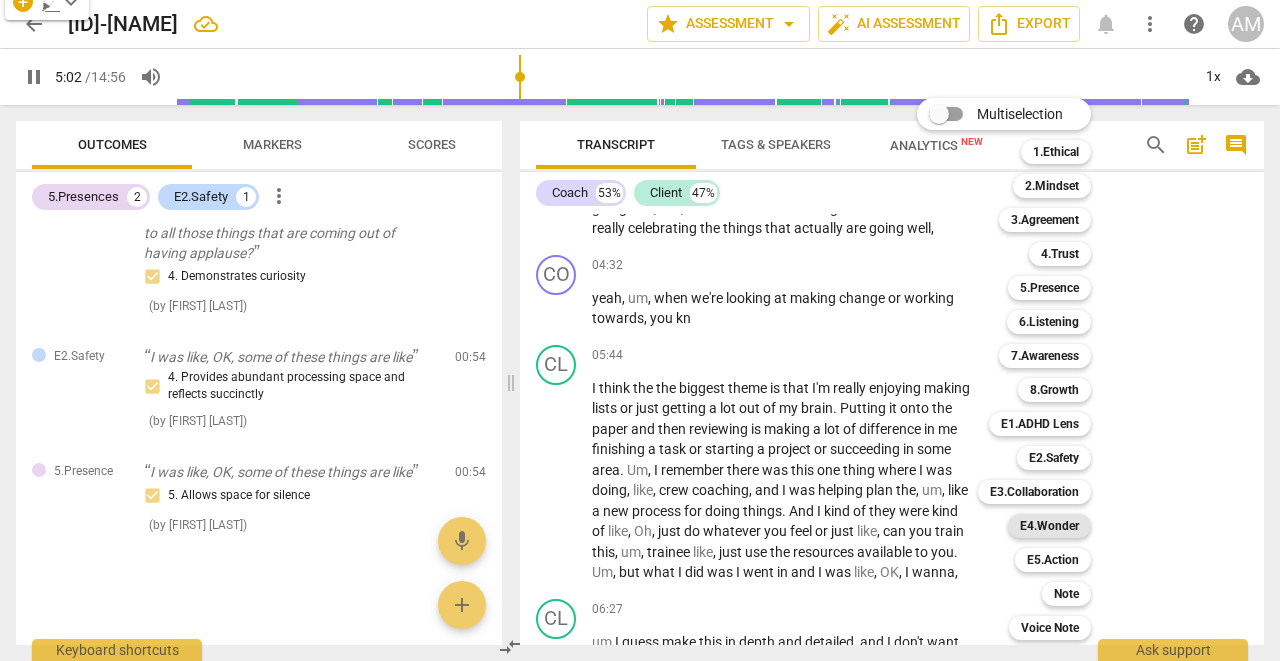 click on "E4.Wonder" at bounding box center [1049, 526] 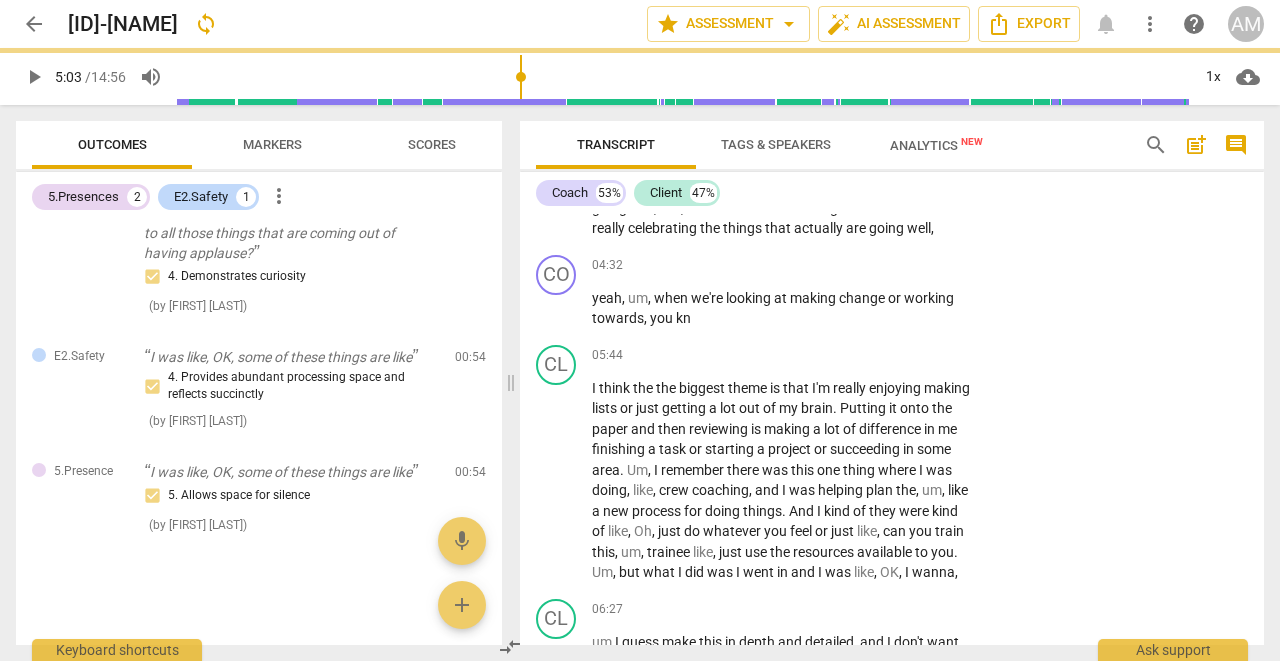 type on "304" 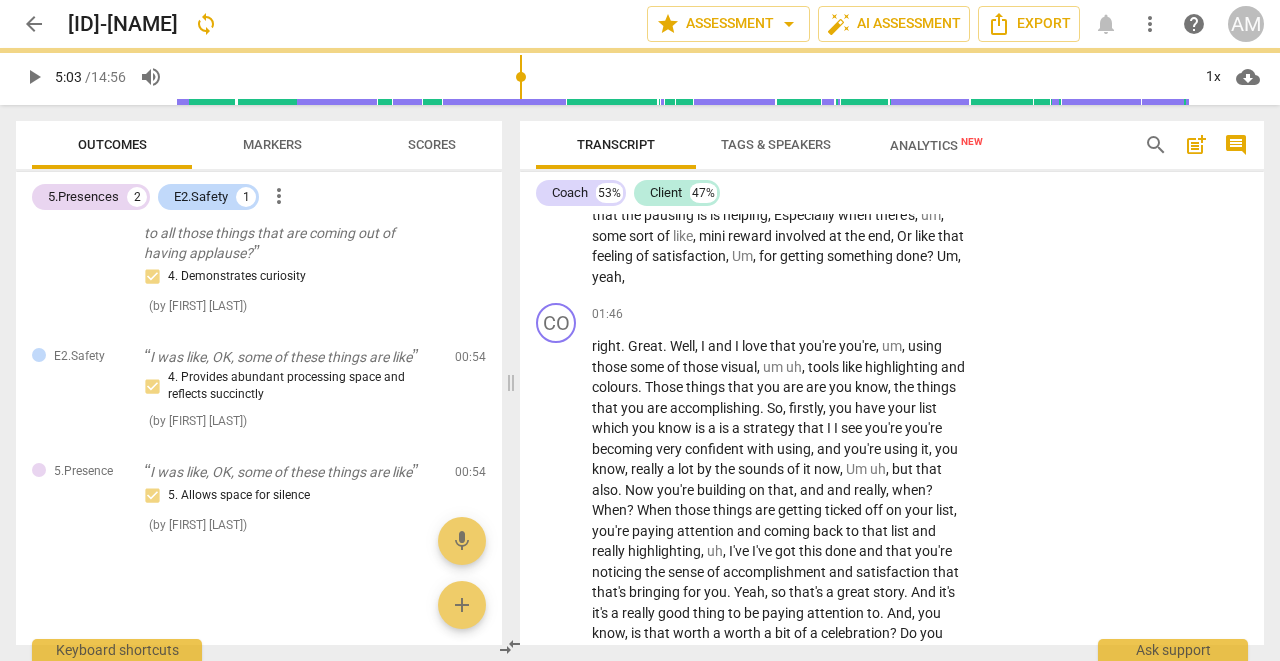 scroll, scrollTop: 3133, scrollLeft: 0, axis: vertical 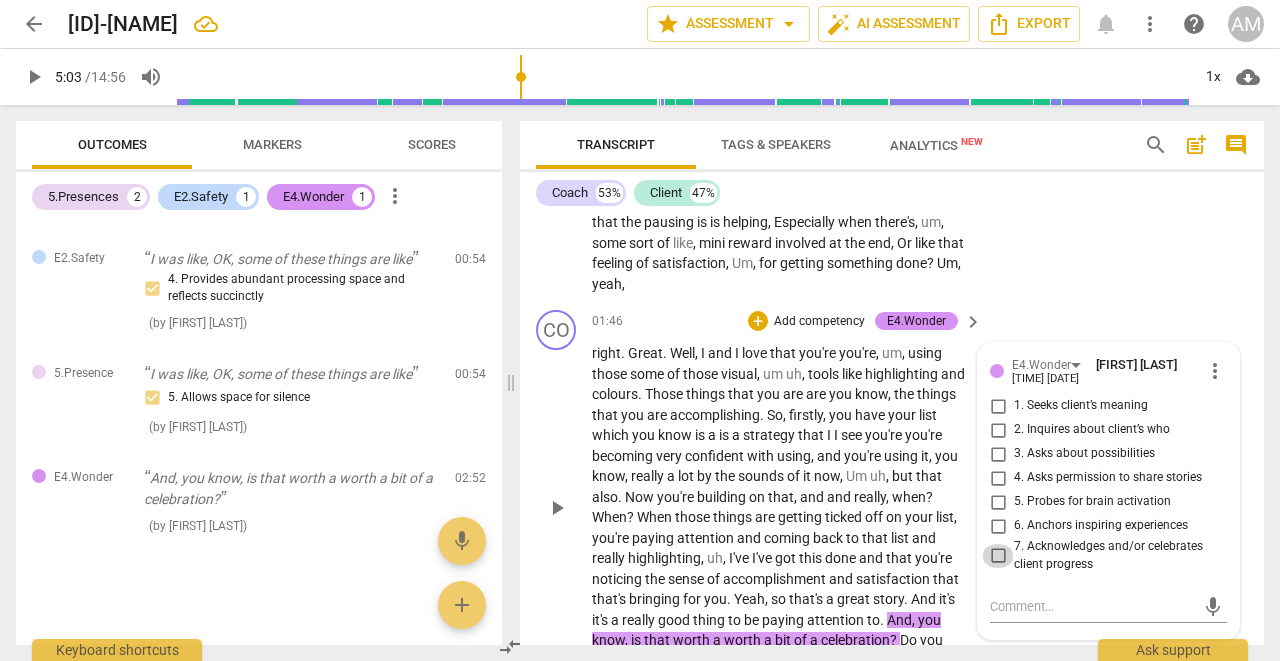 click on "7. Acknowledges and/or celebrates client progress" at bounding box center (998, 556) 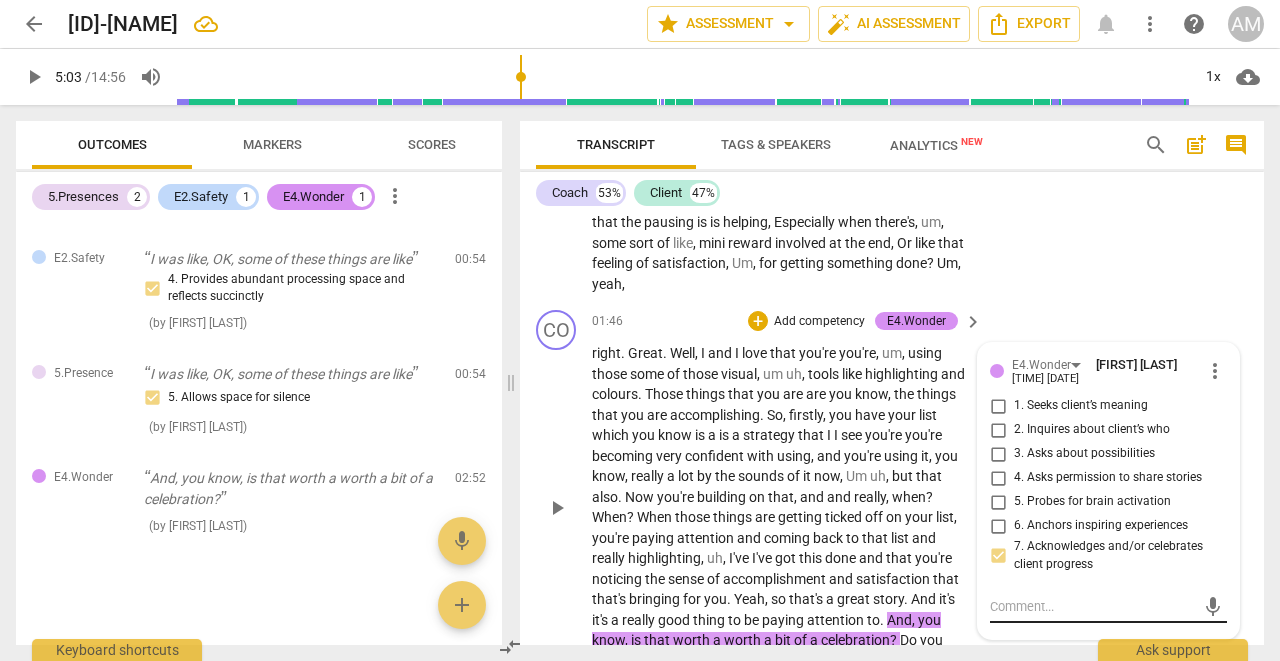 click at bounding box center [1092, 606] 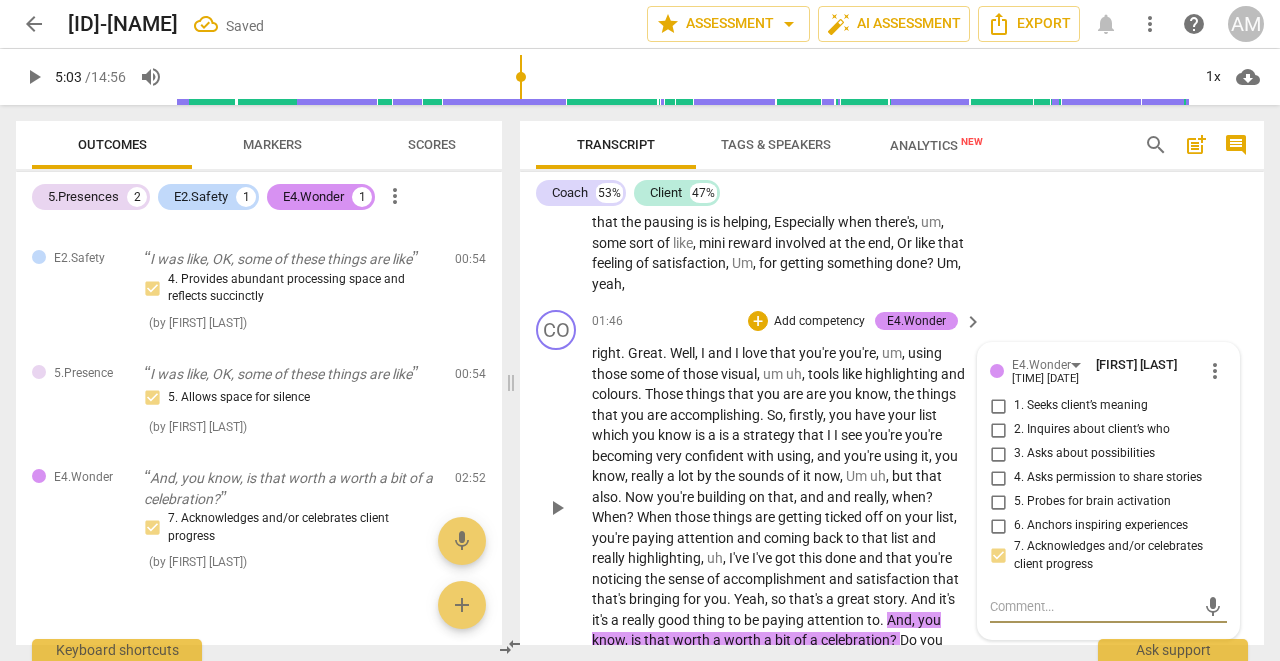 type on "I" 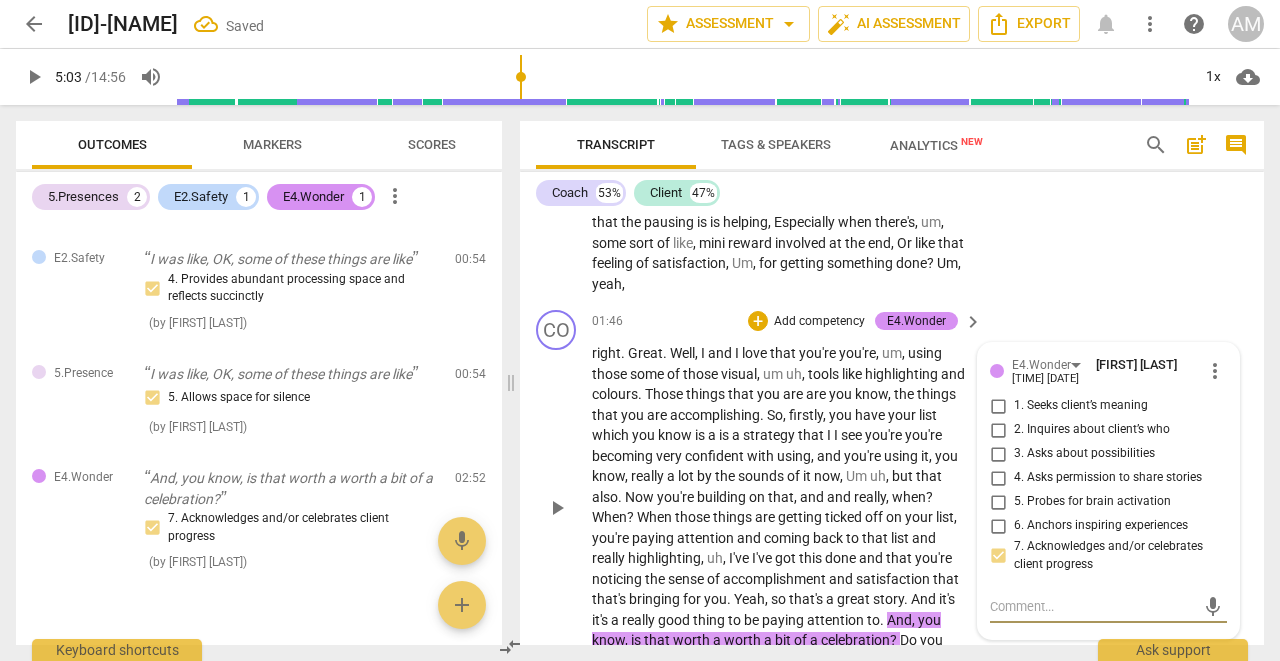 type on "I" 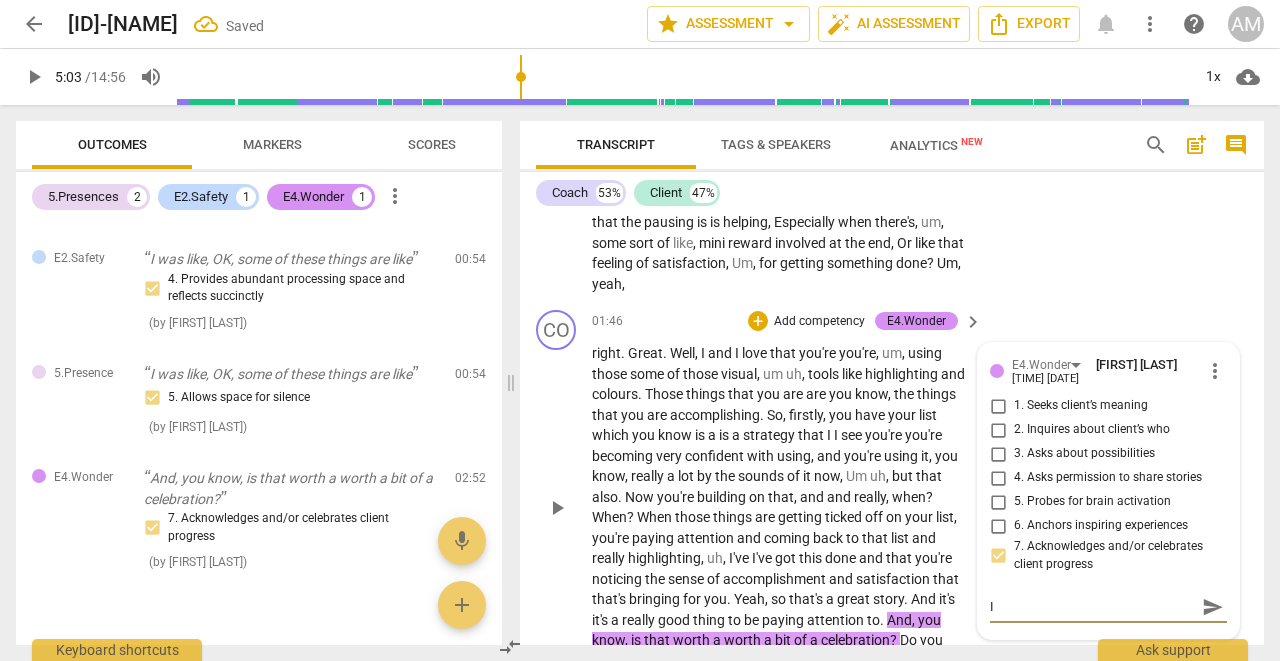 type on "In" 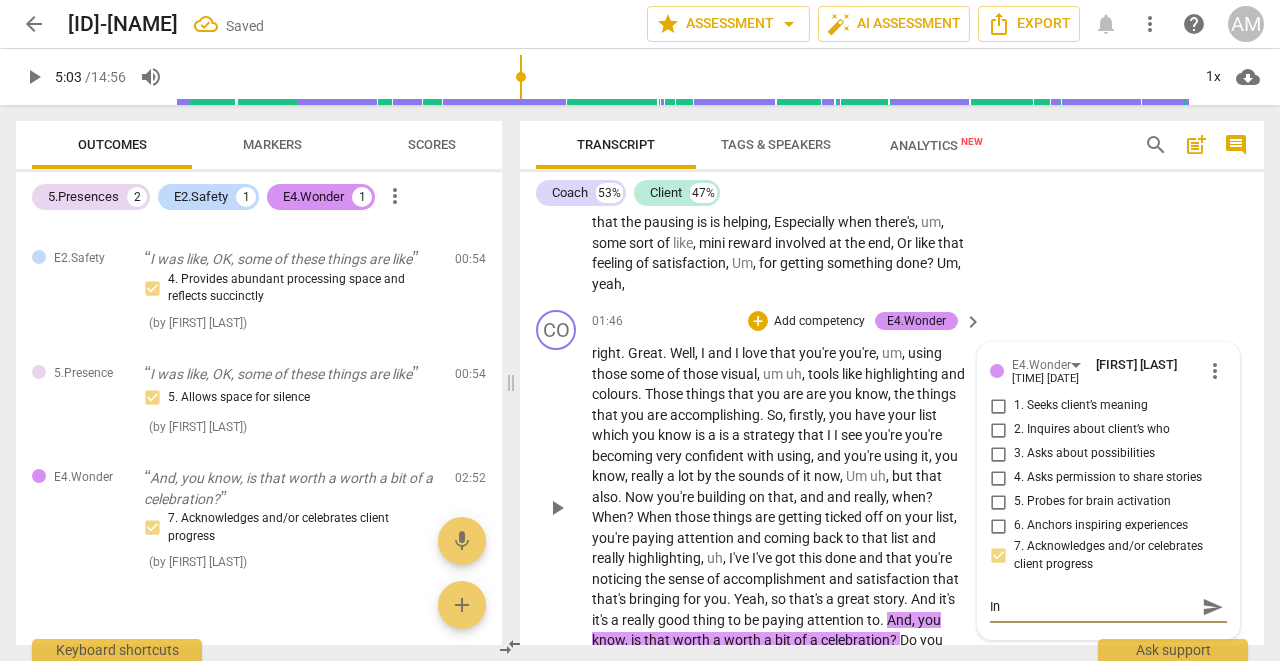 type on "Ins" 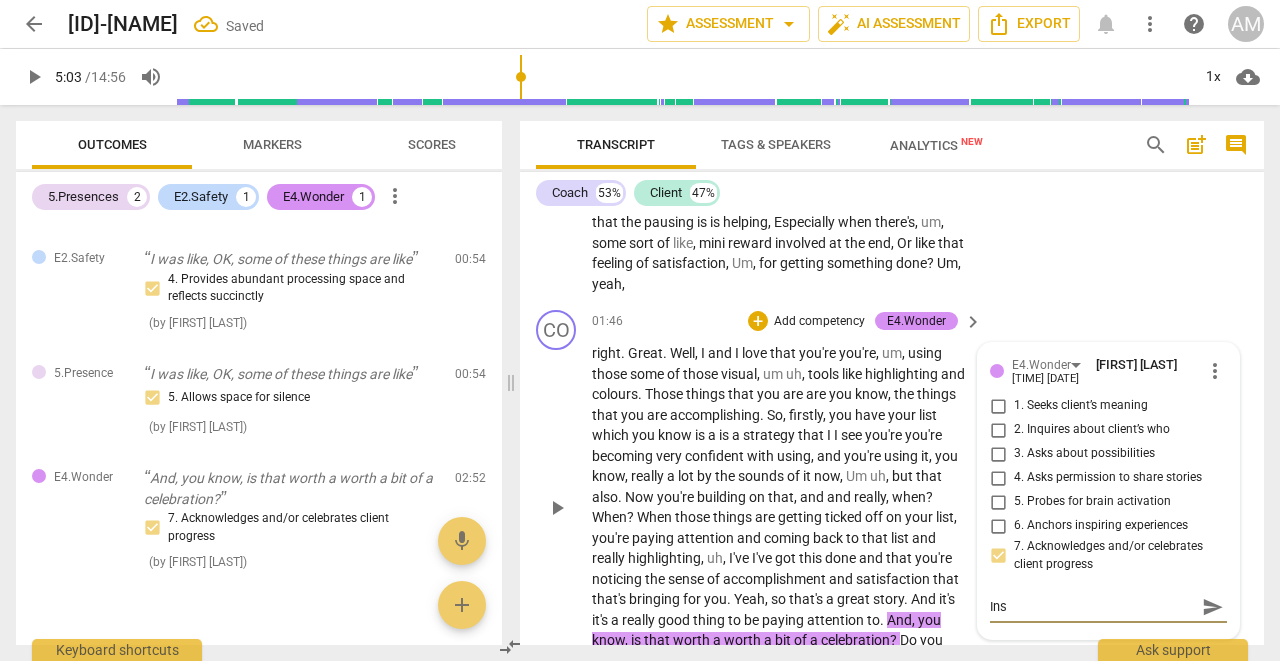 type on "Inst" 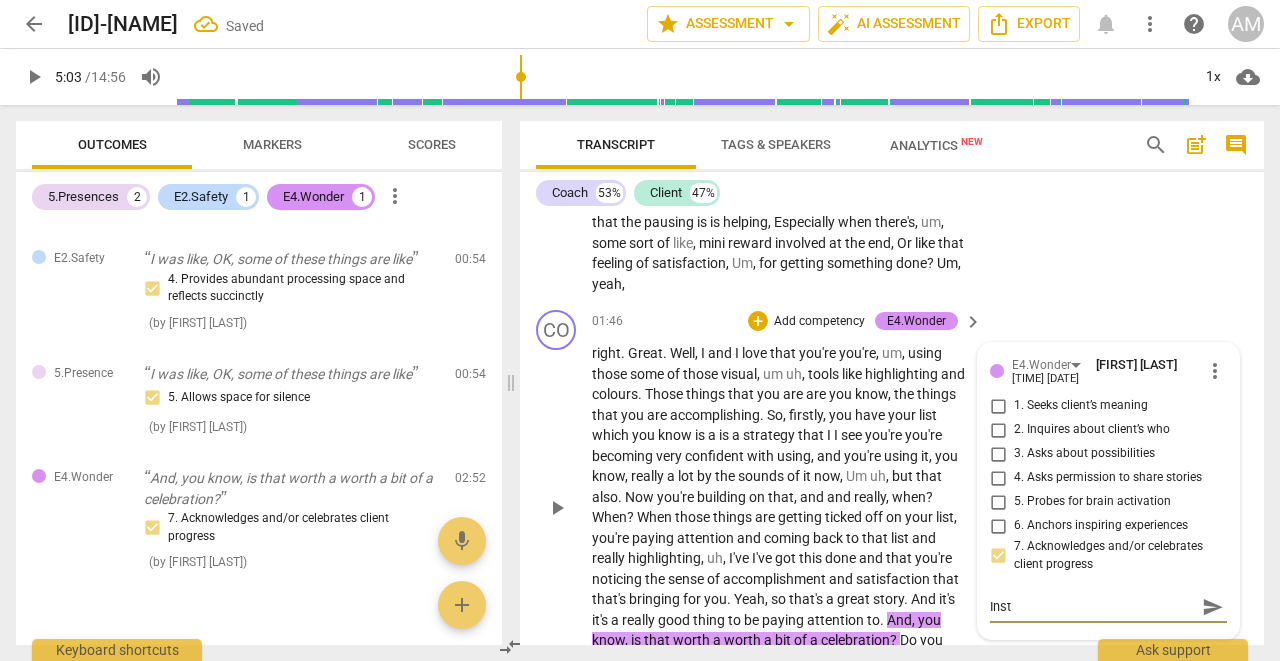 type on "Inste" 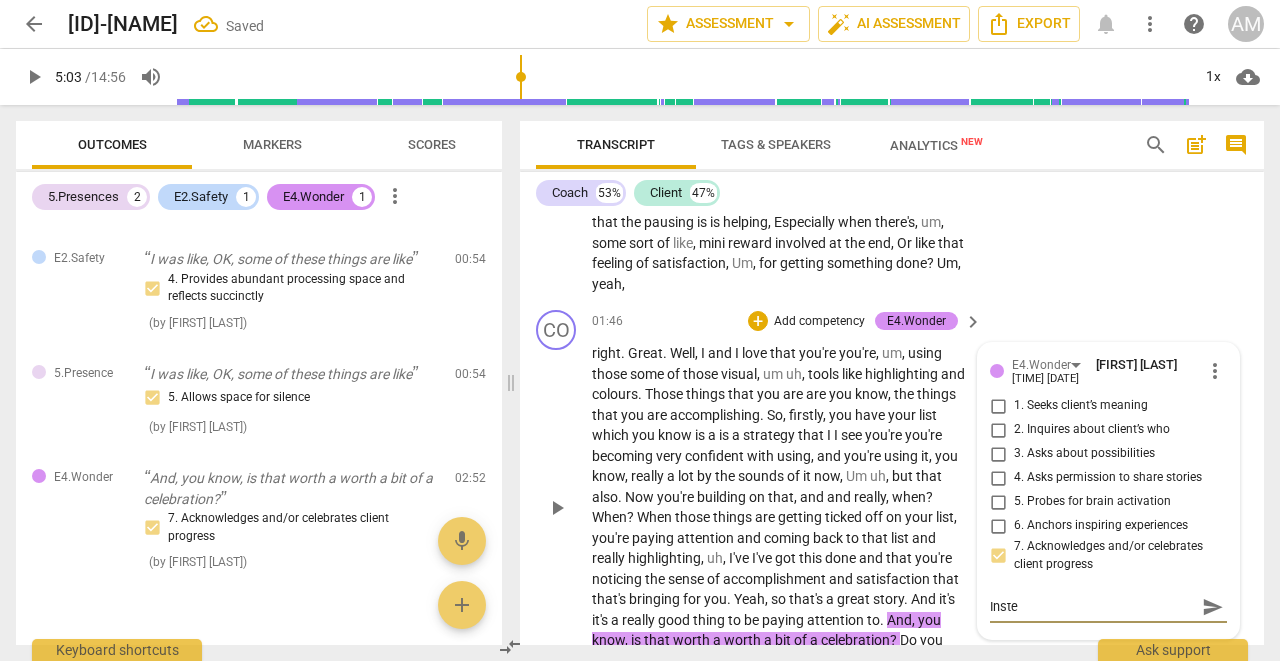type on "Instea" 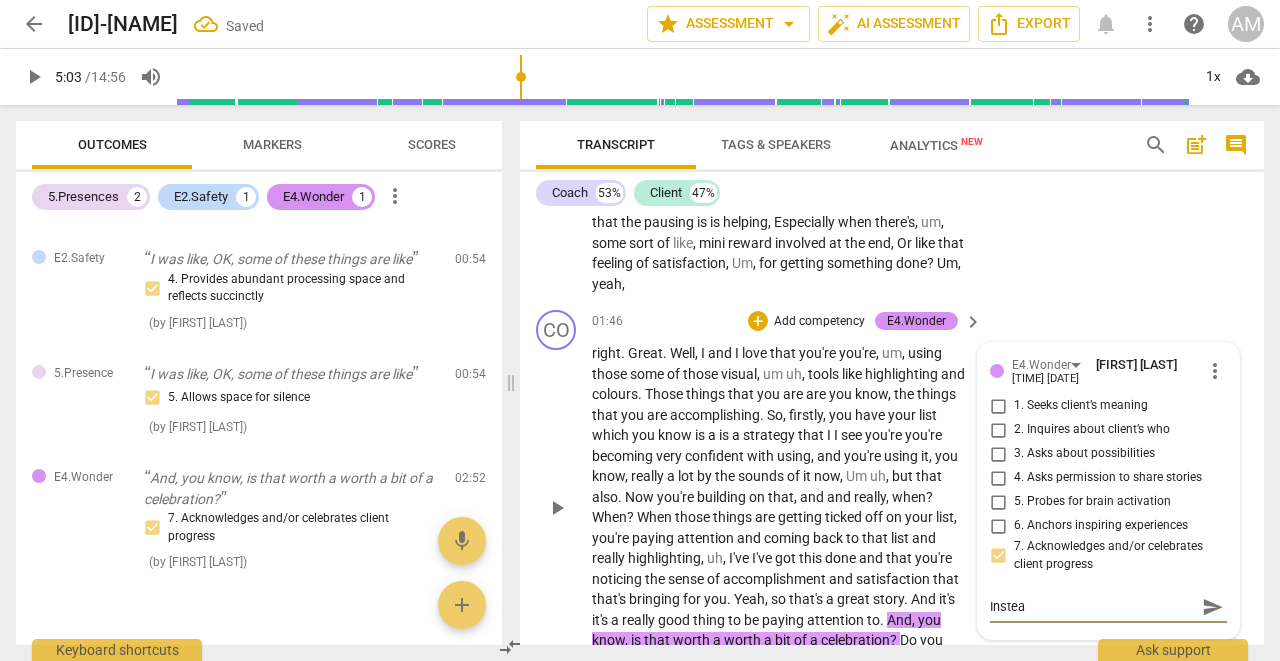 type on "Instead" 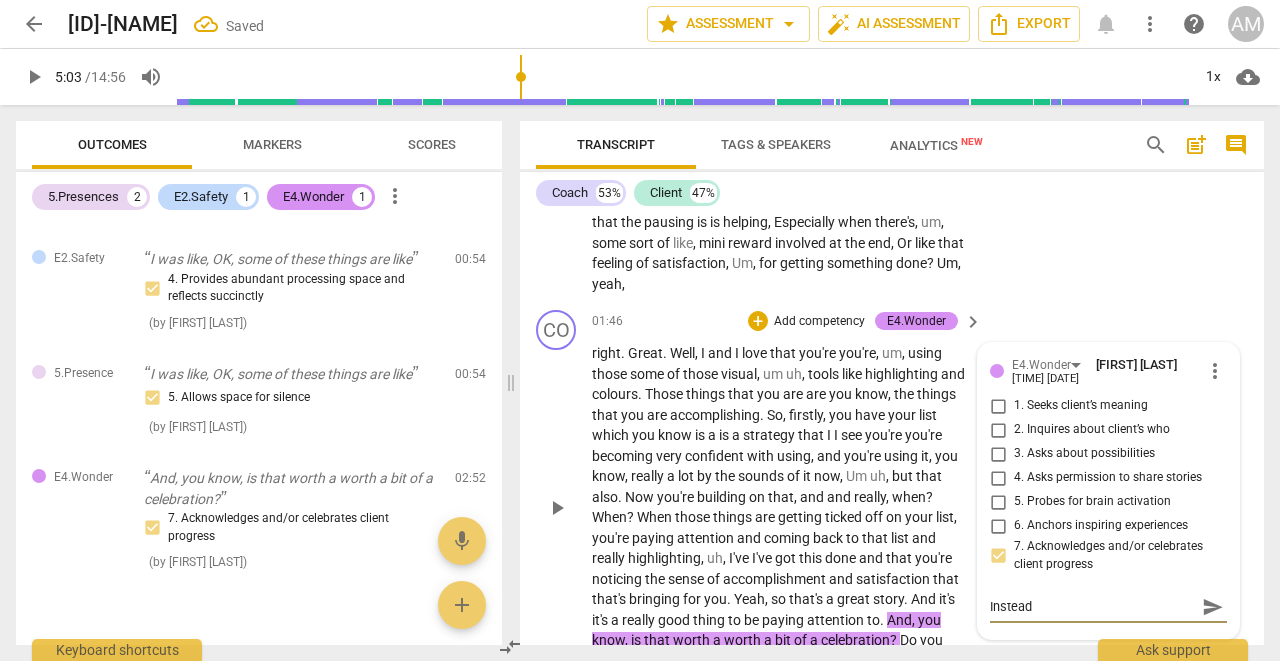 type on "Instead" 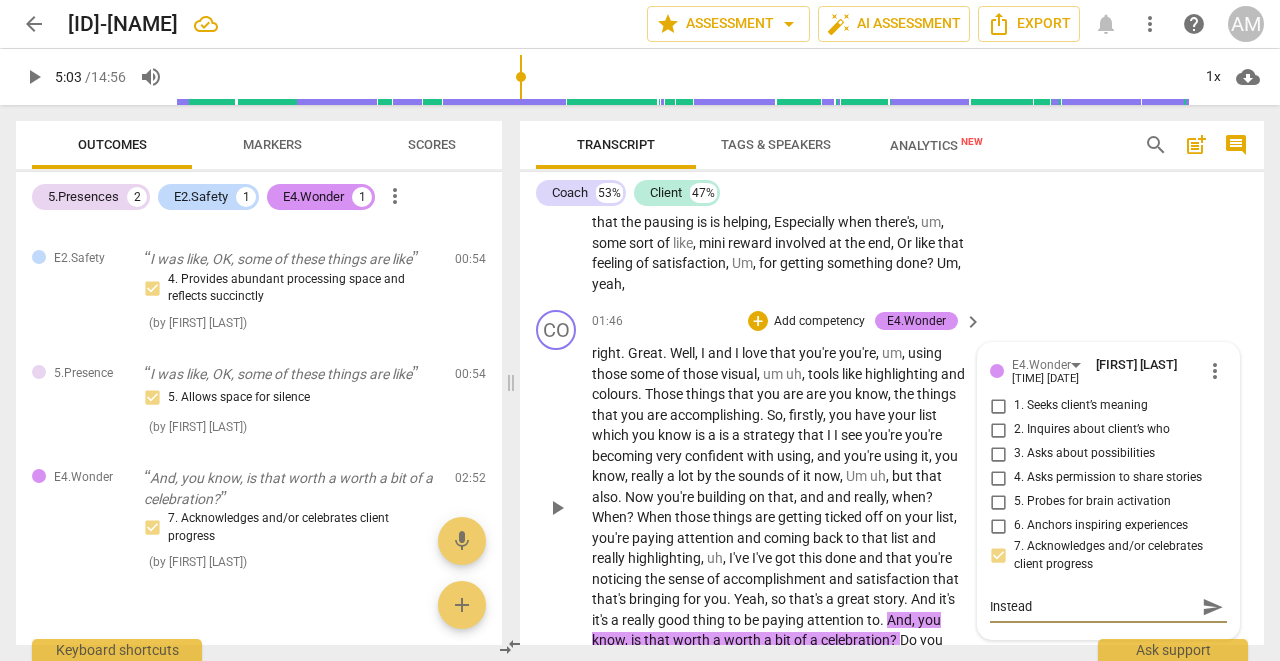 type on "Instead o" 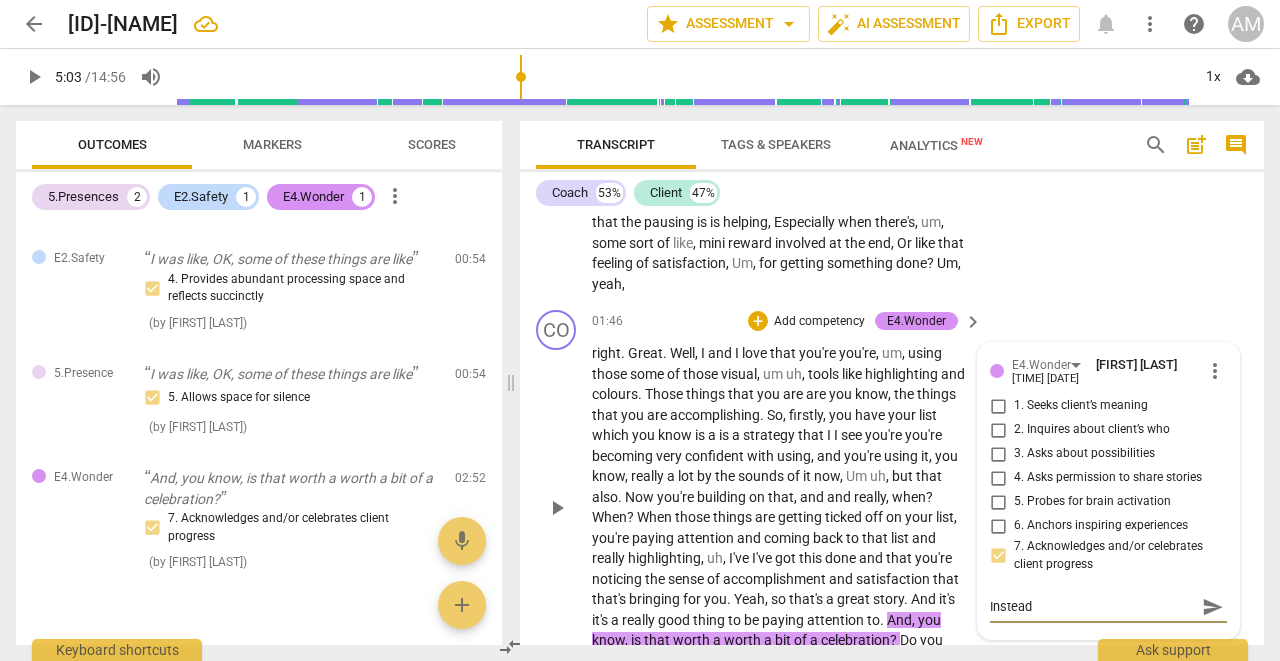type on "Instead o" 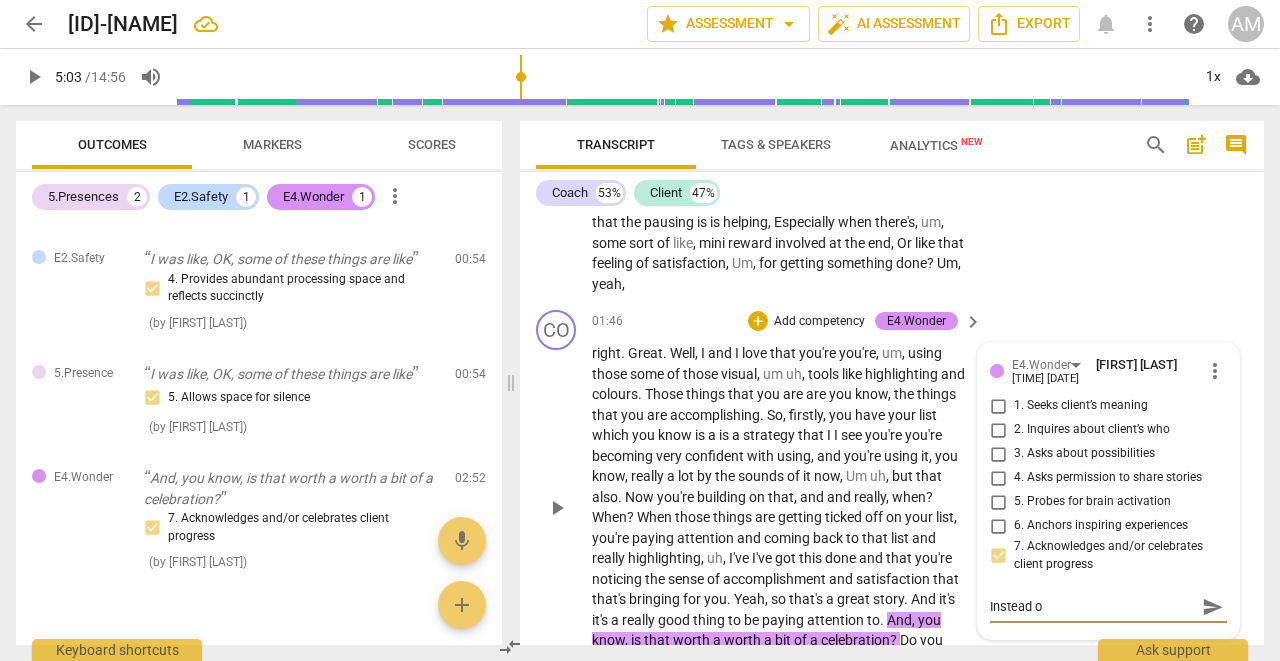 type on "Instead of" 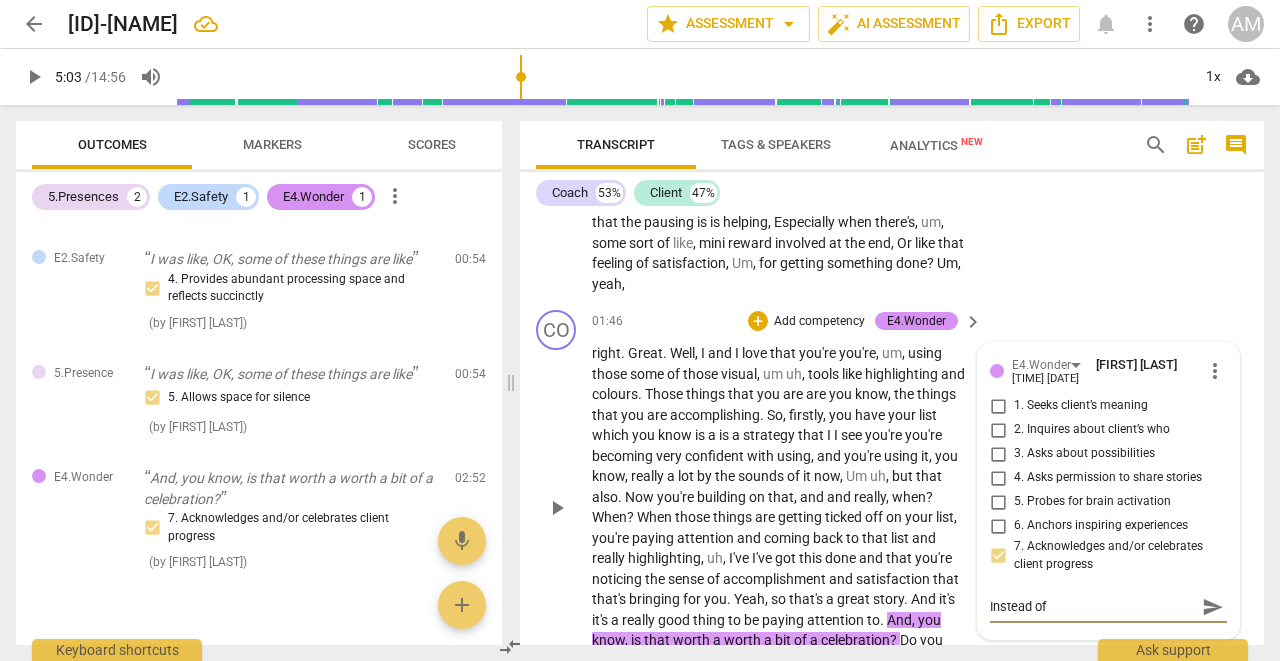 type on "Instead of" 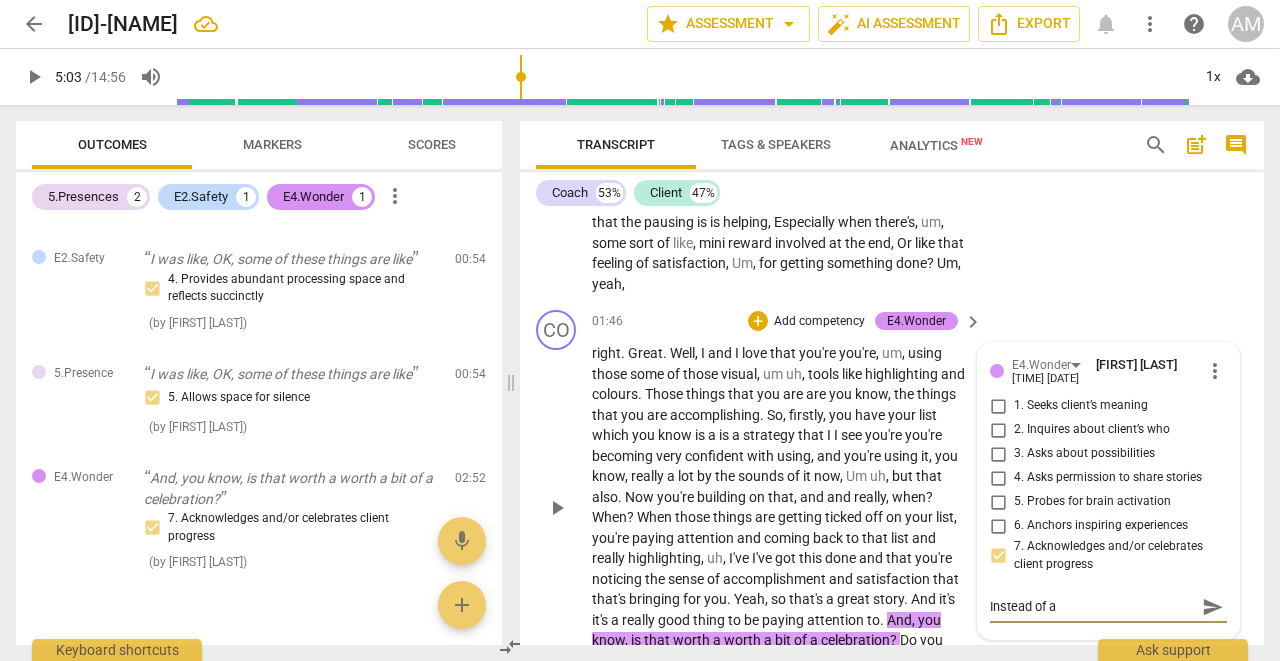 type on "Instead of as" 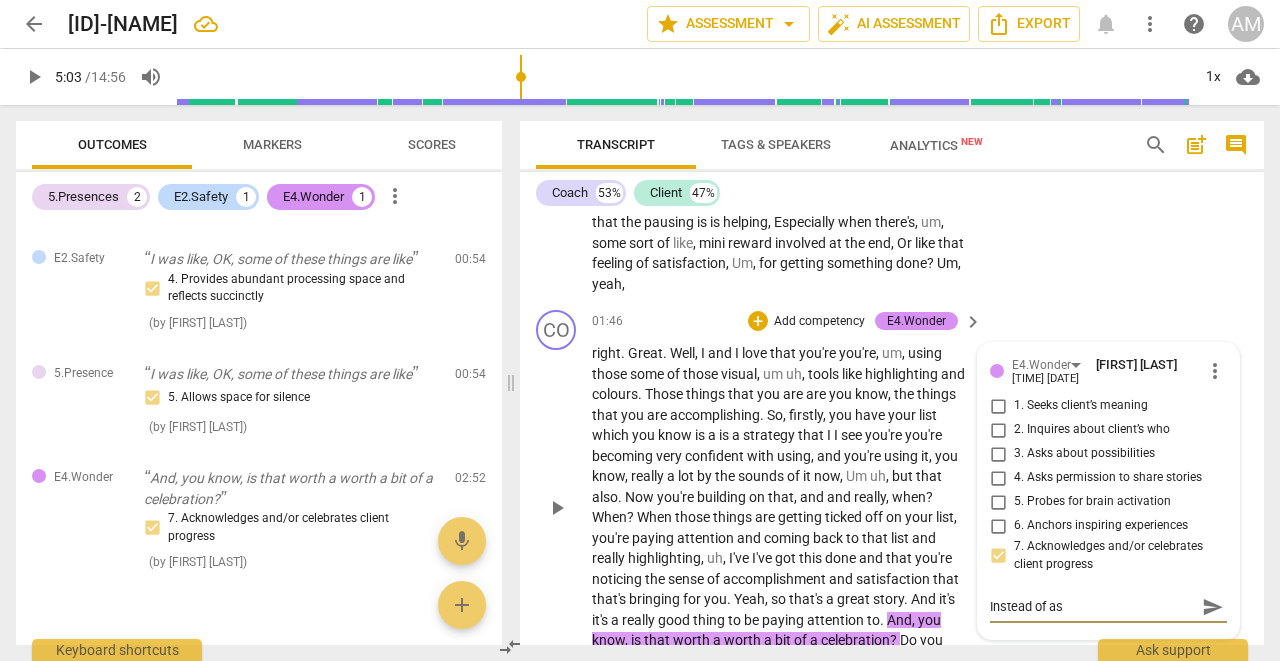 type on "Instead of ask" 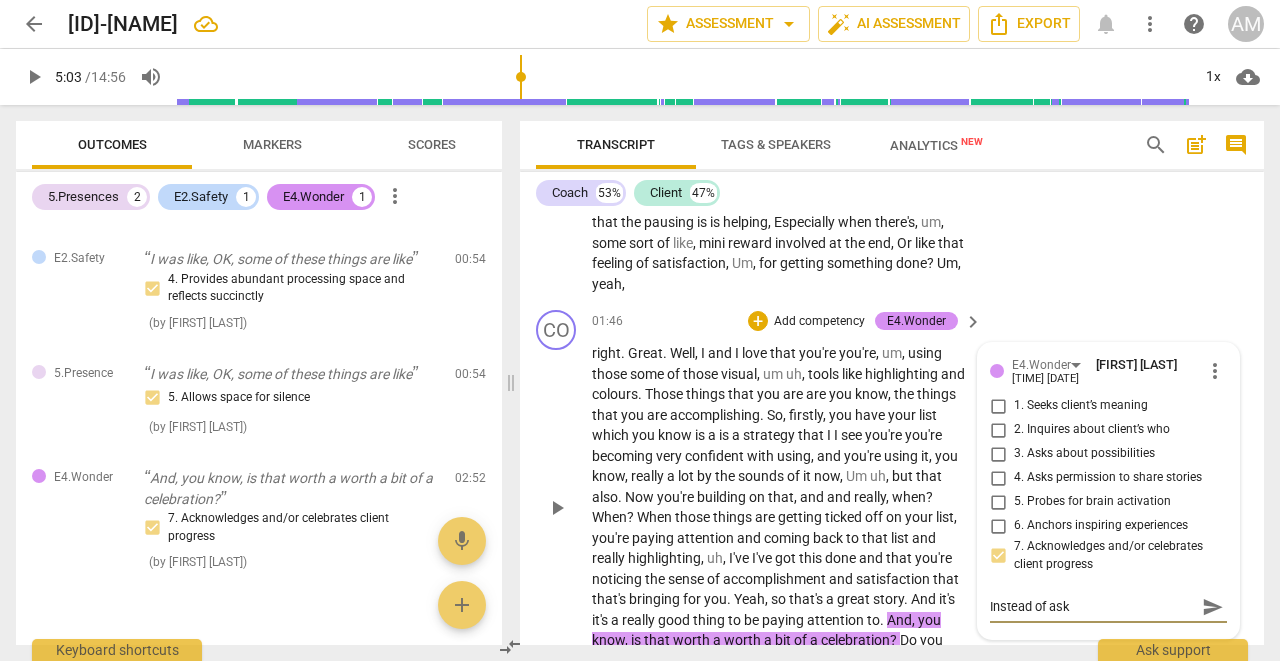 type on "Instead of aski" 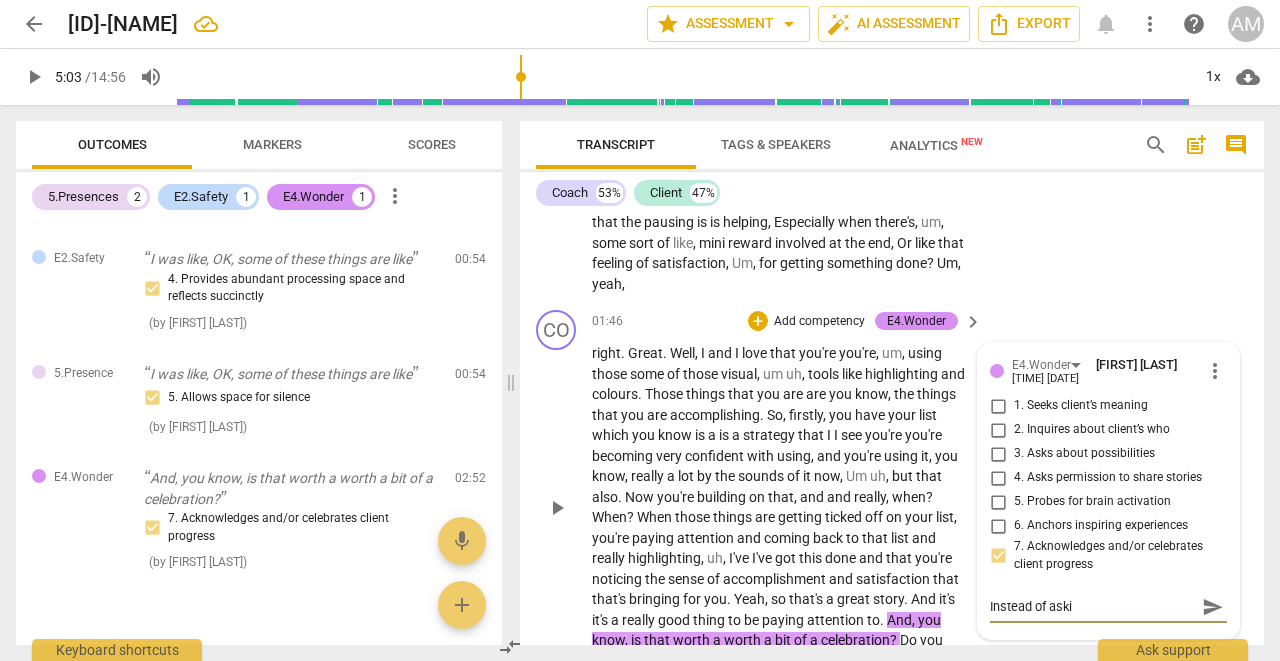 type on "Instead of askin" 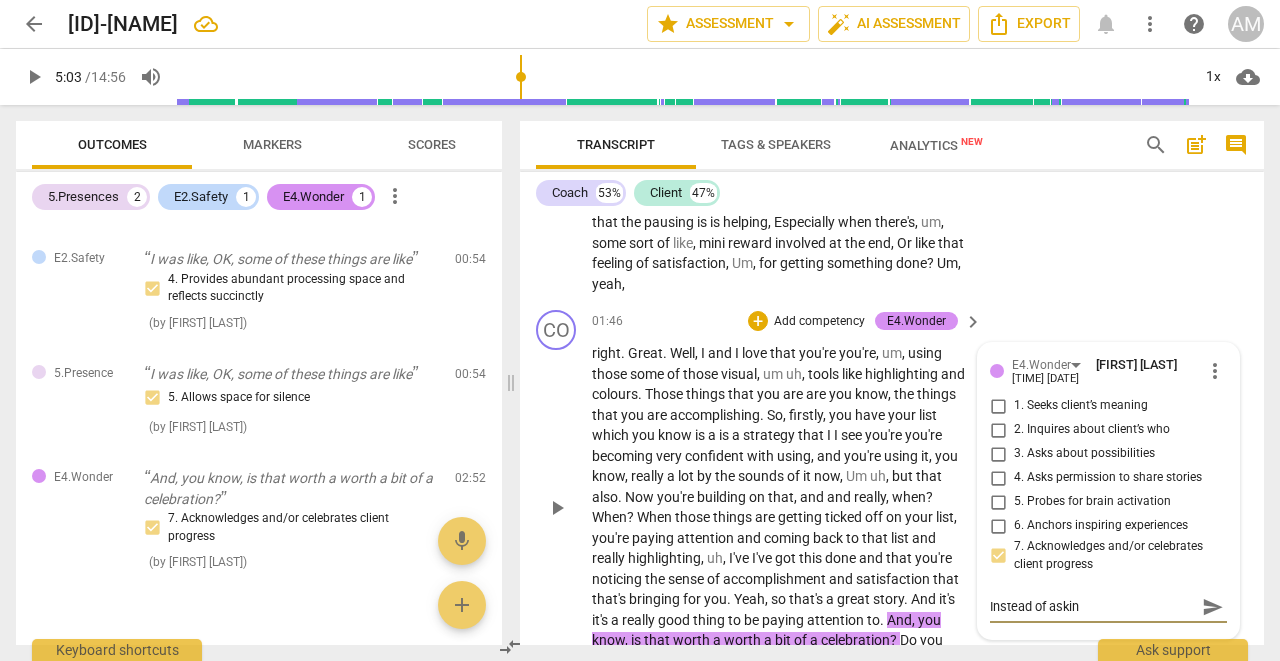 type on "Instead of asking" 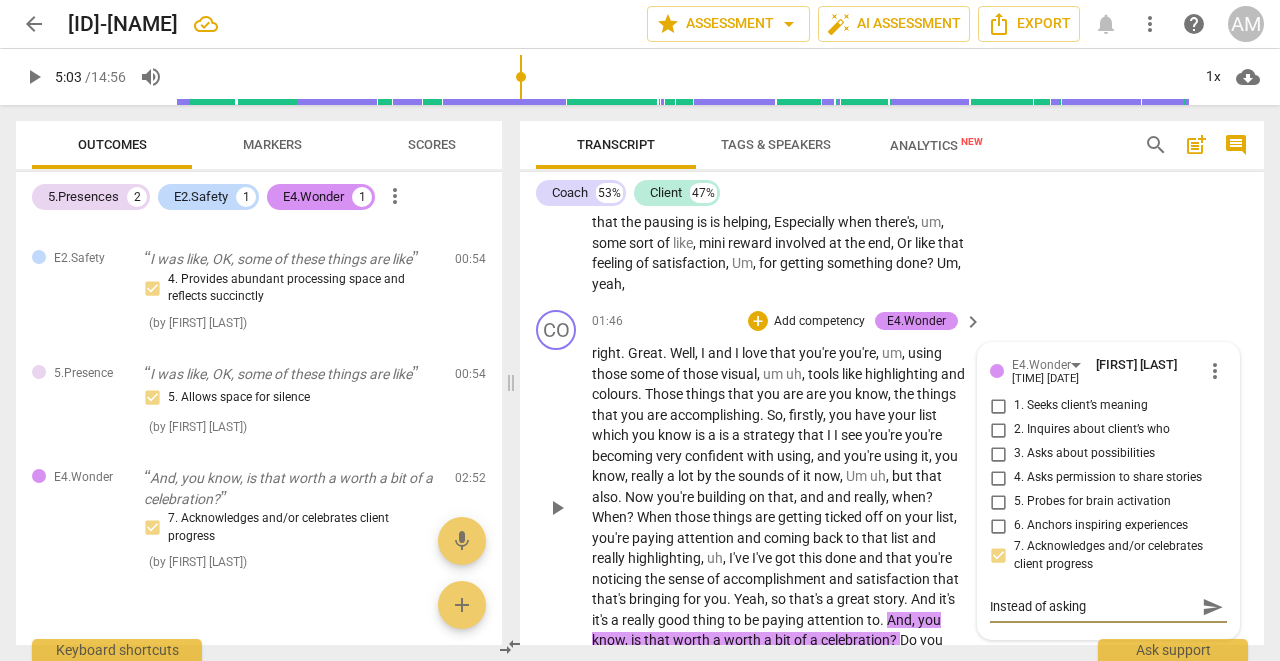 type on "Instead of asking" 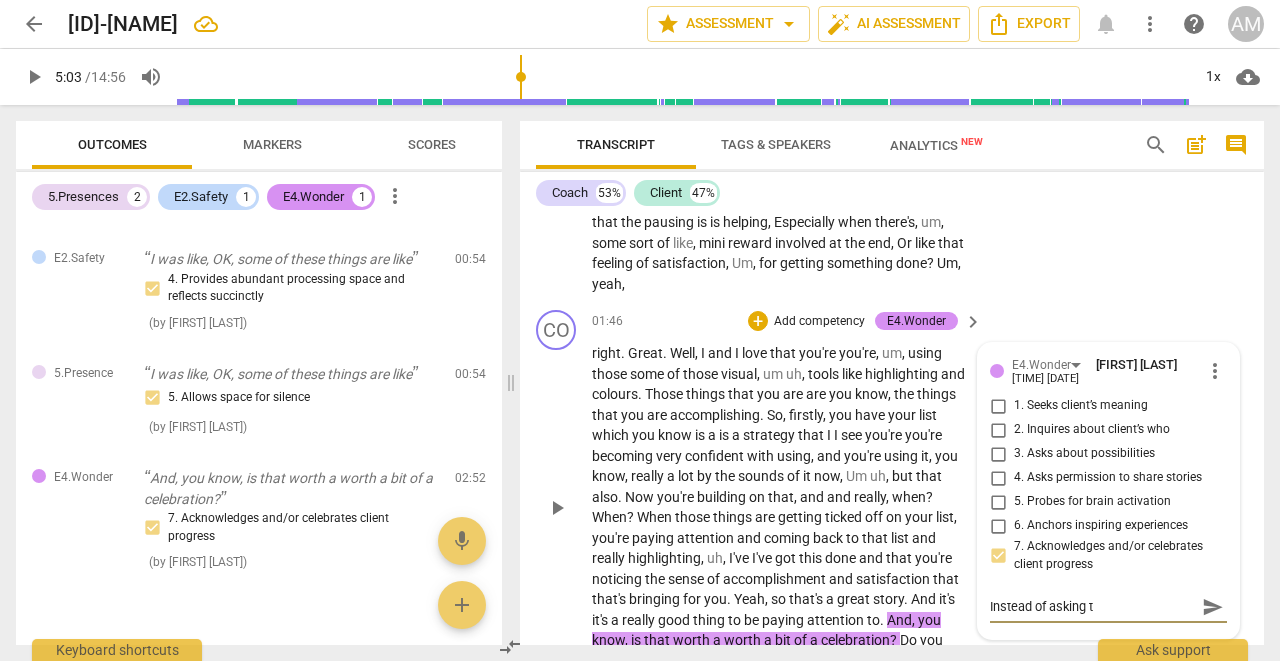 type on "Instead of asking th" 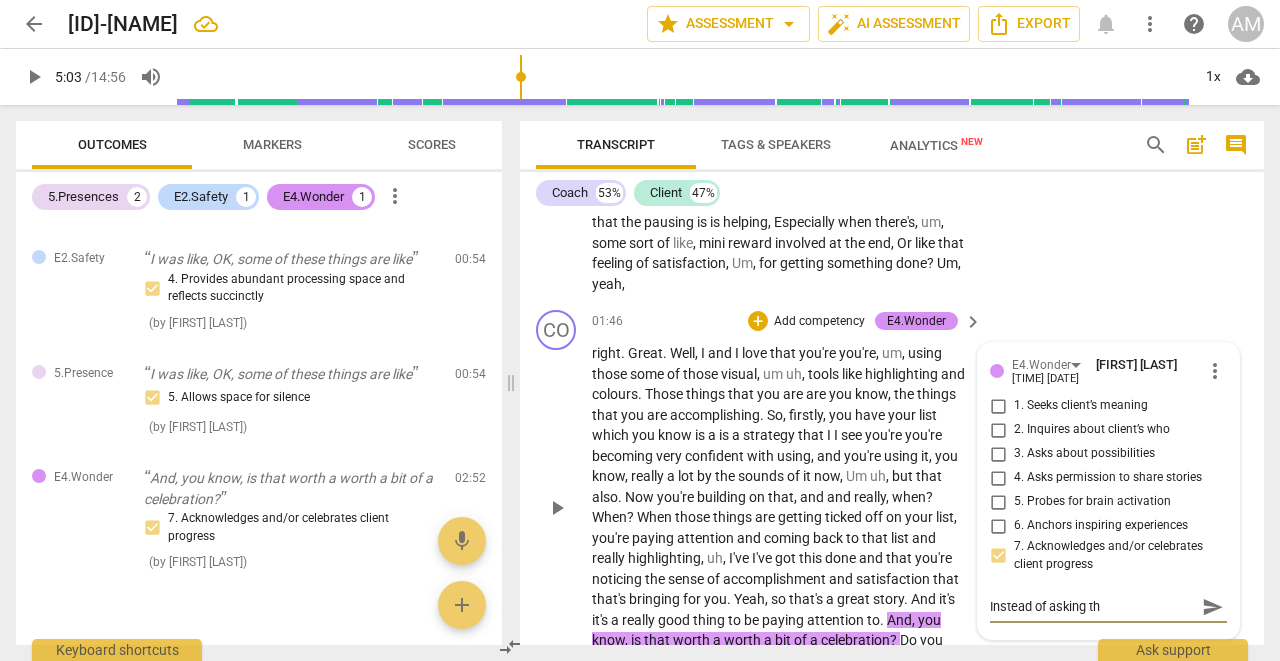 type on "Instead of asking the" 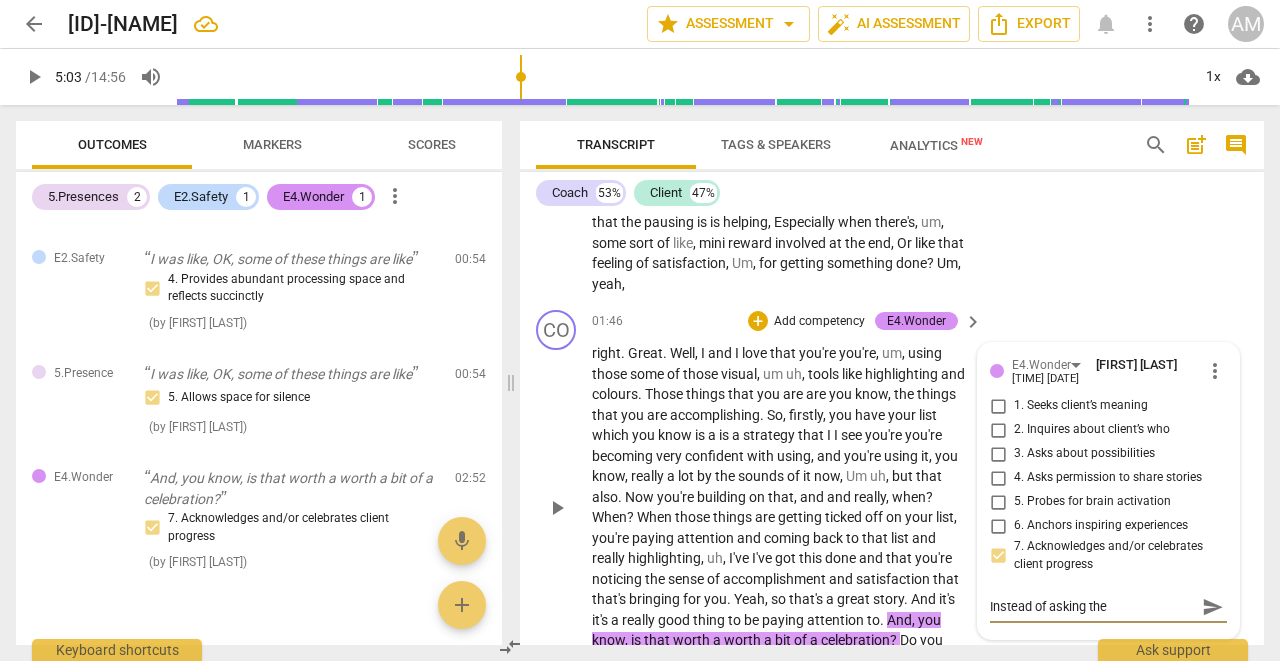 type on "Instead of asking the" 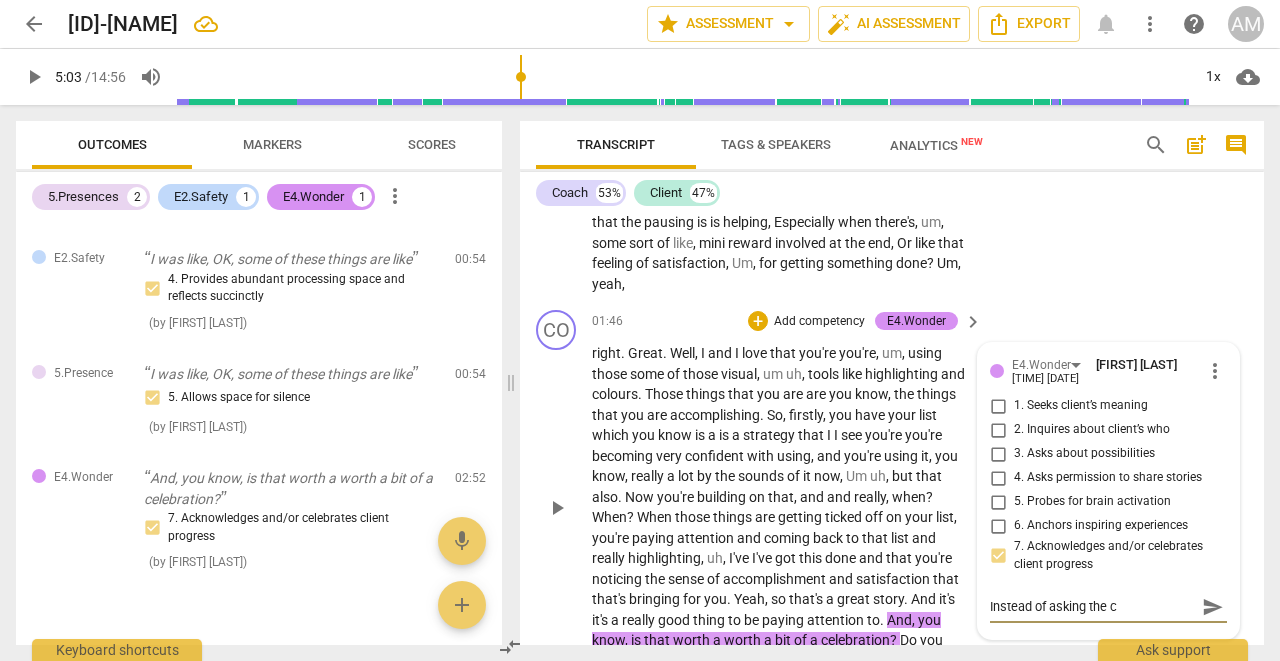 type on "Instead of asking the cl" 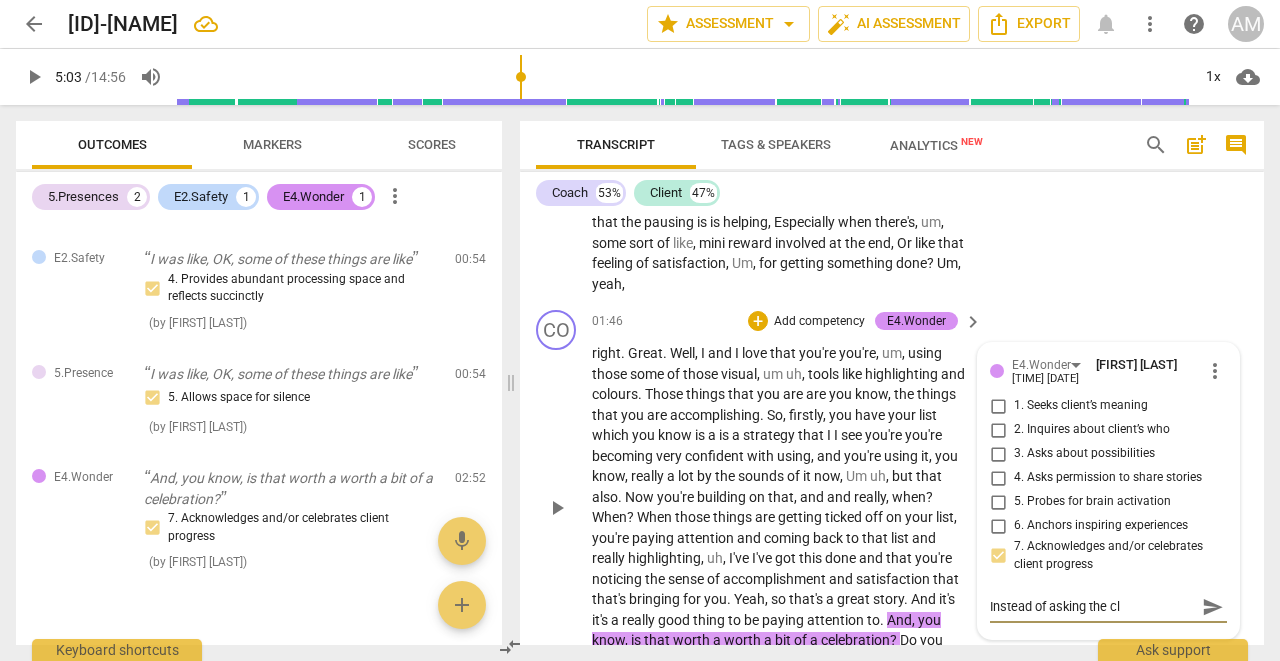 type on "Instead of asking the cli" 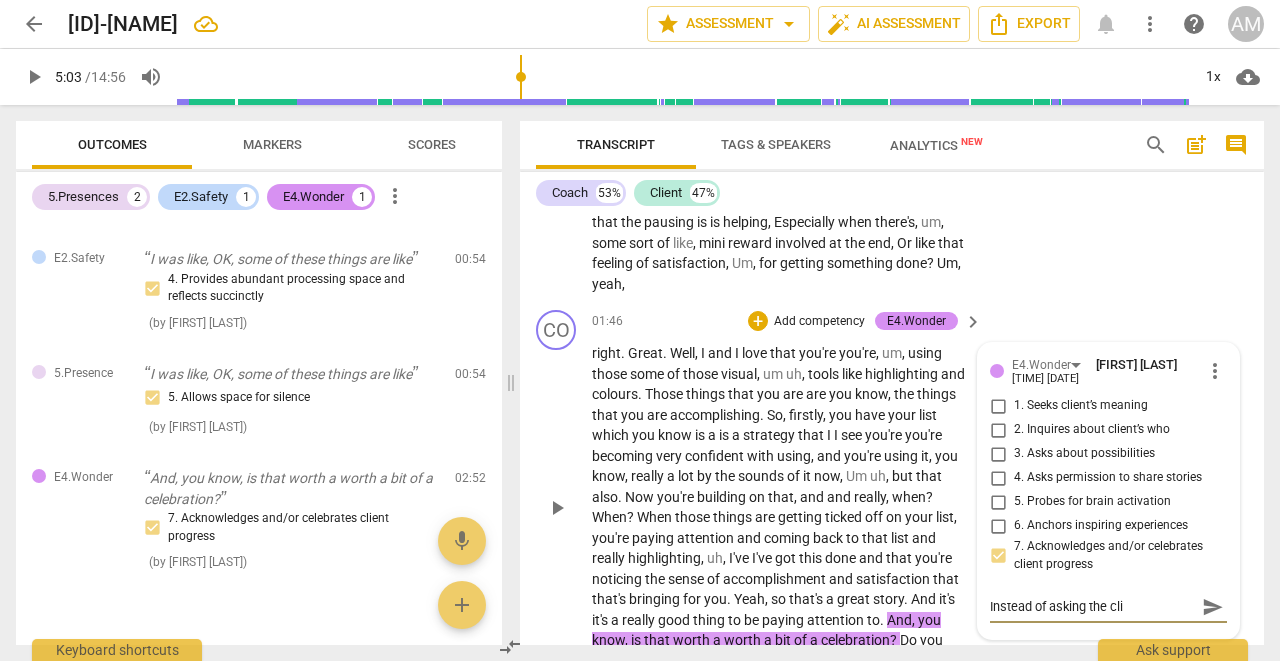 type on "Instead of asking the clie" 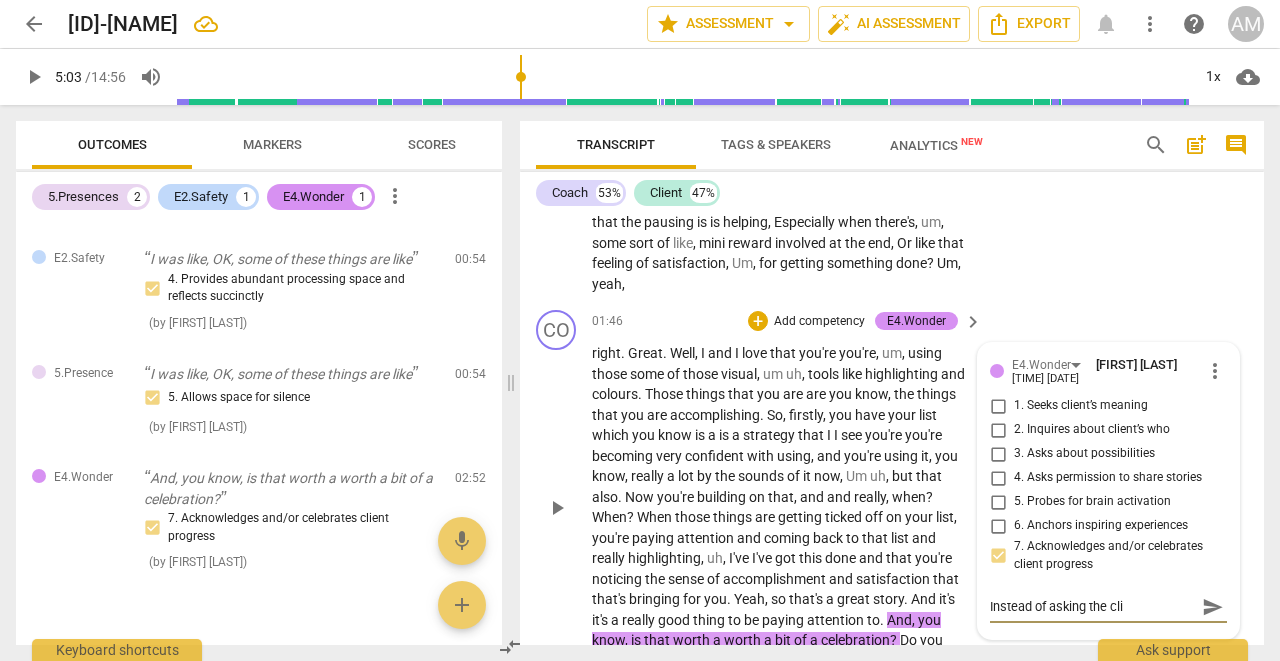 type on "Instead of asking the clie" 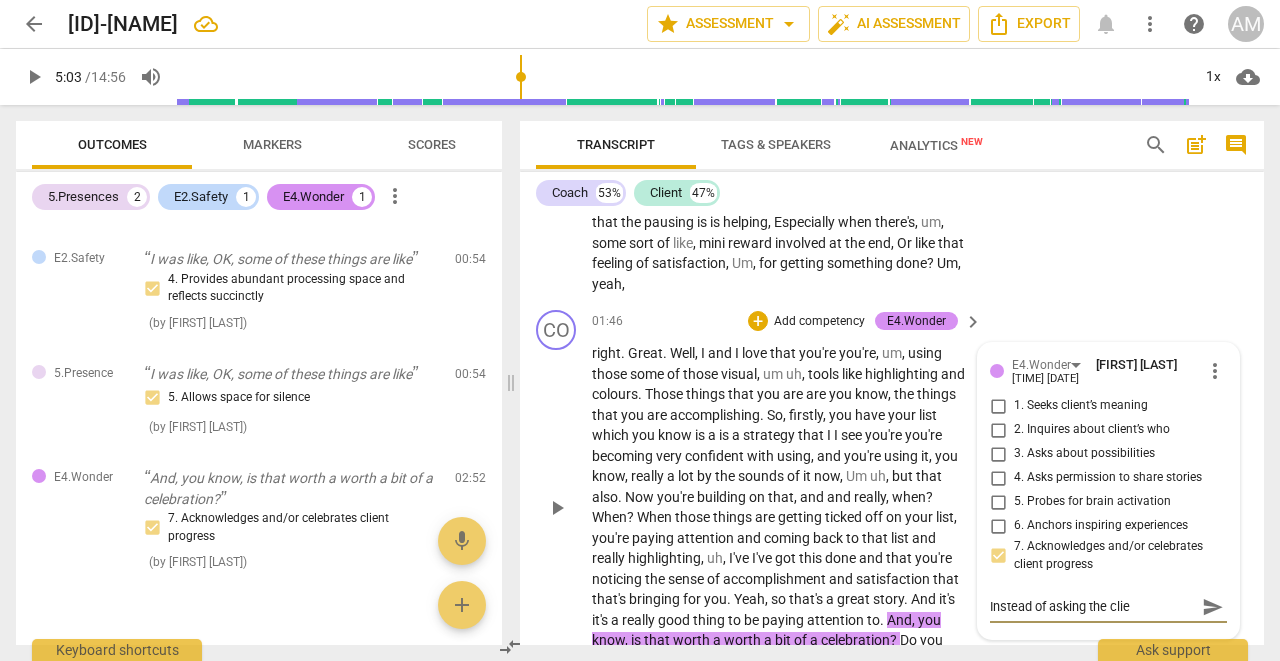type on "Instead of asking the clien" 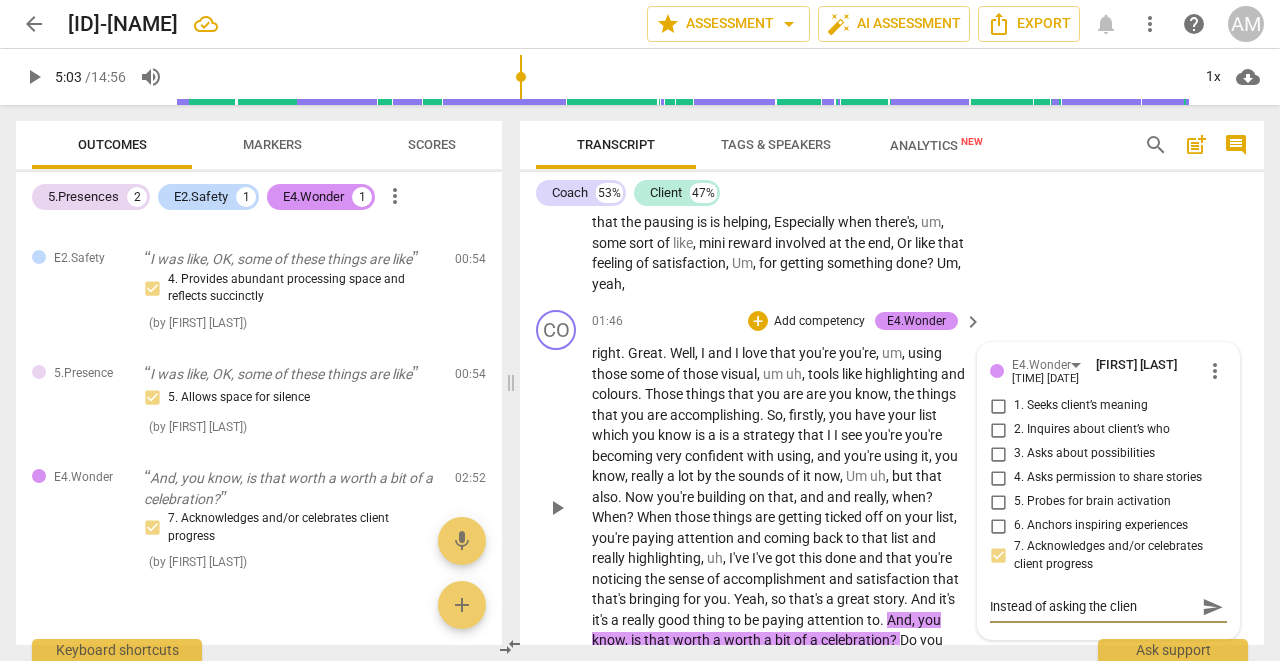 type on "Instead of asking the client" 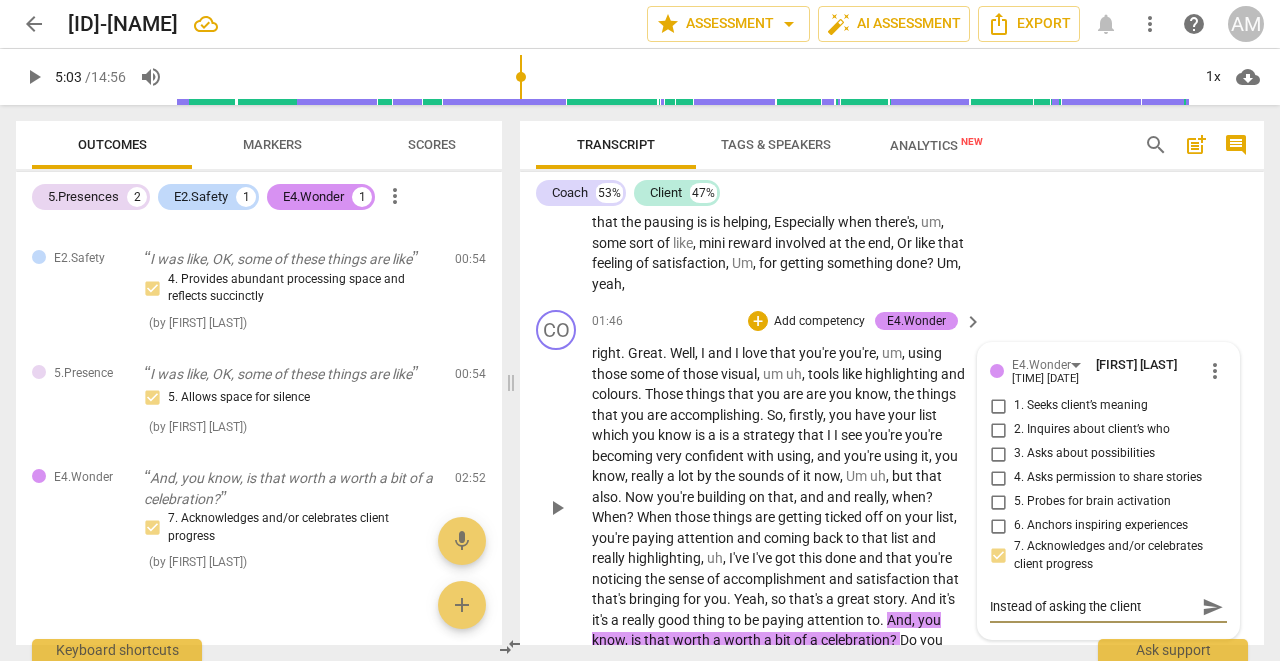 type on "Instead of asking the client" 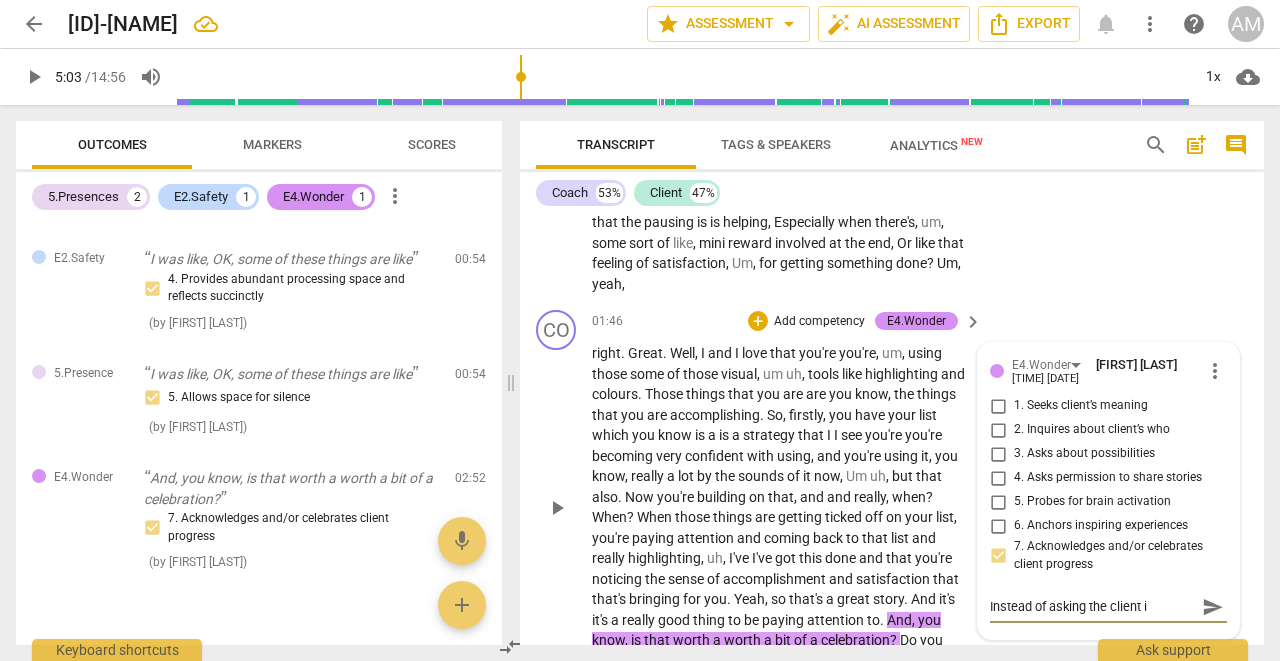 type on "Instead of asking the client if" 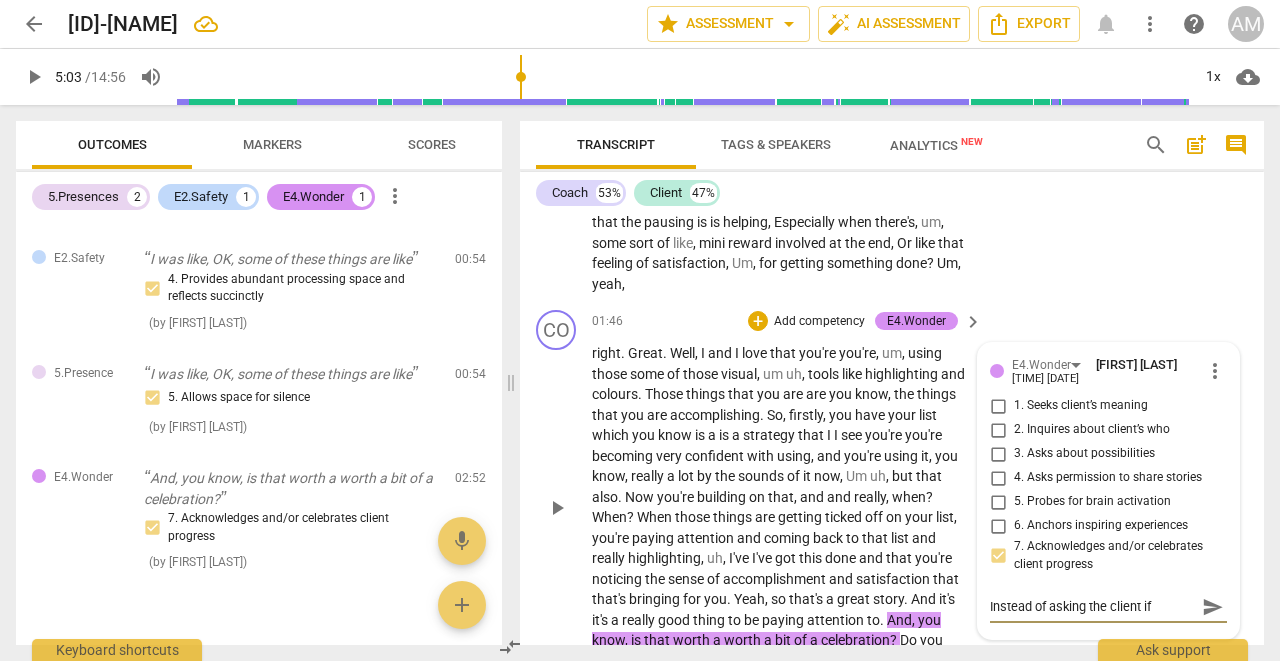type on "Instead of asking the client if" 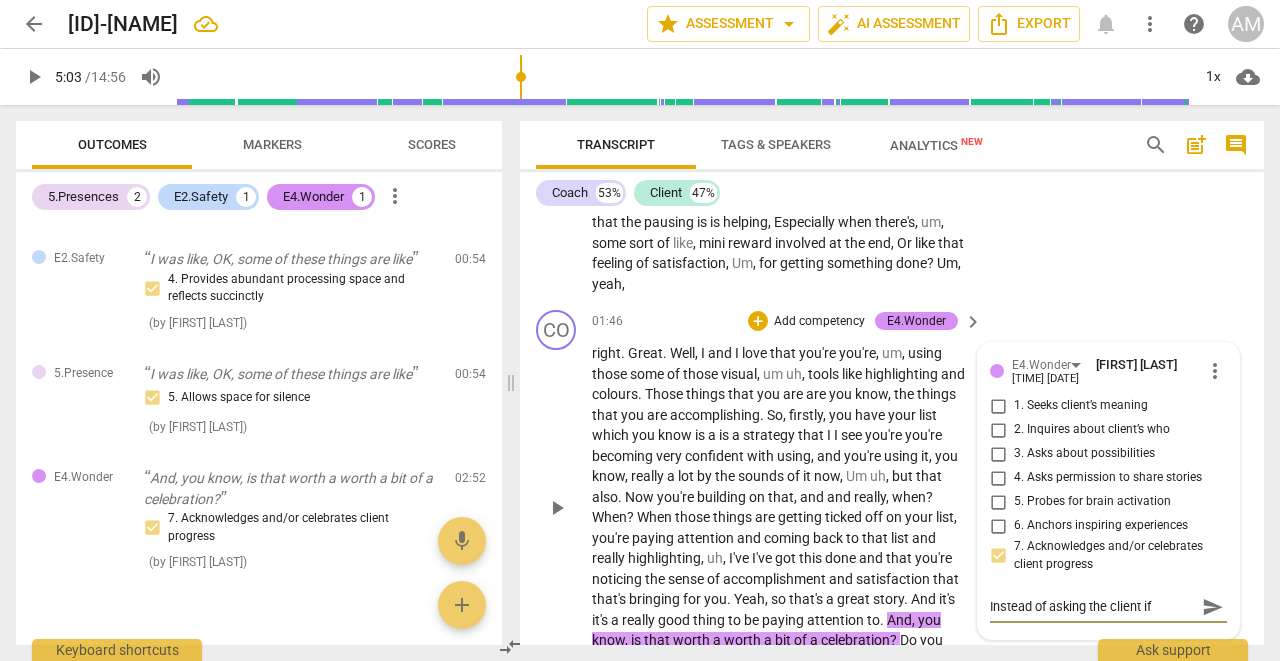 type on "Instead of asking the client if" 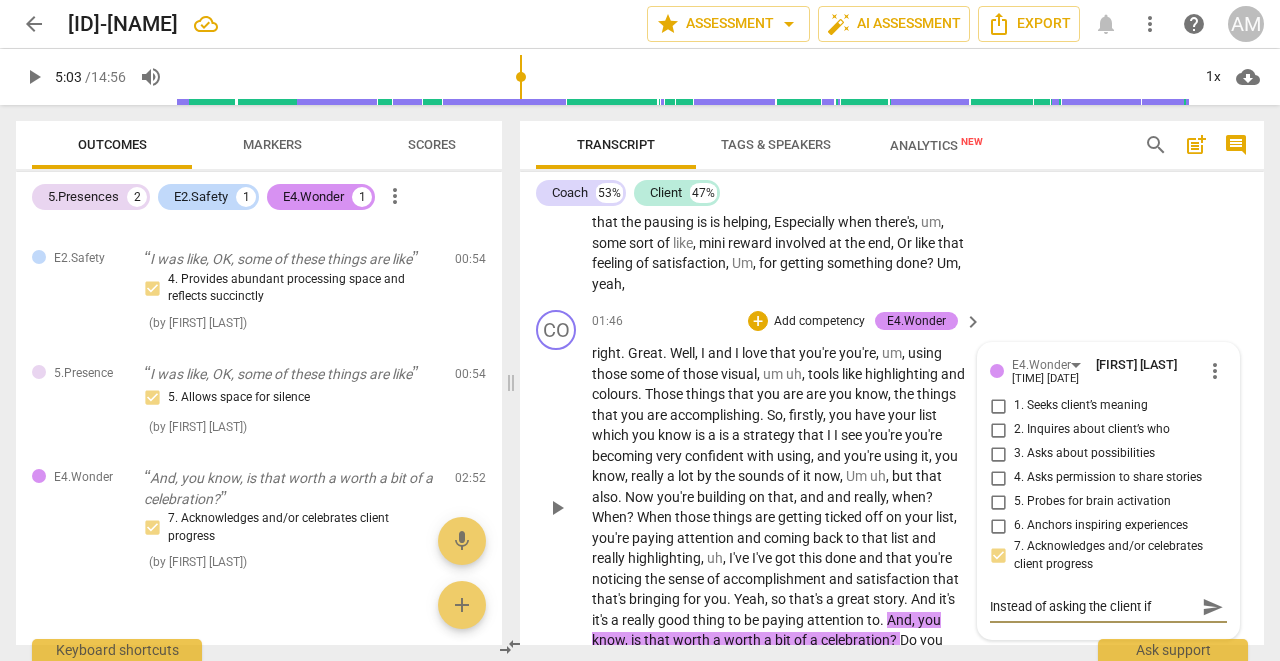 type on "Instead of asking the client if i" 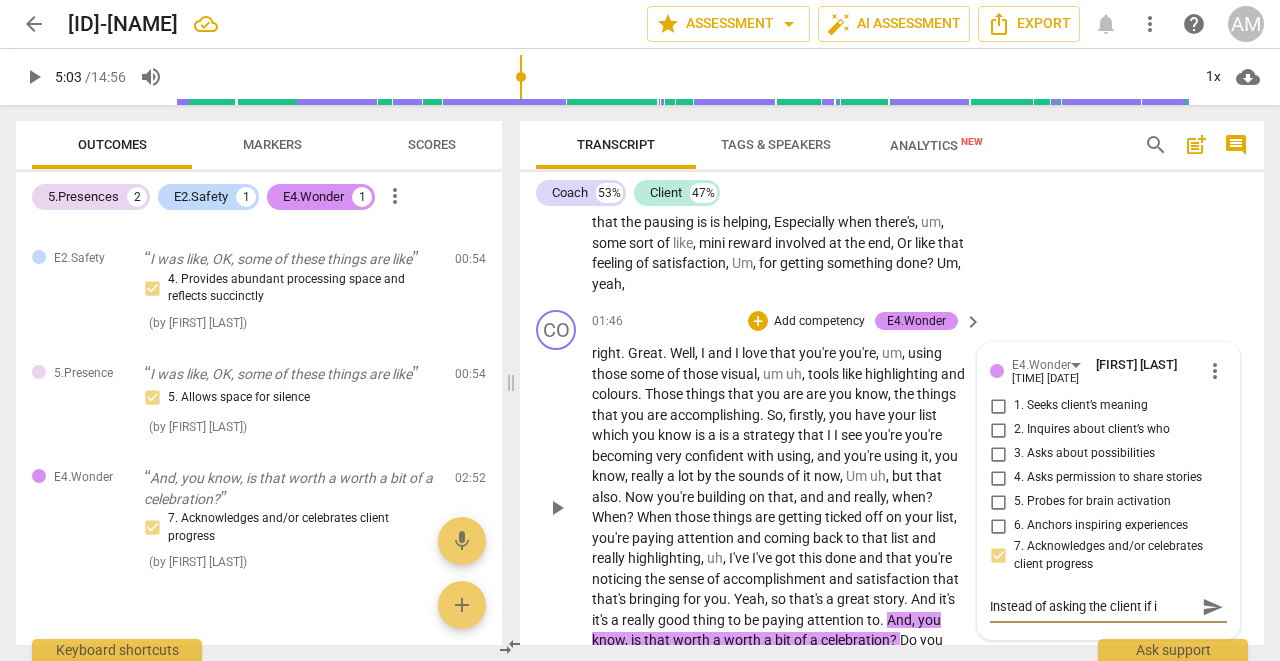 type on "Instead of asking the client if it" 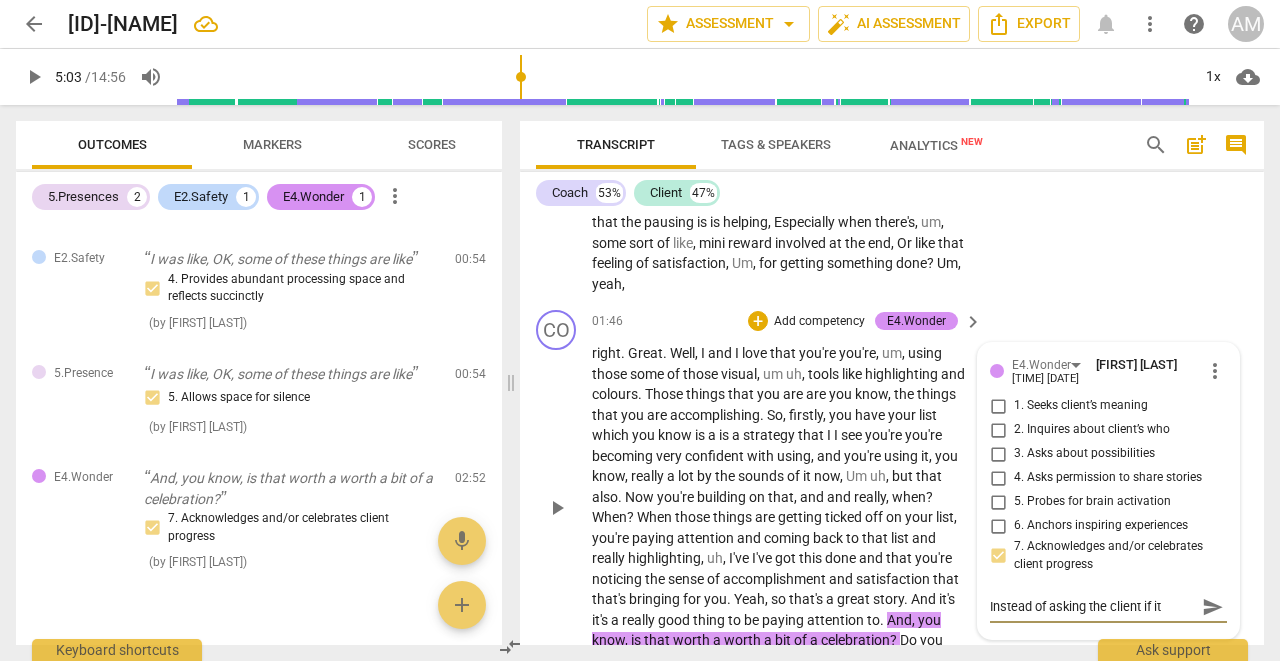 type on "Instead of asking the client if its" 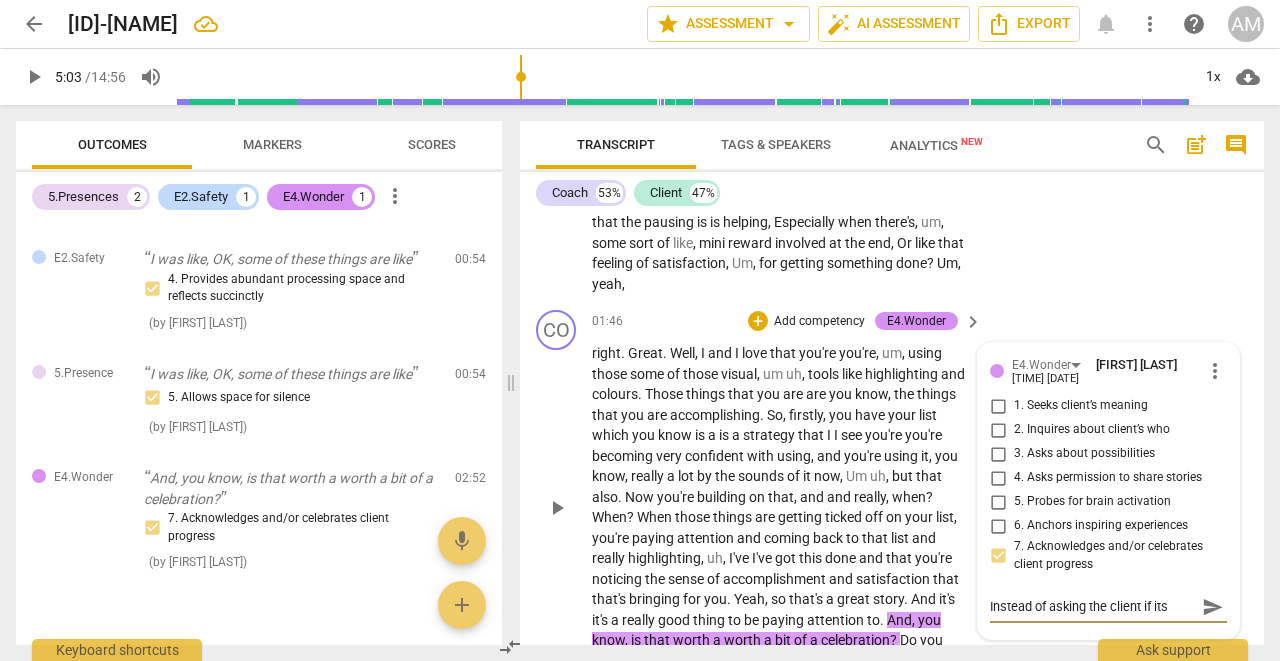 type on "Instead of asking the client if its" 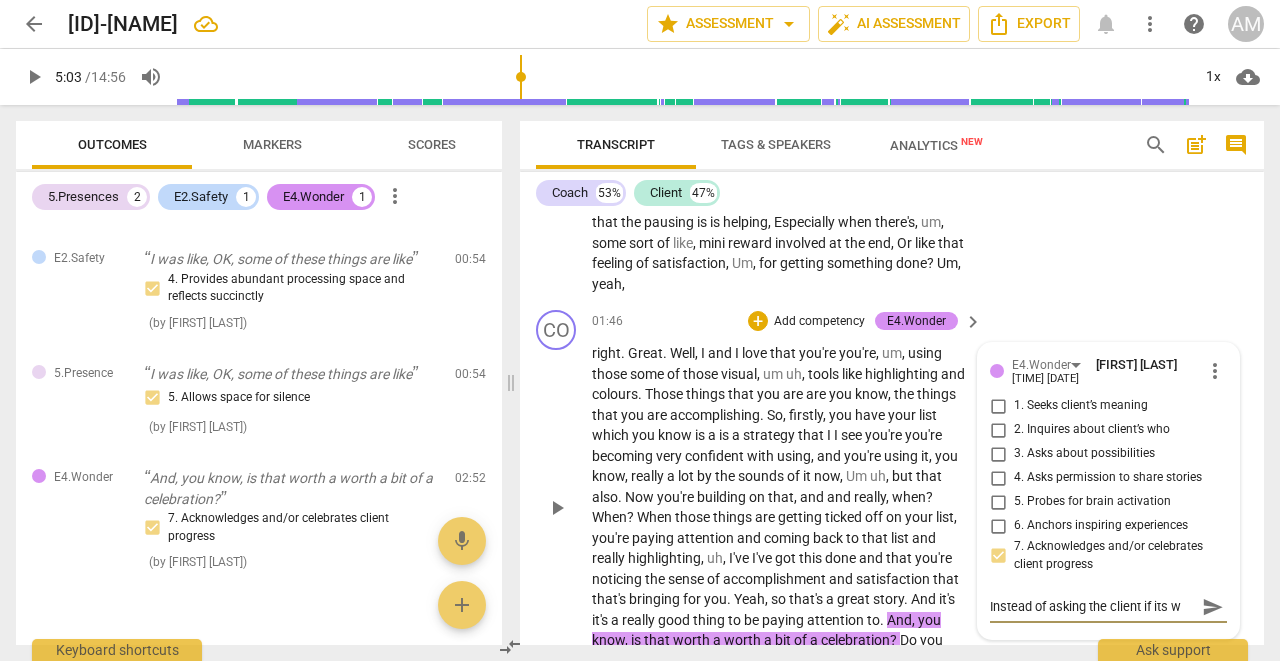 type on "Instead of asking the client if its wo" 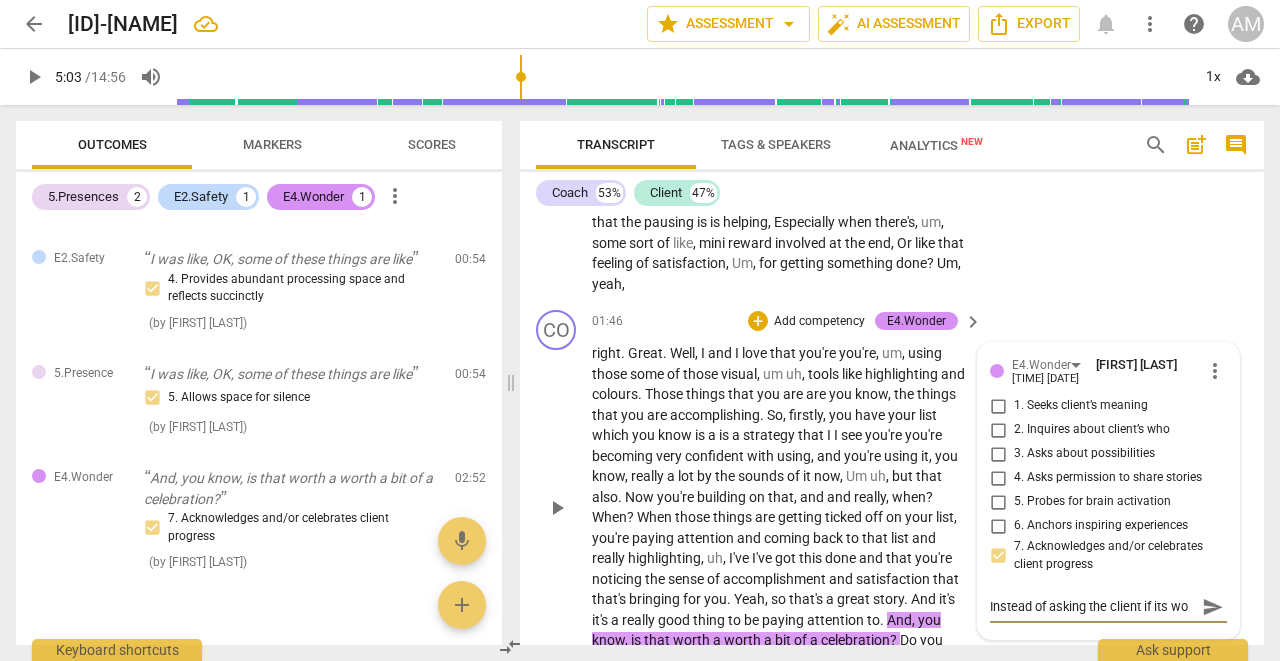type on "Instead of asking the client if its wor" 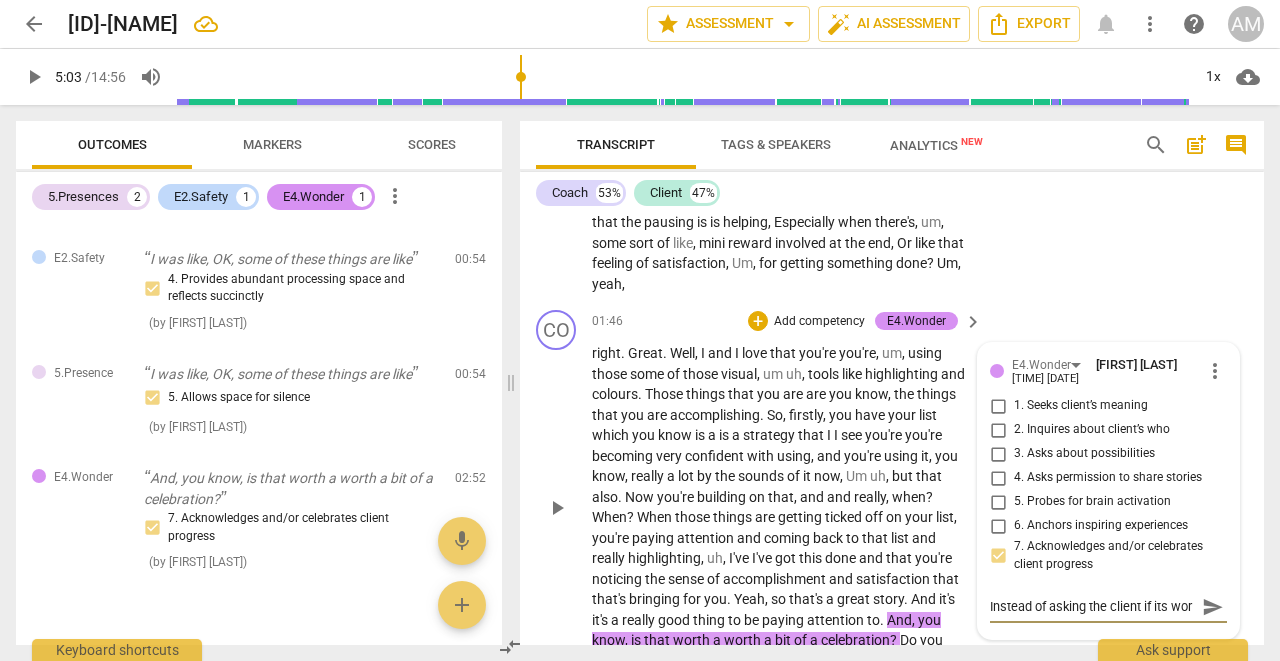 scroll, scrollTop: 17, scrollLeft: 0, axis: vertical 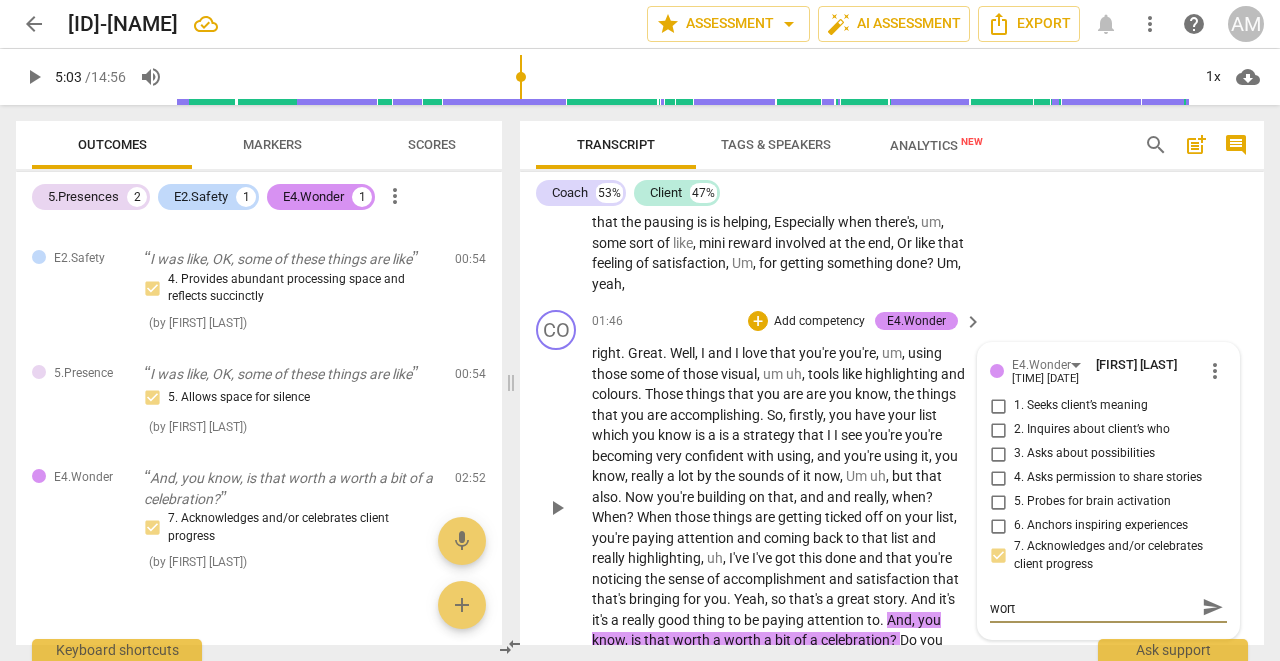 type on "Instead of asking the client if its worth" 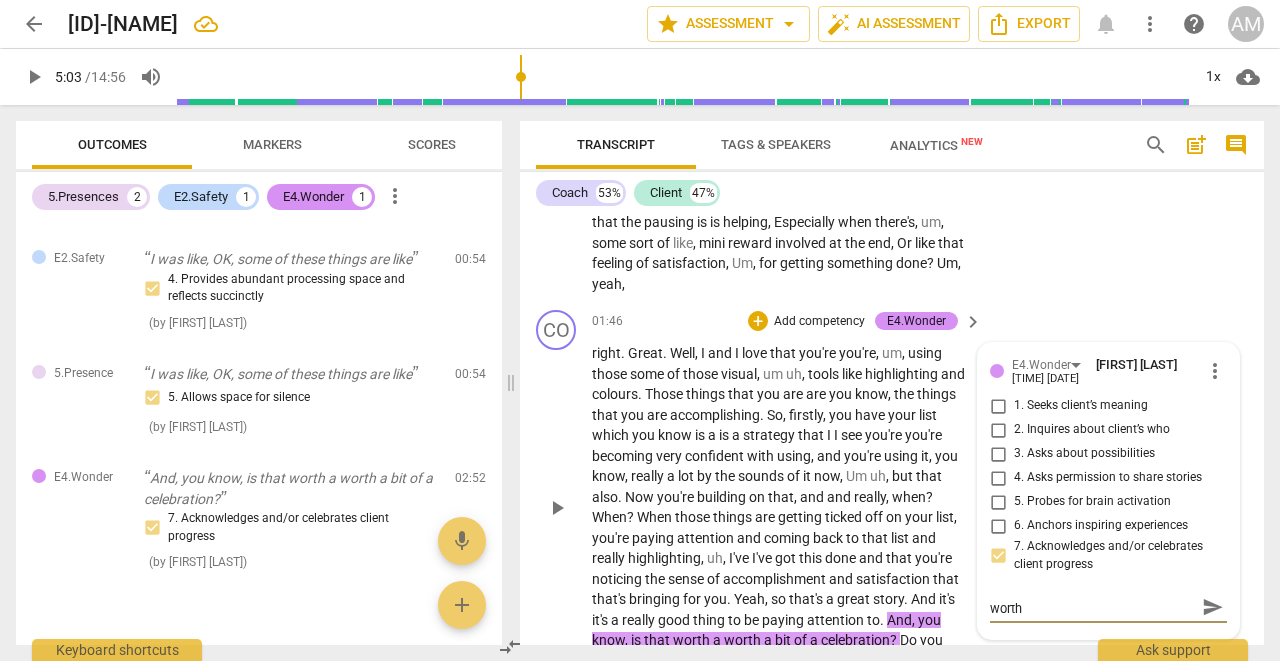 type on "Instead of asking the client if its worth" 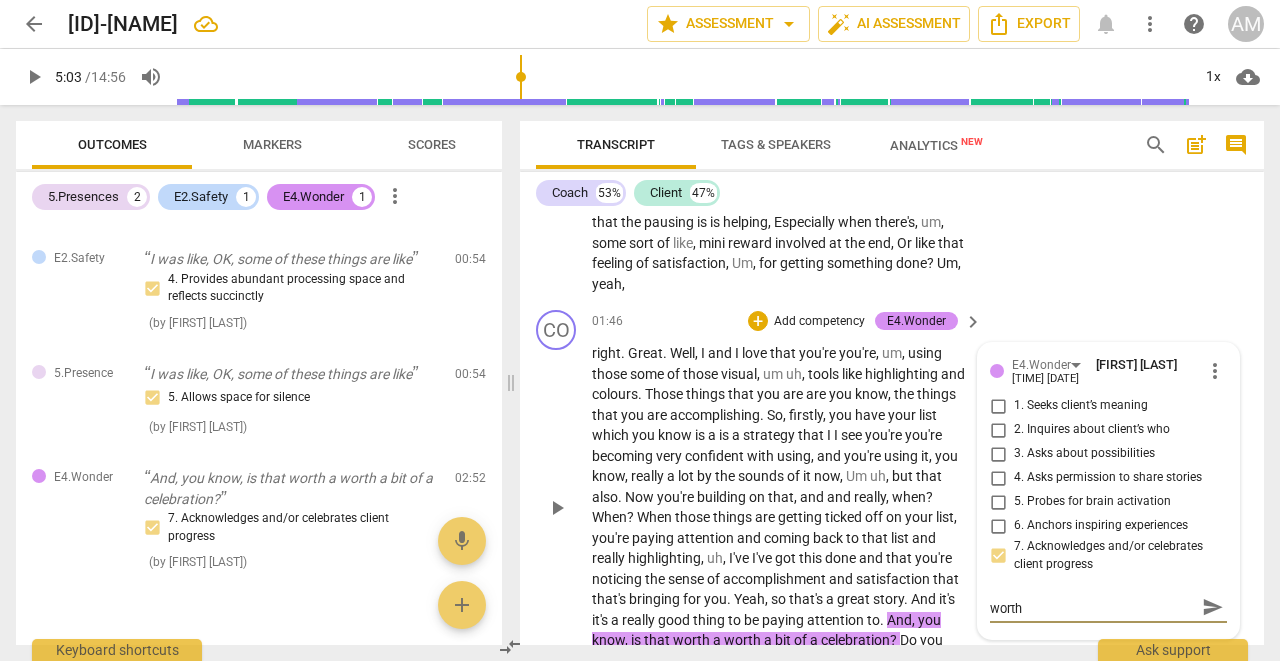 type on "Instead of asking the client if its worth a" 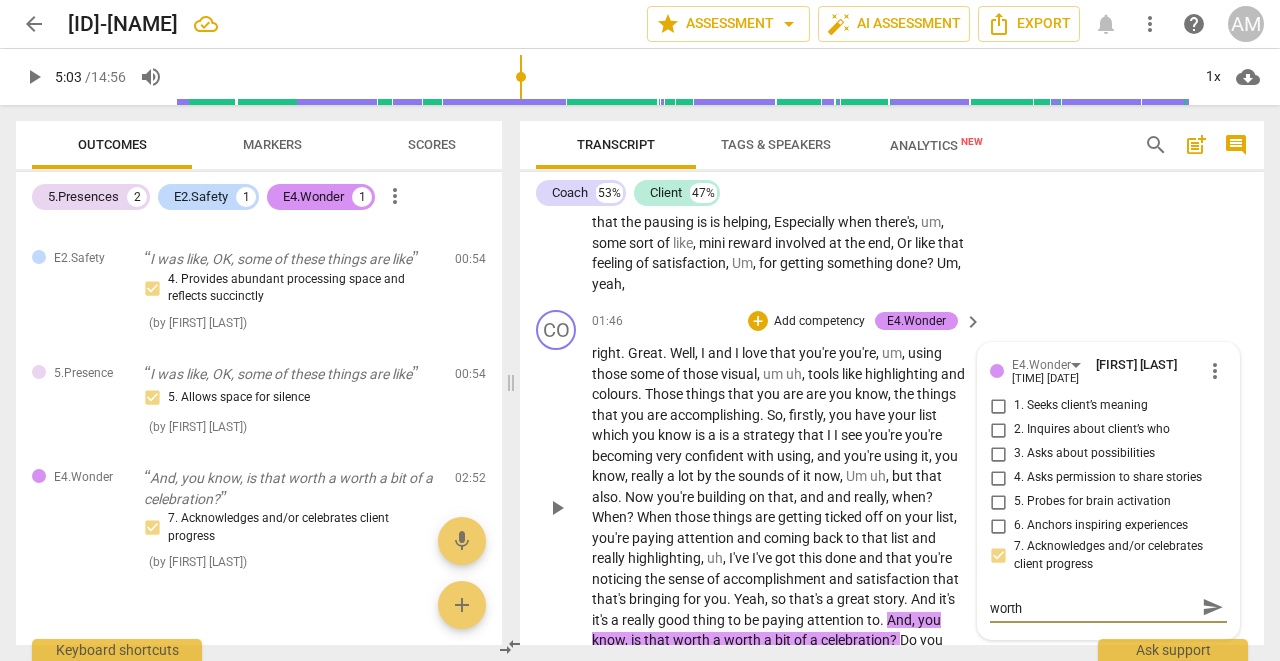 type on "Instead of asking the client if its worth a" 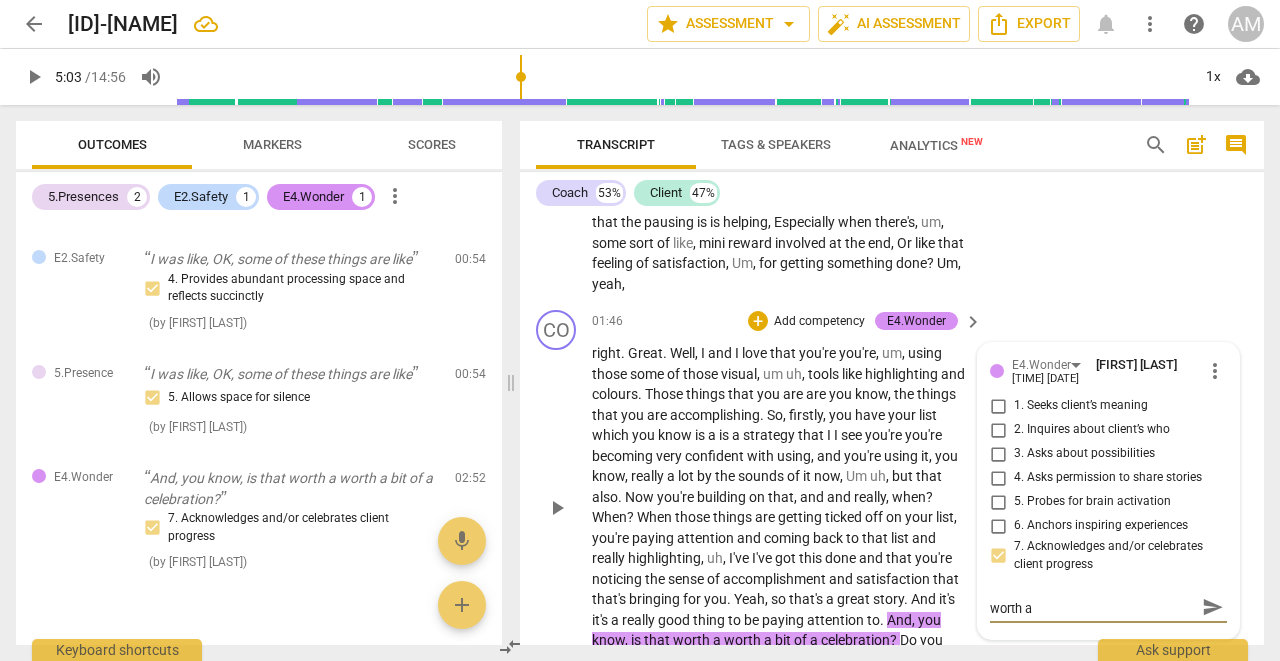 type on "Instead of asking the client if its worth a" 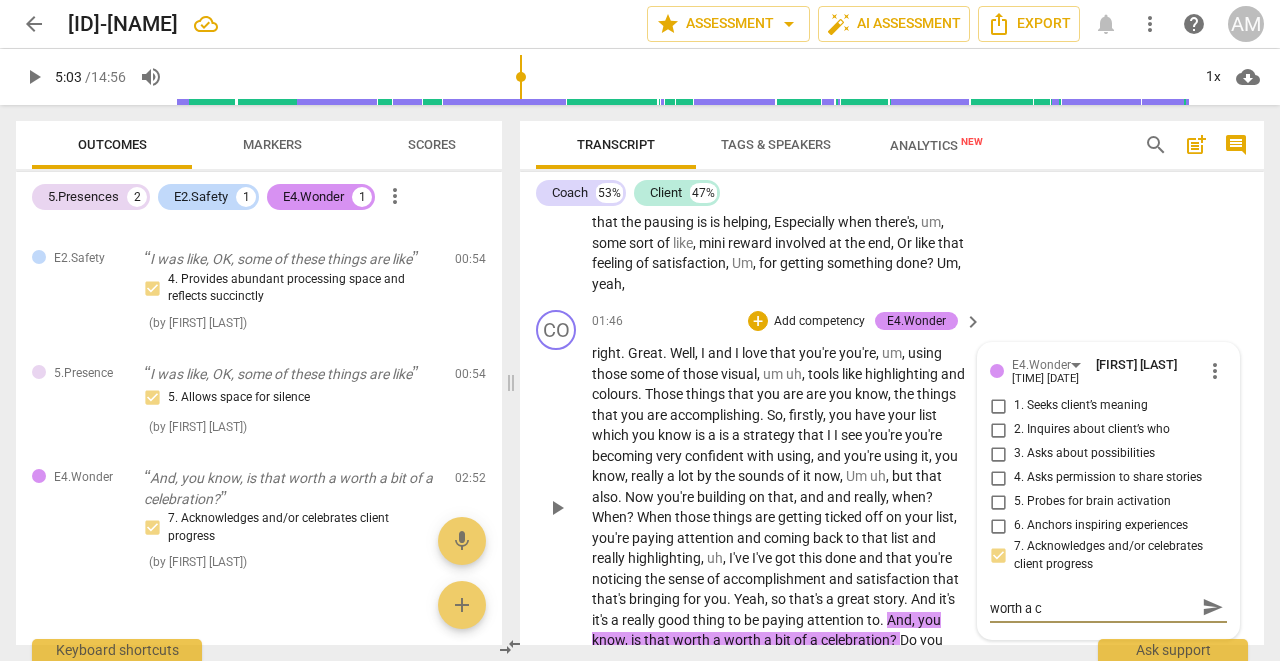 scroll, scrollTop: 0, scrollLeft: 0, axis: both 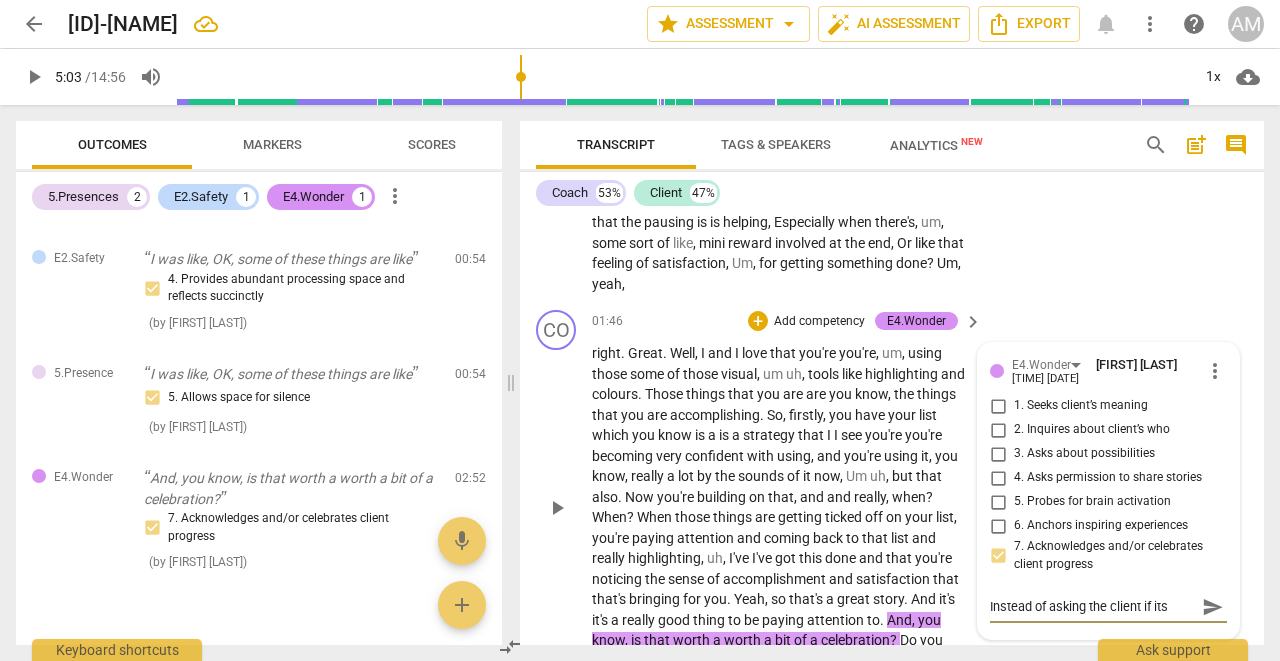 type on "Instead of asking the client if its worth a ce" 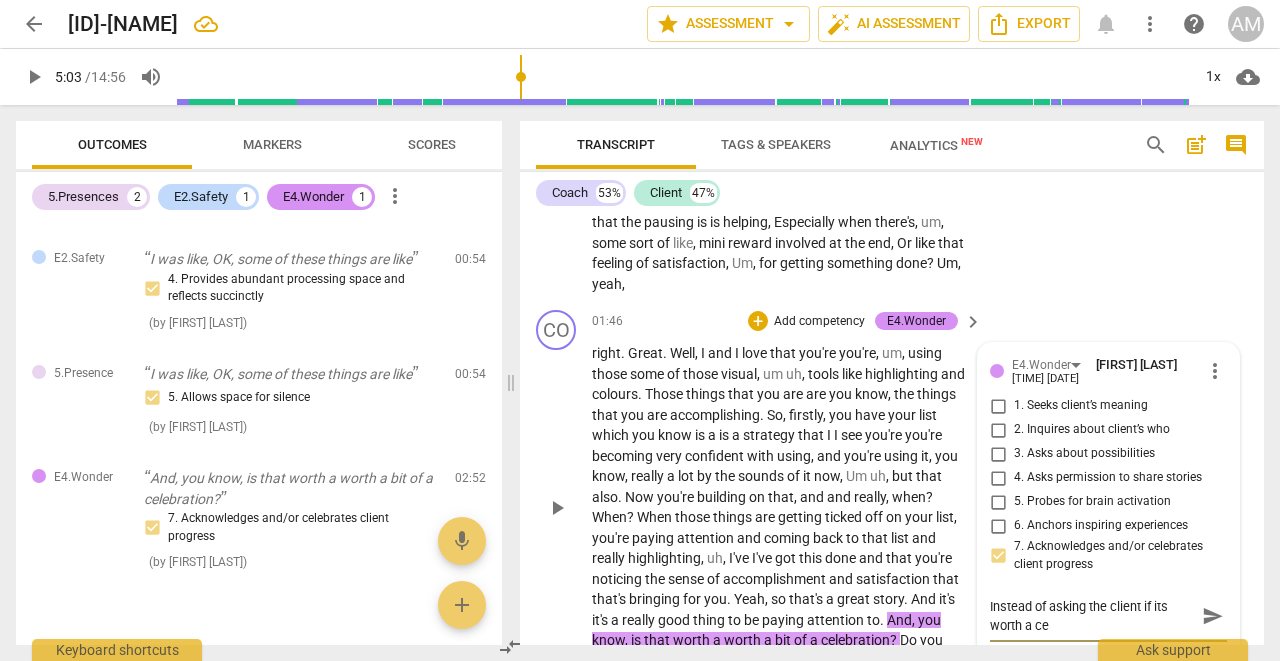 type on "Instead of asking the client if its worth a cel" 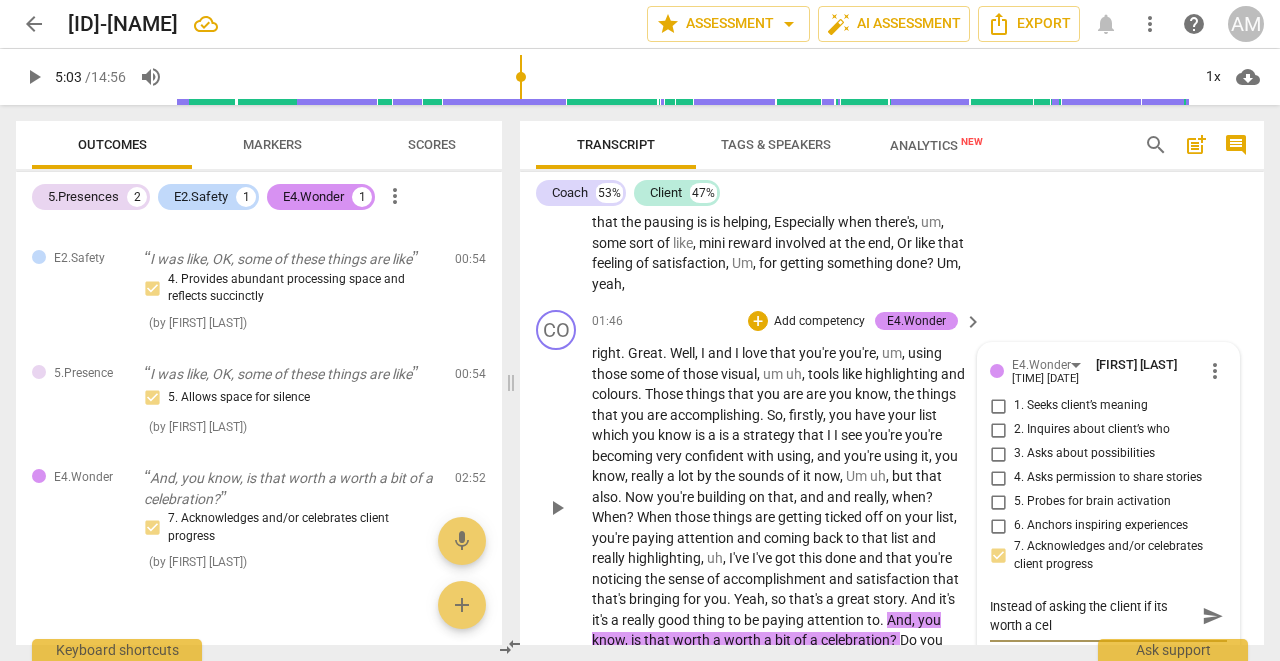 type on "Instead of asking the client if its worth a cele" 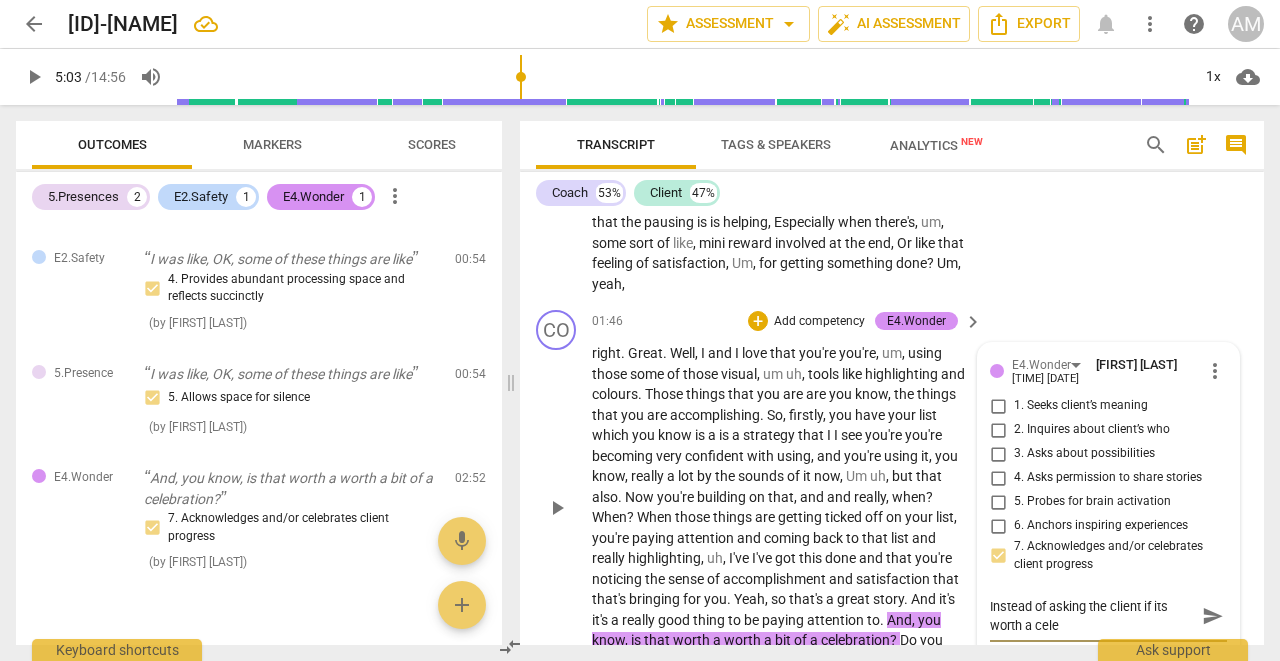 type on "Instead of asking the client if its worth a celeb" 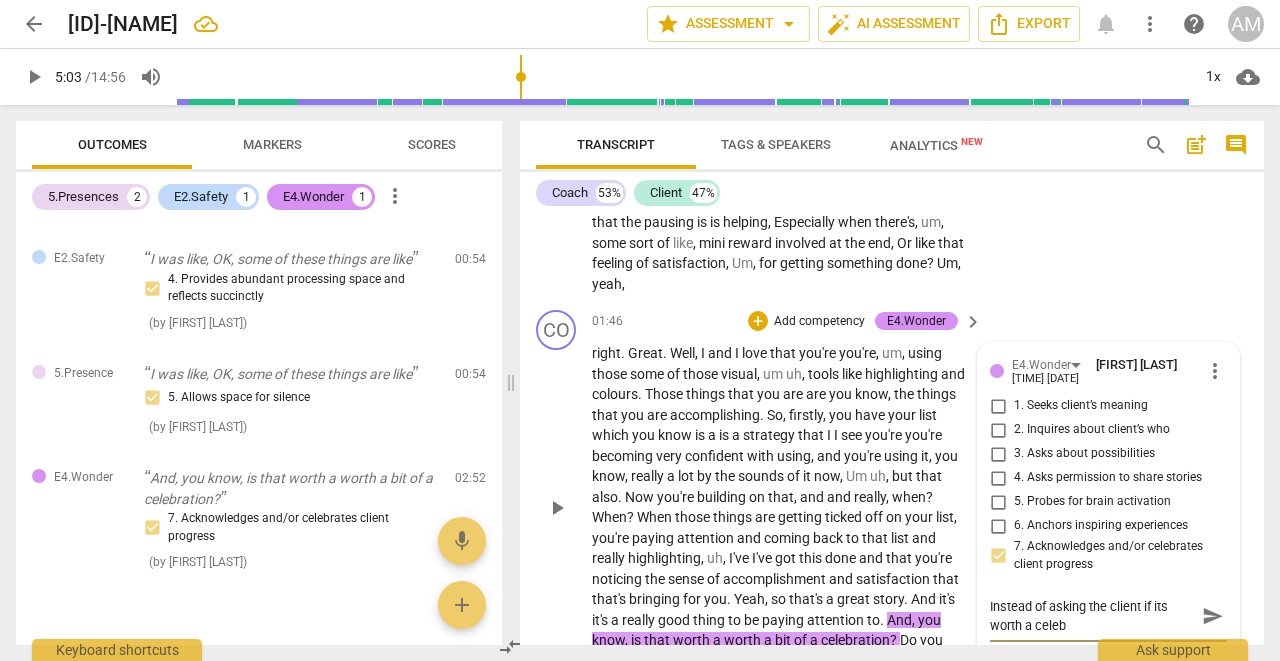 type on "Instead of asking the client if its worth a celebr" 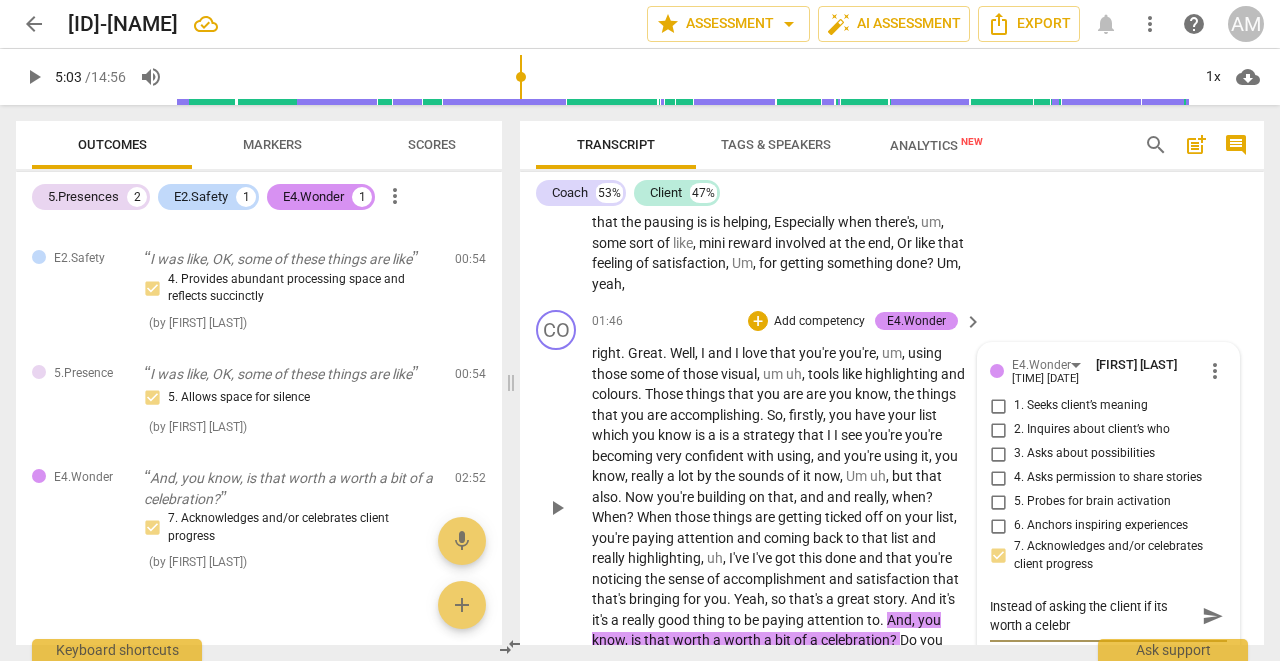 type on "Instead of asking the client if its worth a celebra" 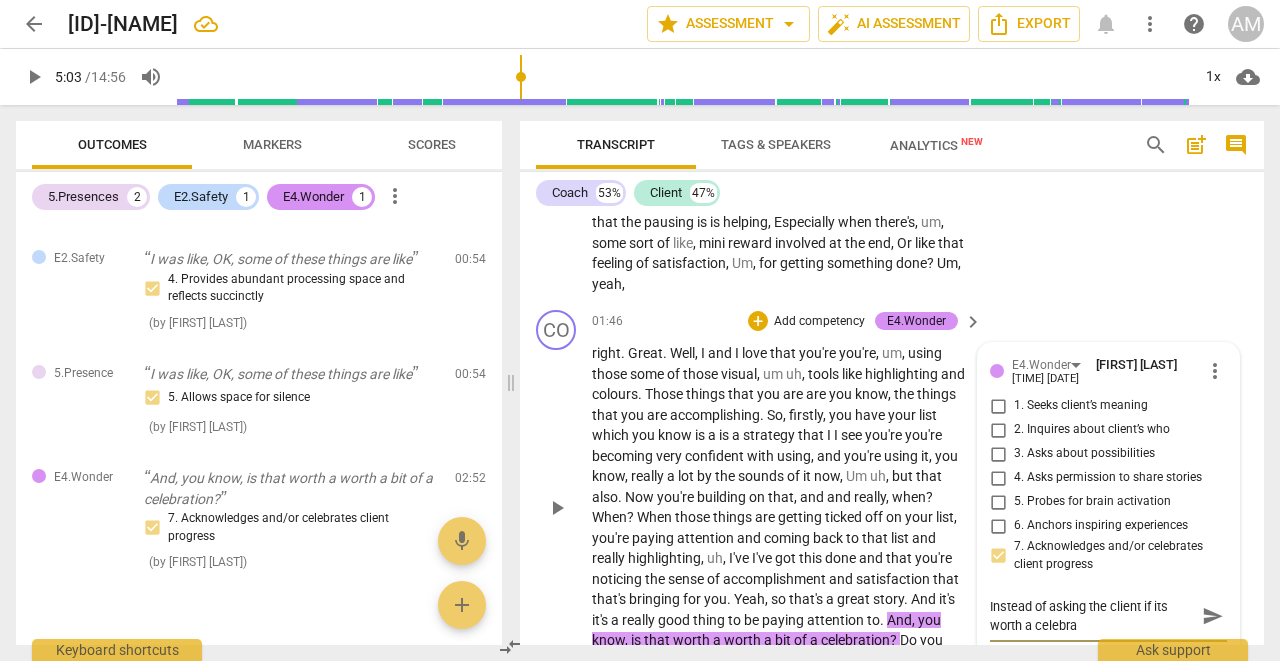 type on "Instead of asking the client if its worth a celebrat" 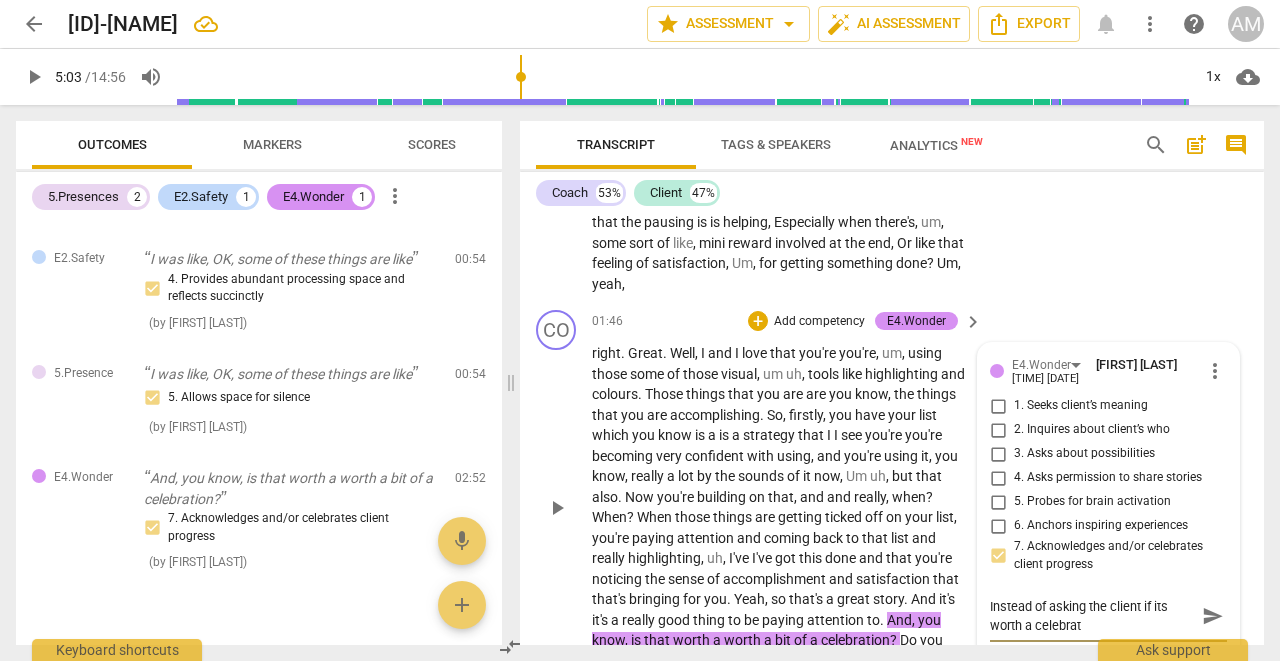 type on "Instead of asking the client if its worth a celebrati" 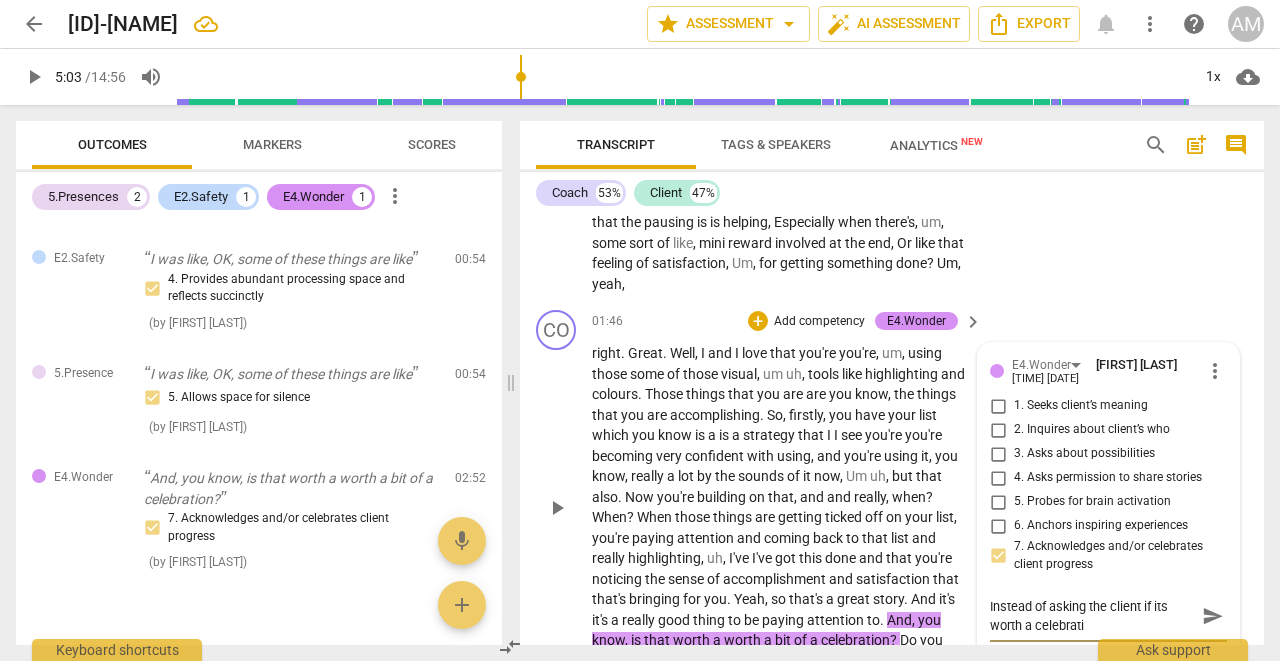 type on "Instead of asking the client if its worth a celebratio" 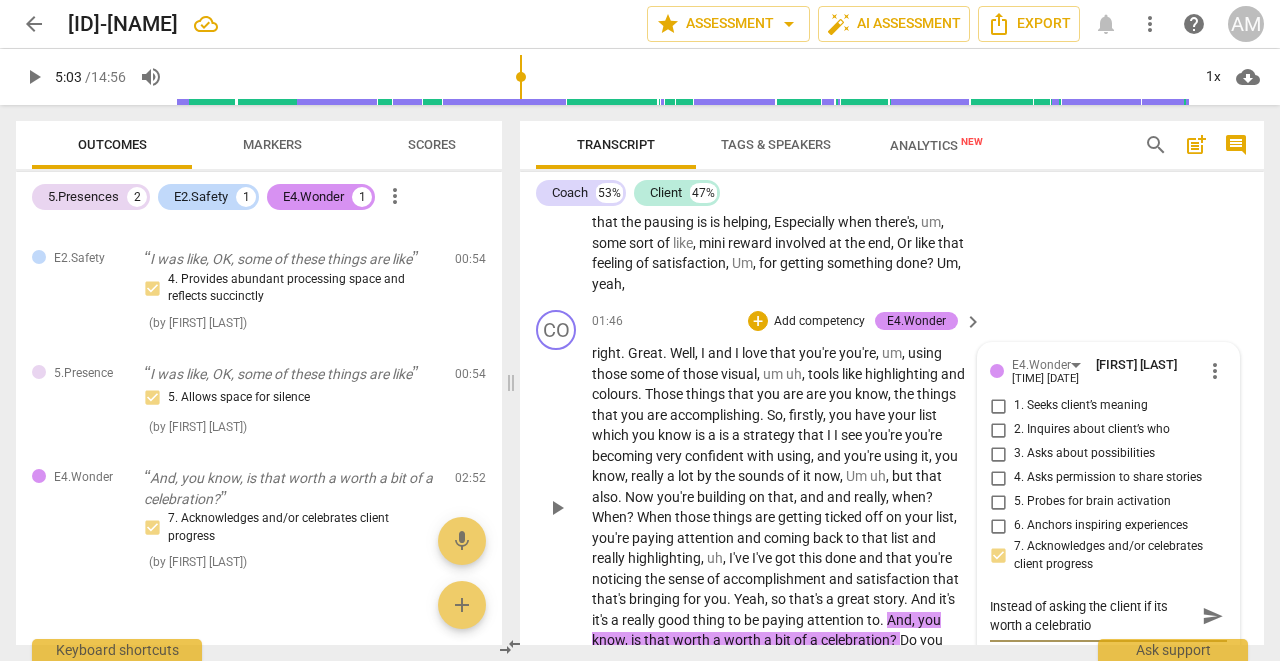 type on "Instead of asking the client if its worth a celebration" 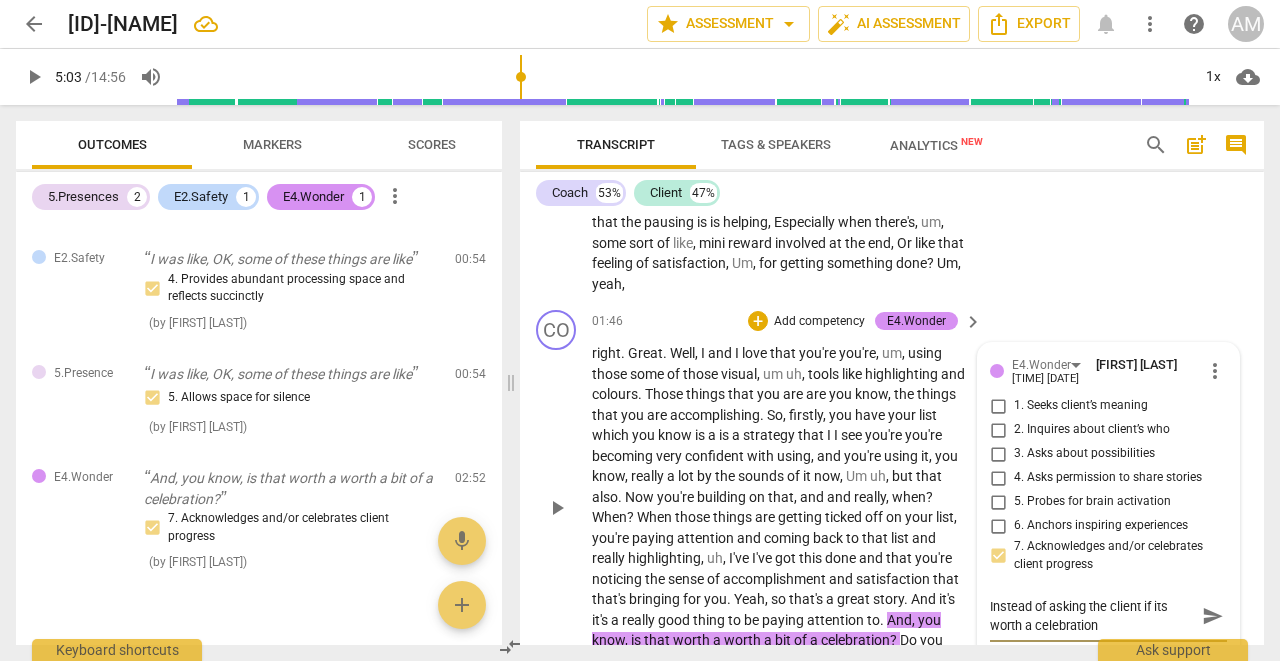 type on "Instead of asking the client if its worth a celebration" 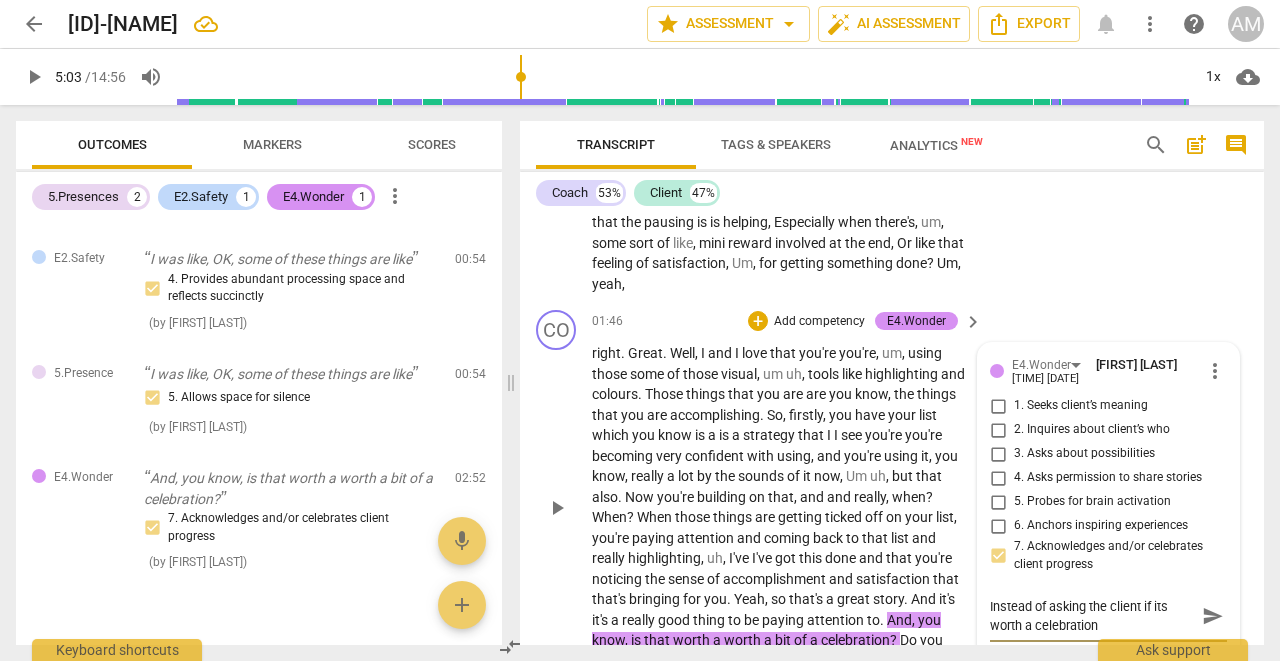 type on "Instead of asking the client if its worth a celebration a" 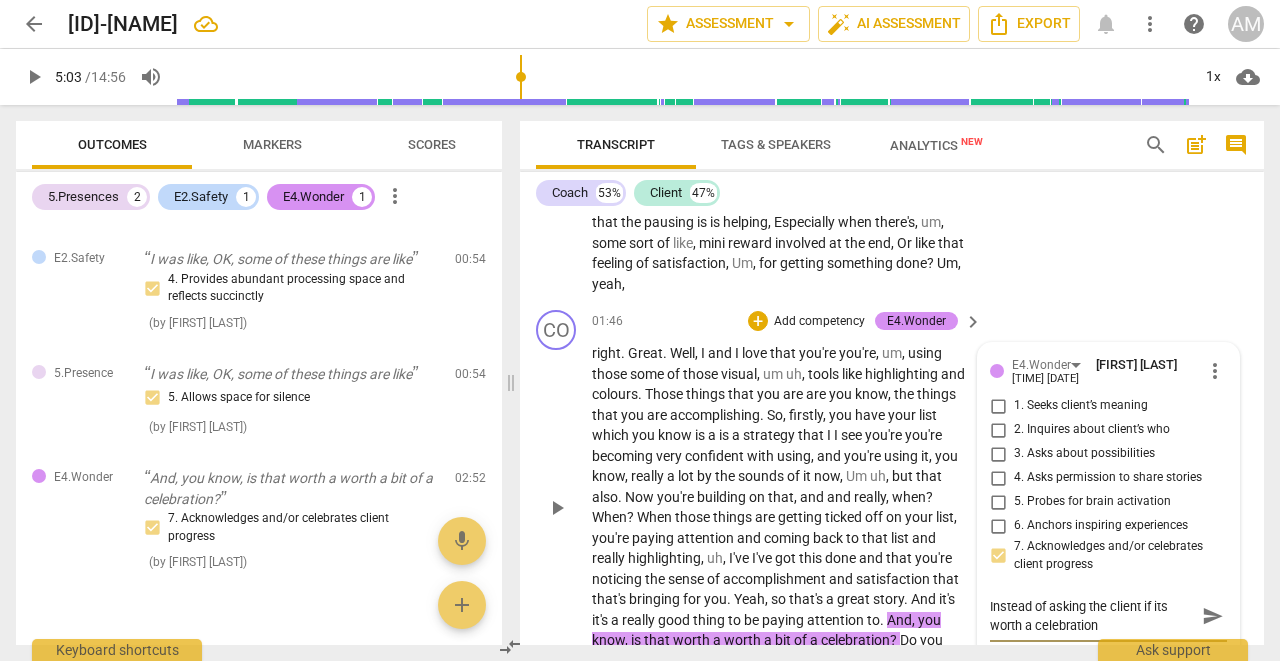 type on "Instead of asking the client if its worth a celebration a" 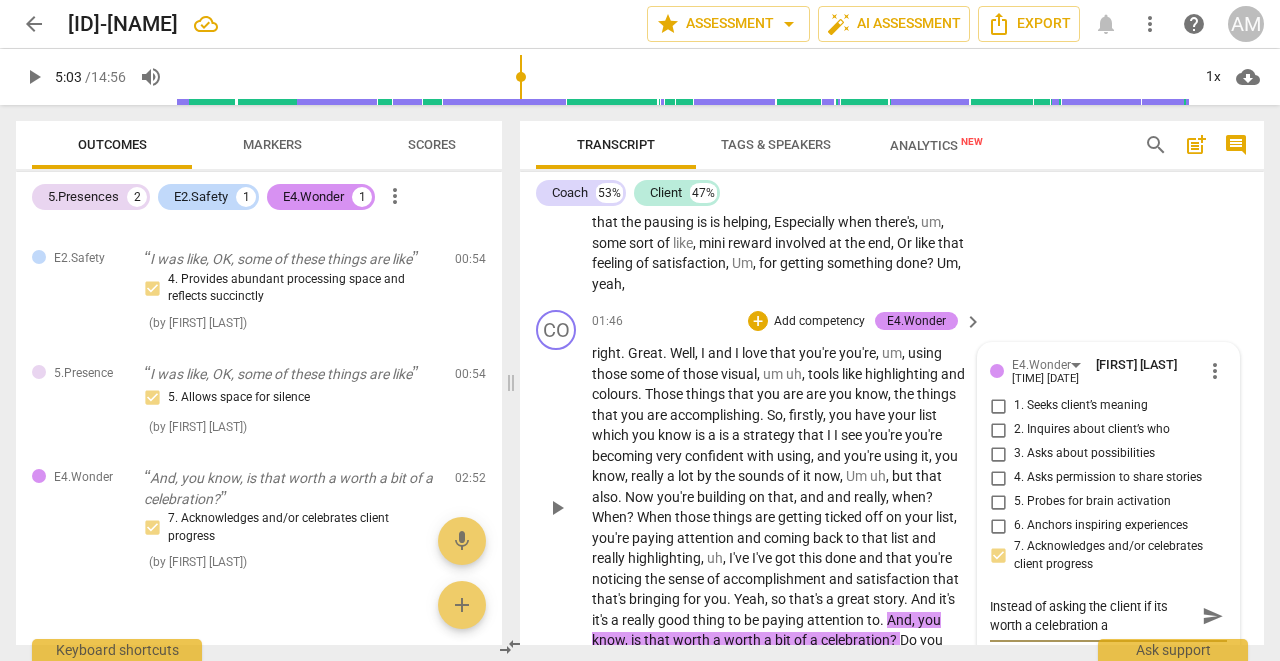 type 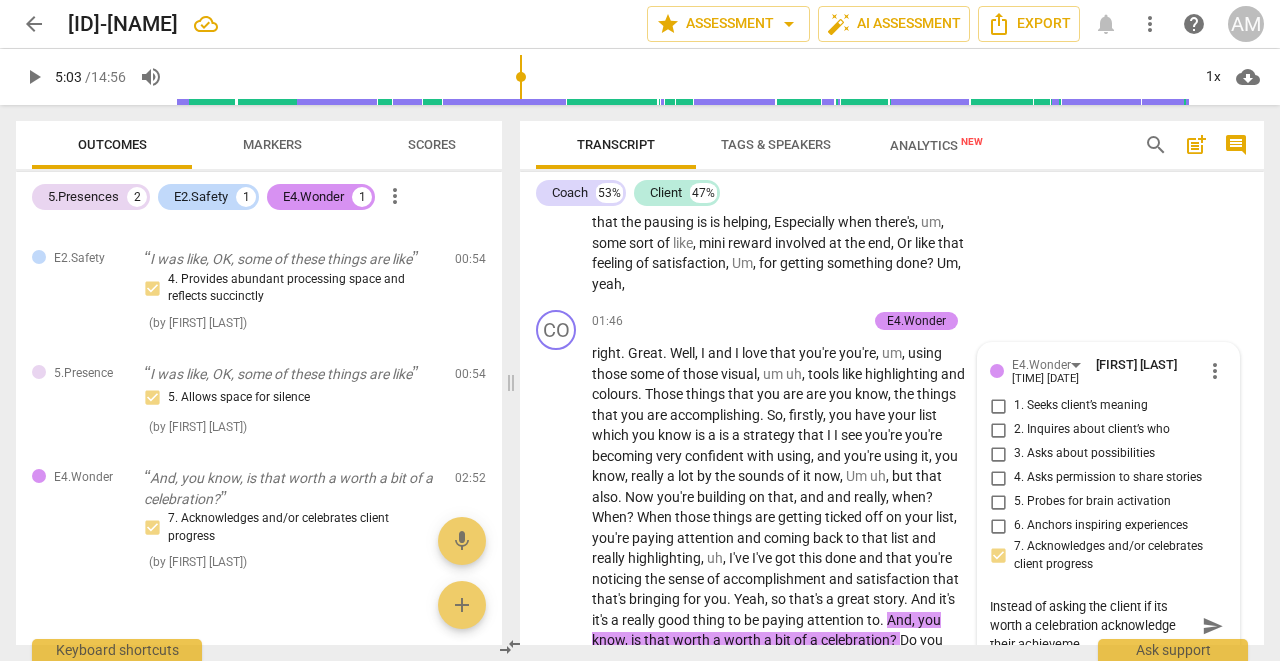 scroll, scrollTop: 0, scrollLeft: 0, axis: both 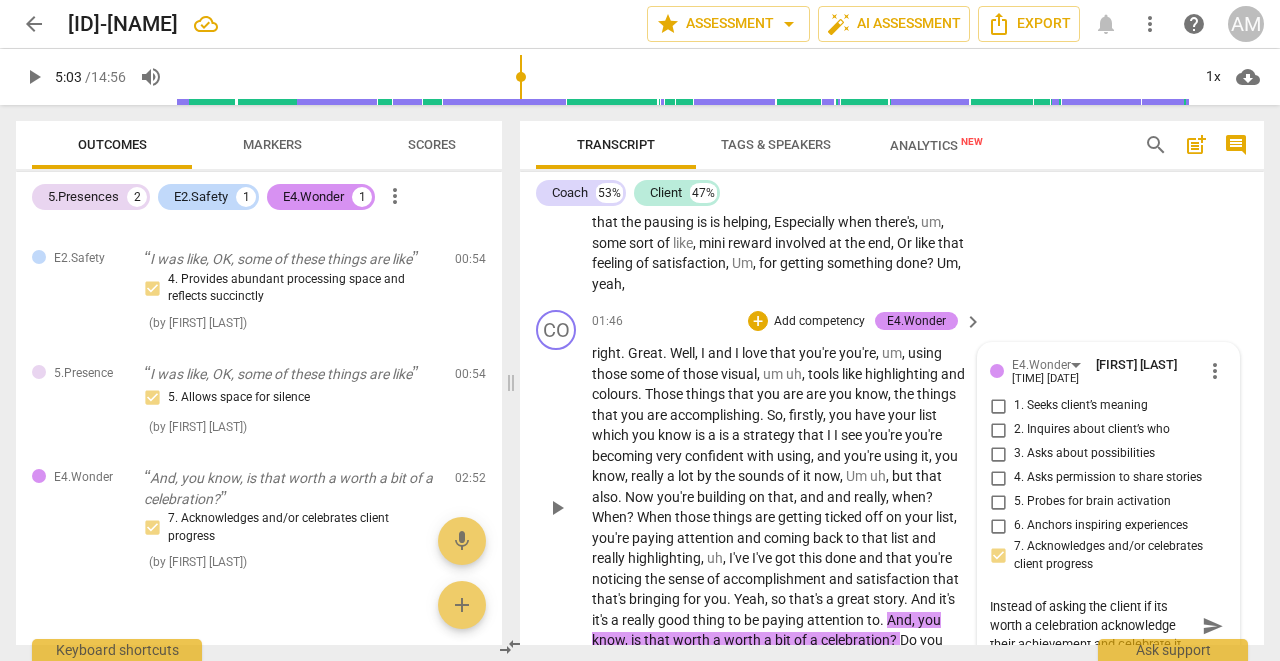 click on "send" at bounding box center (1213, 626) 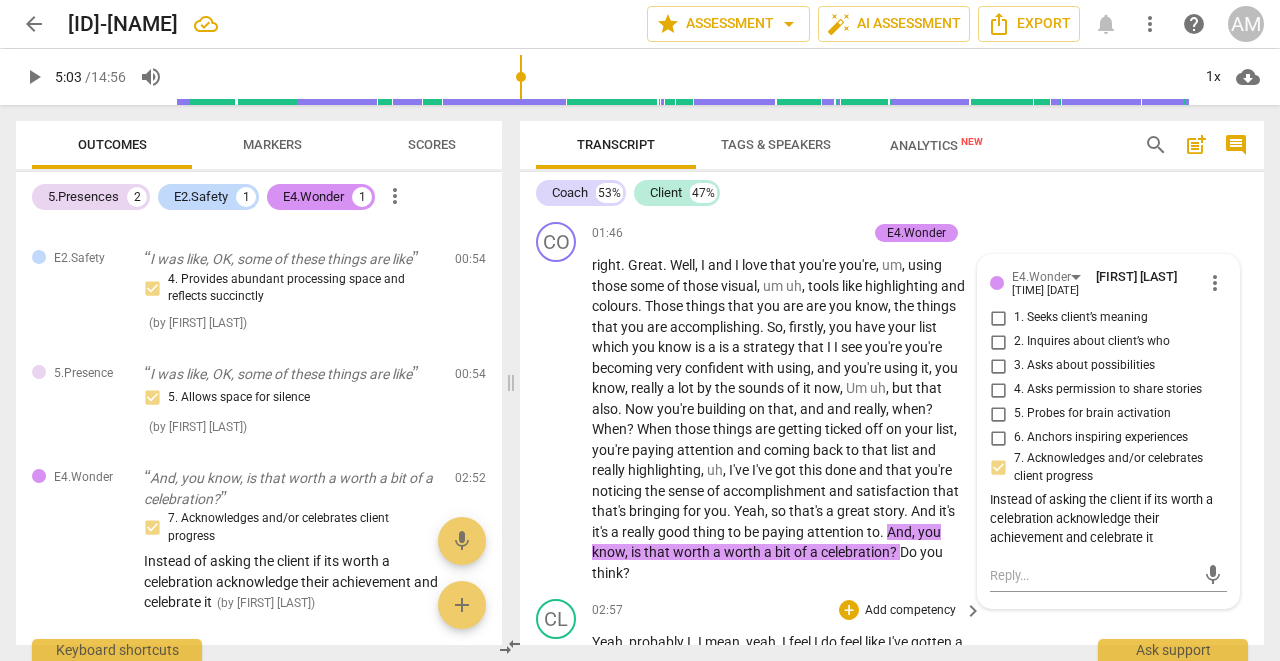 scroll, scrollTop: 3164, scrollLeft: 0, axis: vertical 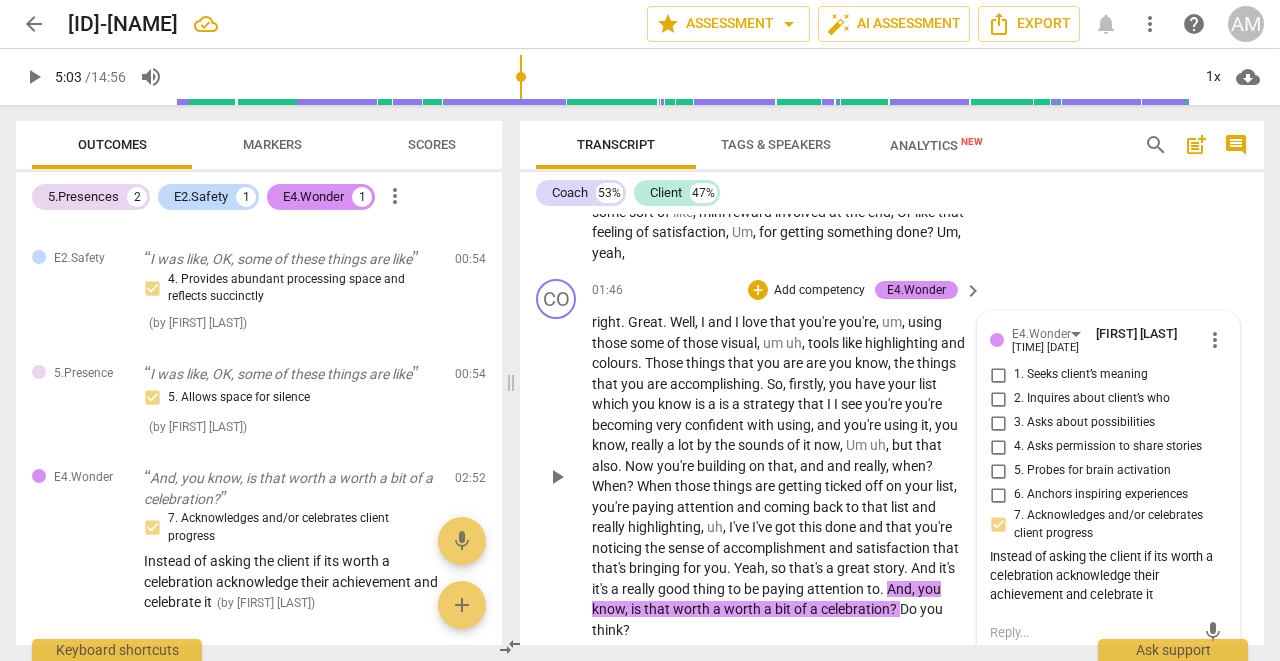 click on "play_arrow" at bounding box center (557, 477) 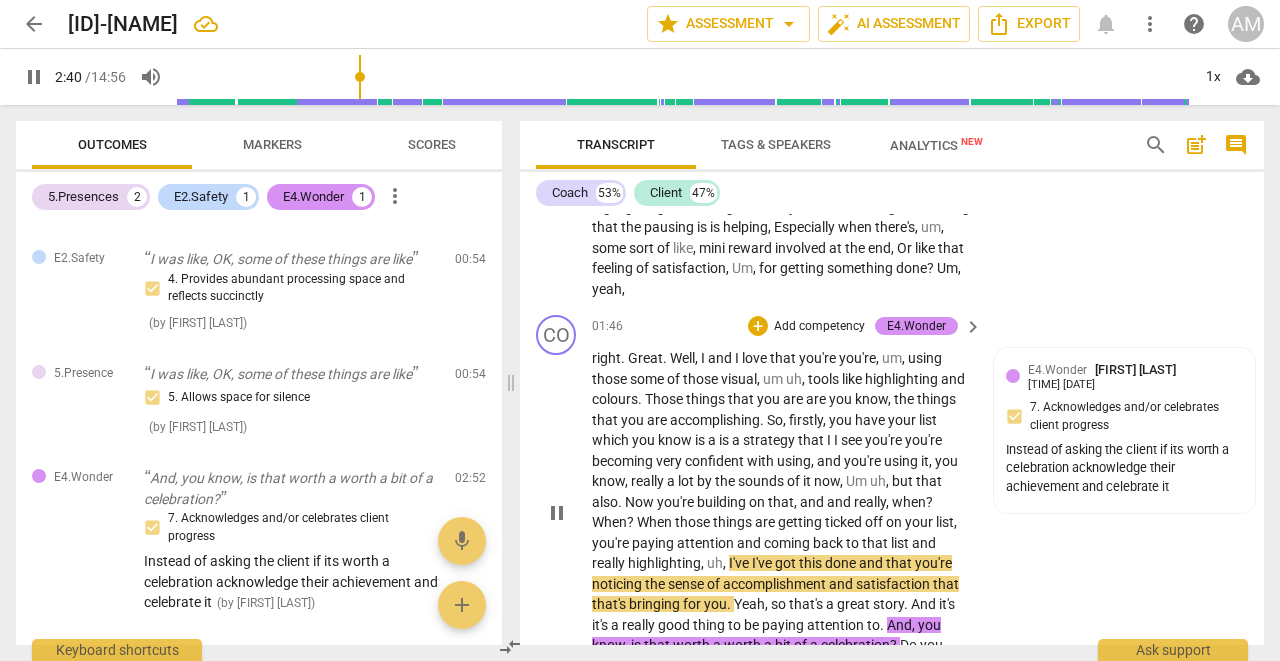 scroll, scrollTop: 3127, scrollLeft: 0, axis: vertical 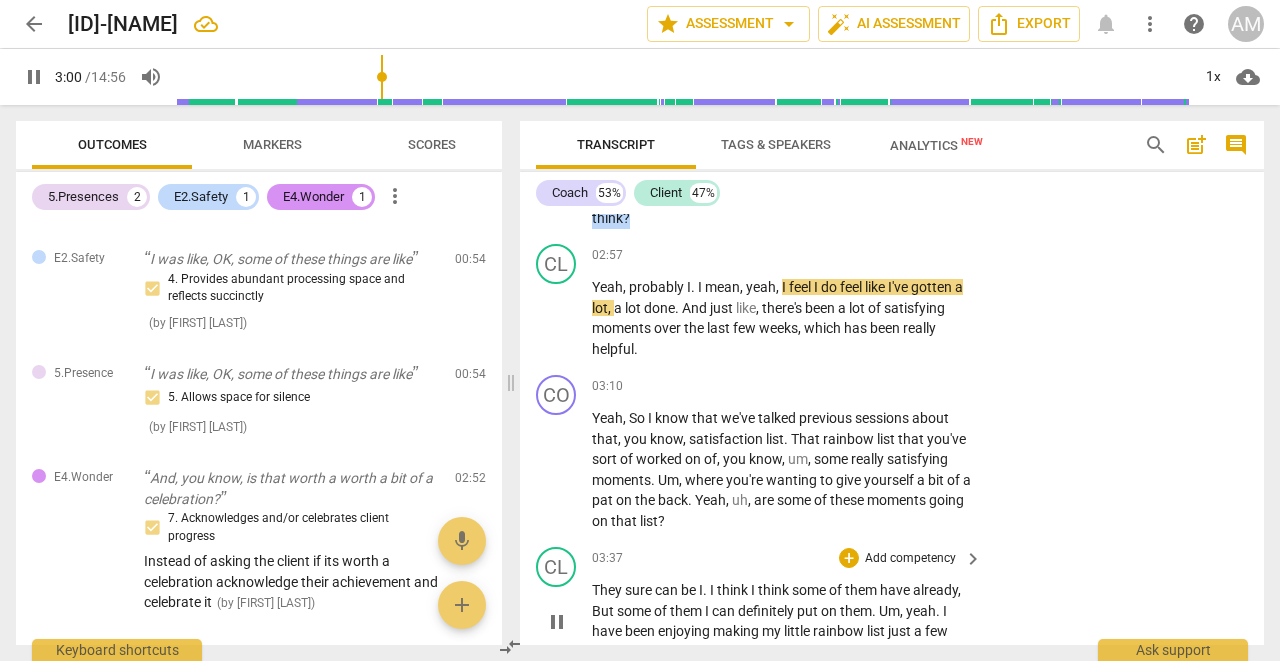 drag, startPoint x: 669, startPoint y: 302, endPoint x: 883, endPoint y: 489, distance: 284.19183 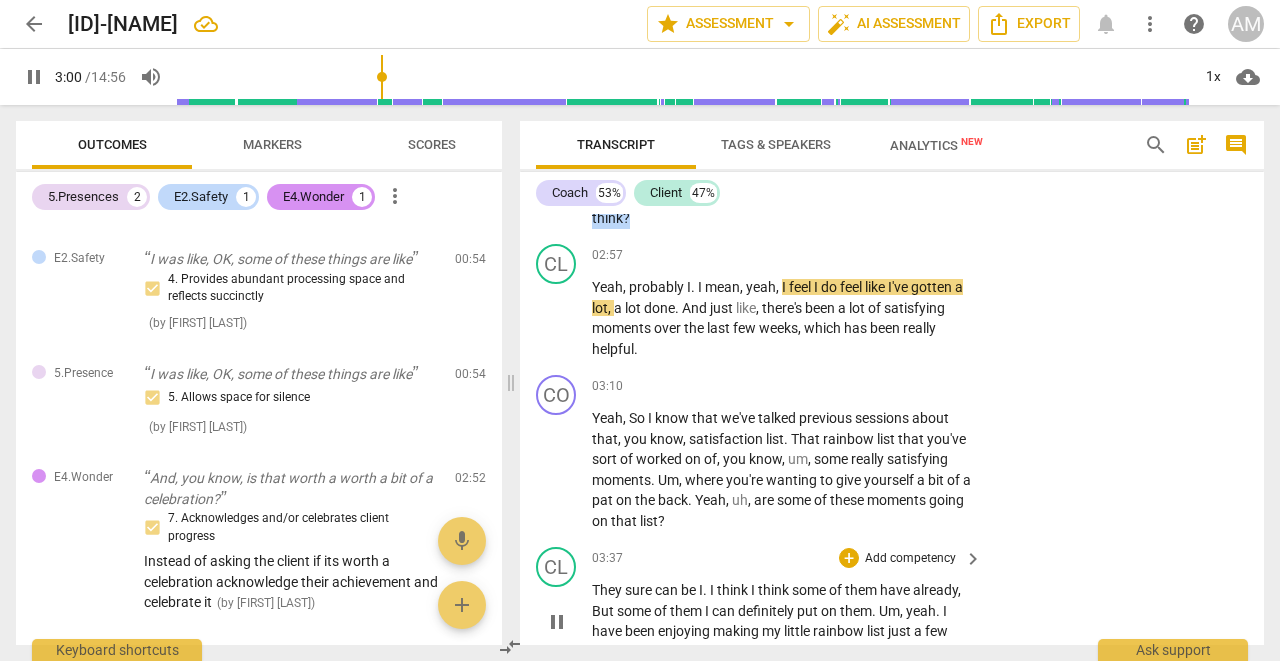 click on "[FIRST] [LAST] Summary:   You start strong in this recording with a direct, concise question demonstrating curiosity around the client's use of the pause and what results from it. Initially, you're giving the client lots of time and space to be heard and you're reflecting her successes and growth back to her. You do a good job of paying attention to the who as well as the what and encouraging the client to do so, too. I'm curious what direction this session might have taken had the client done more of the work. An area of growth will be to allow your clients to do more of the talking (more of the work) for themselves. [FIRST] [LAST] Summary:   Hi Kim, here is the feedback for your Basic CSP #3. Well Done!   - [FIRST] [LAST], PCC [FIRST] [LAST] Summary: [FIRST] [LAST] Summary: [FIRST] [LAST] Summary:    Hi Kim, Thank you for allowing me to review your CSP 3 - I am offering observations about areas of competency strength and opportunities for growth and development in your coaching session segment. . Summary:" at bounding box center (892, 429) 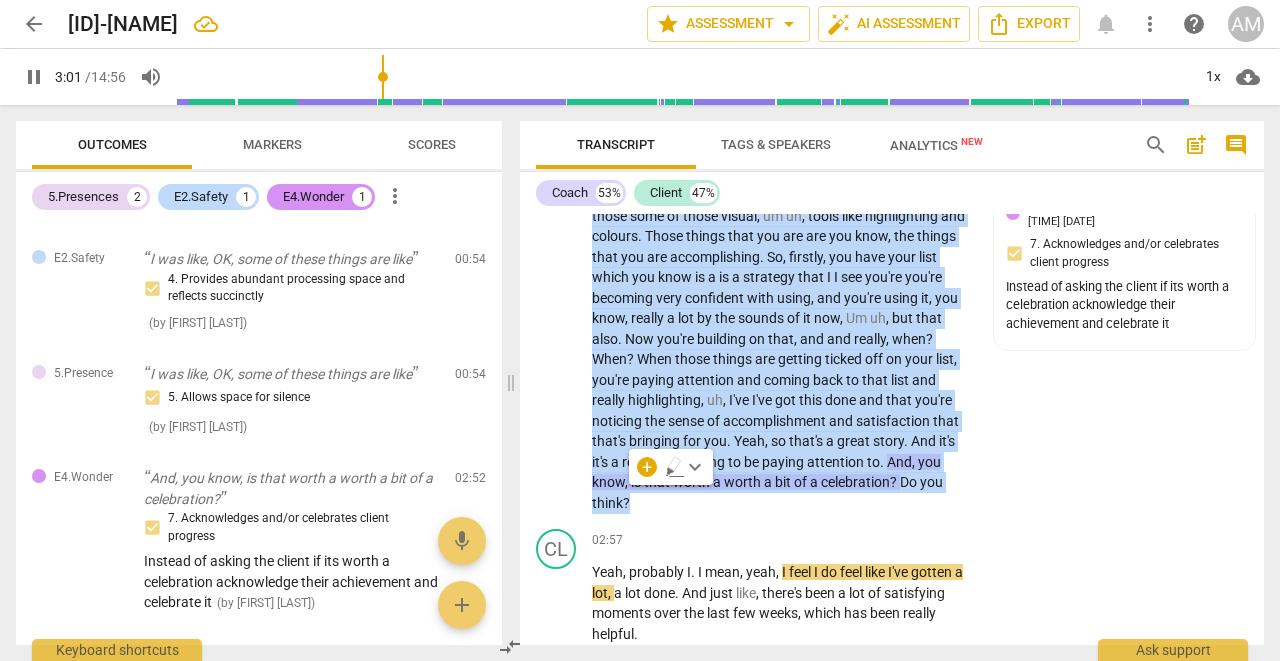 scroll, scrollTop: 3170, scrollLeft: 0, axis: vertical 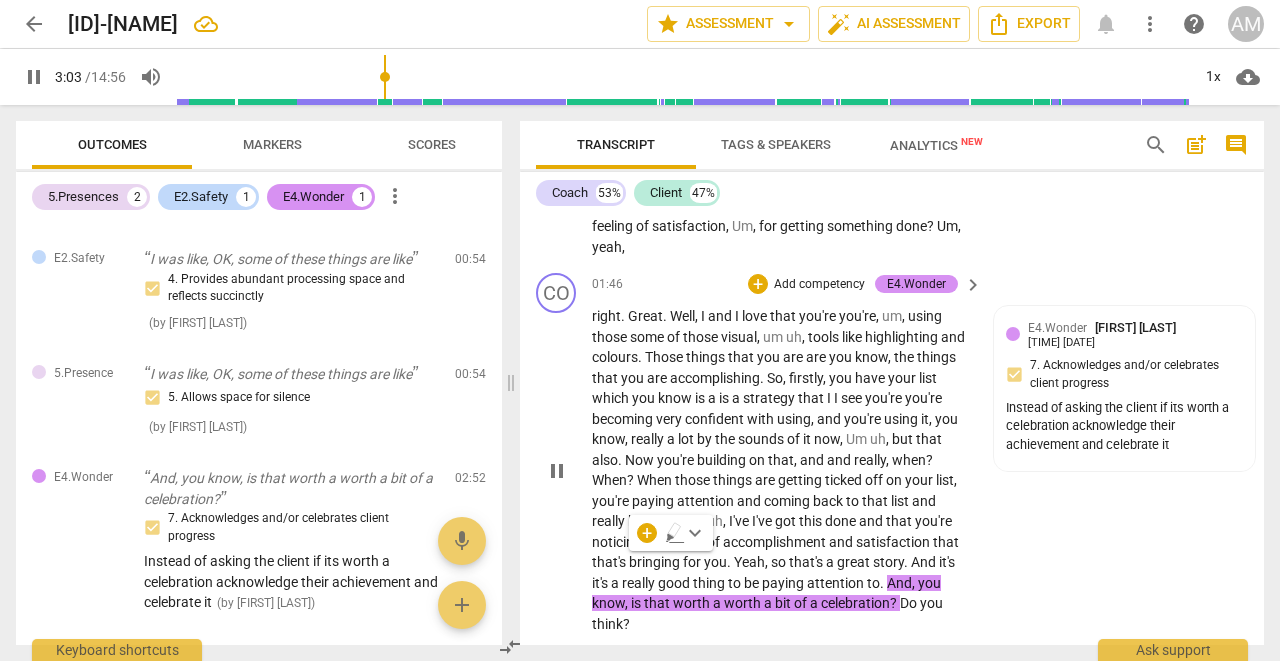 click on "[TIME] [TIME]" at bounding box center (892, 453) 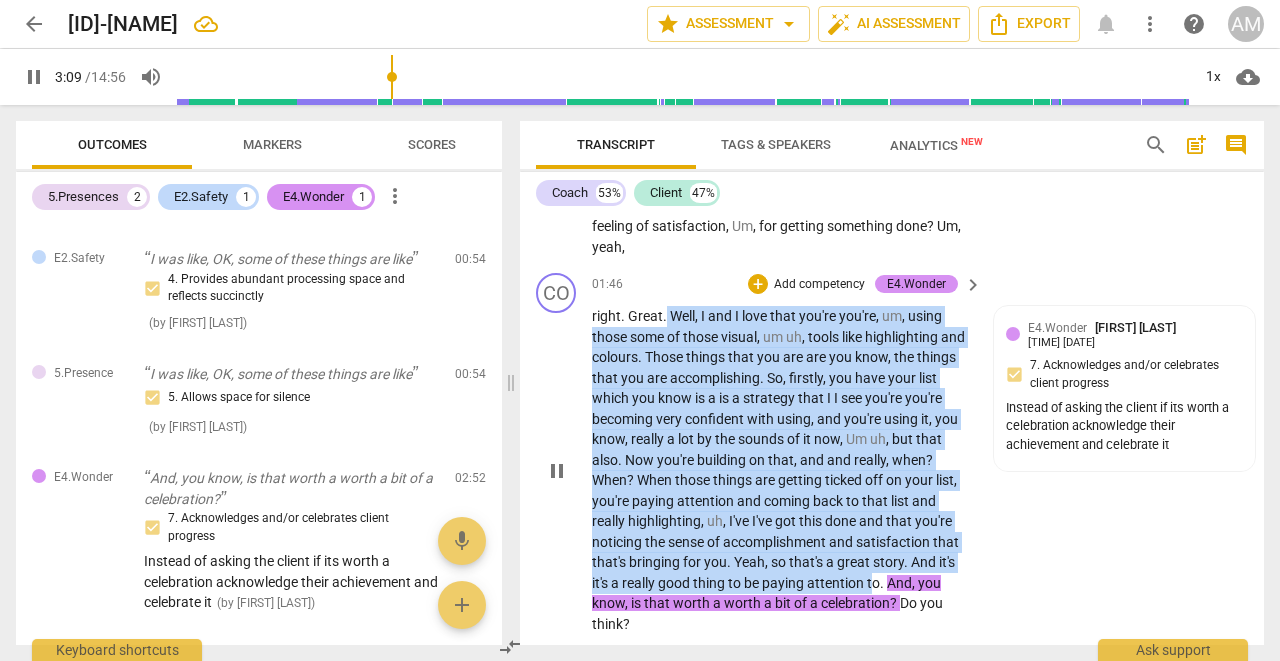 drag, startPoint x: 664, startPoint y: 256, endPoint x: 876, endPoint y: 518, distance: 337.0282 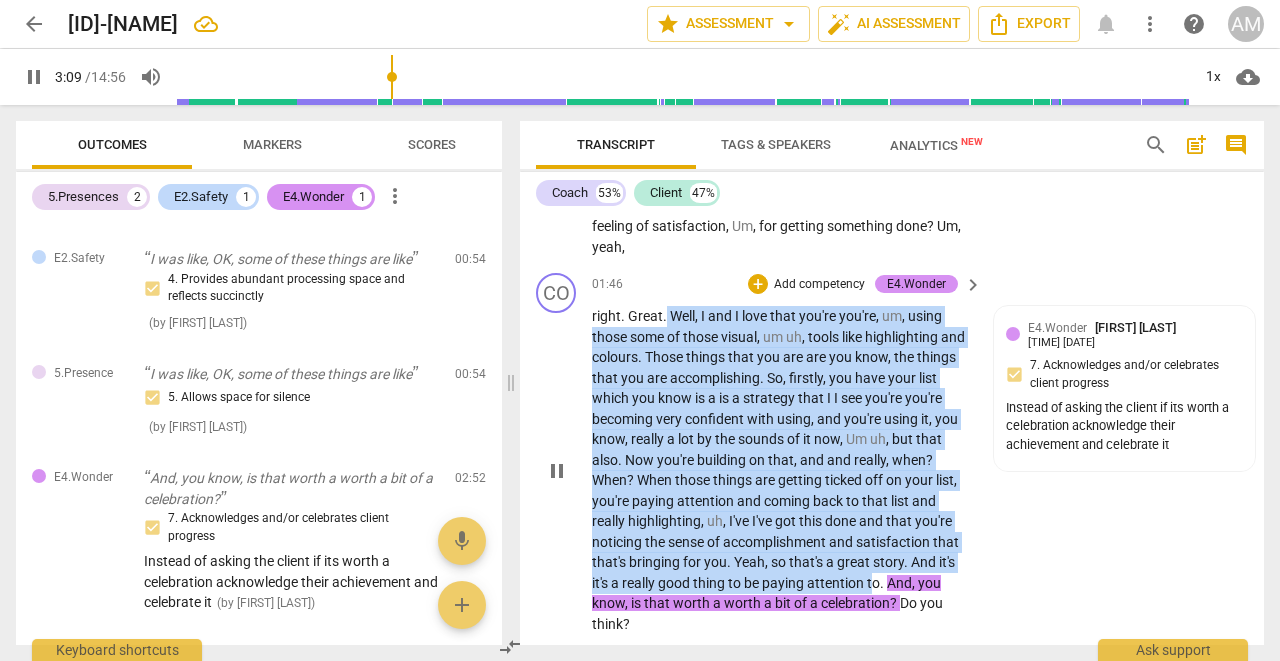 click on "[TIME] [TIME]" at bounding box center (782, 470) 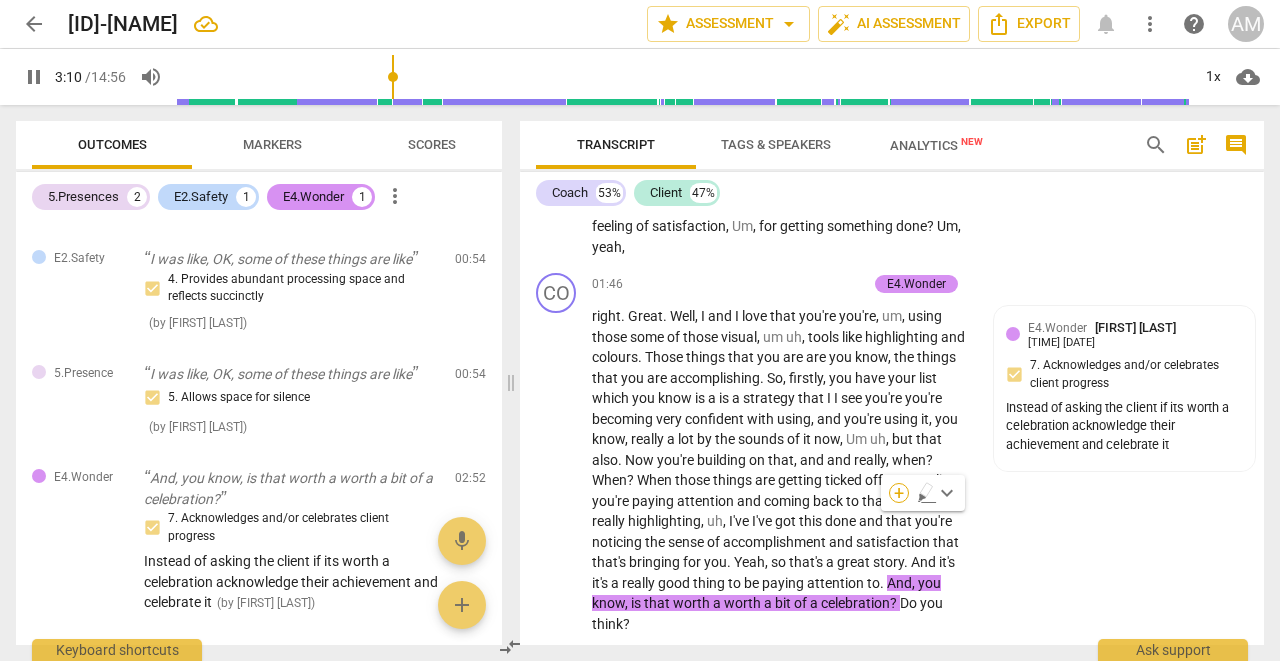 click on "+" at bounding box center (899, 493) 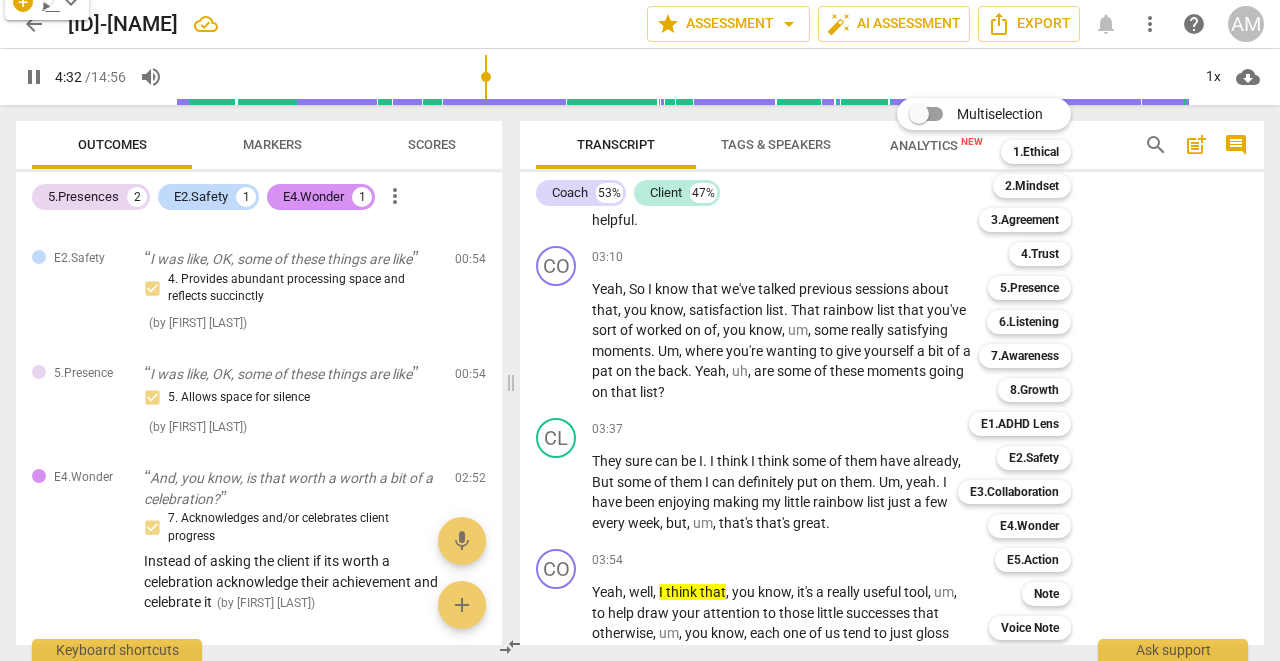 scroll, scrollTop: 4192, scrollLeft: 0, axis: vertical 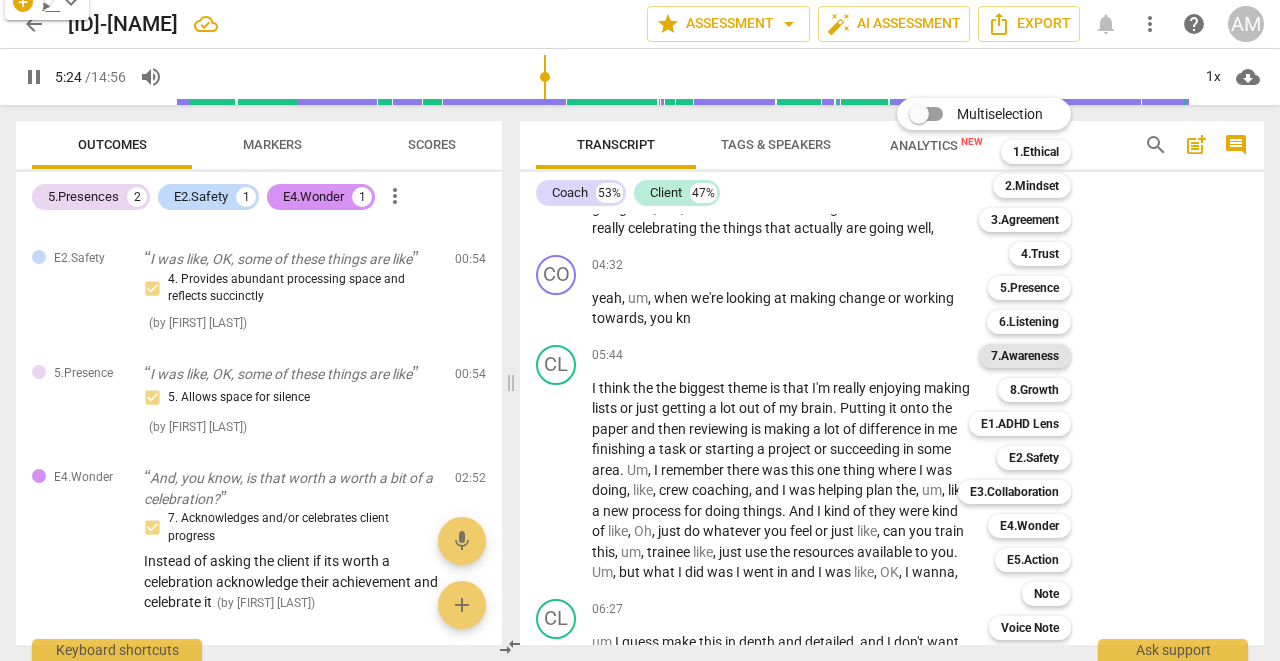 click on "7.Awareness" at bounding box center [1025, 356] 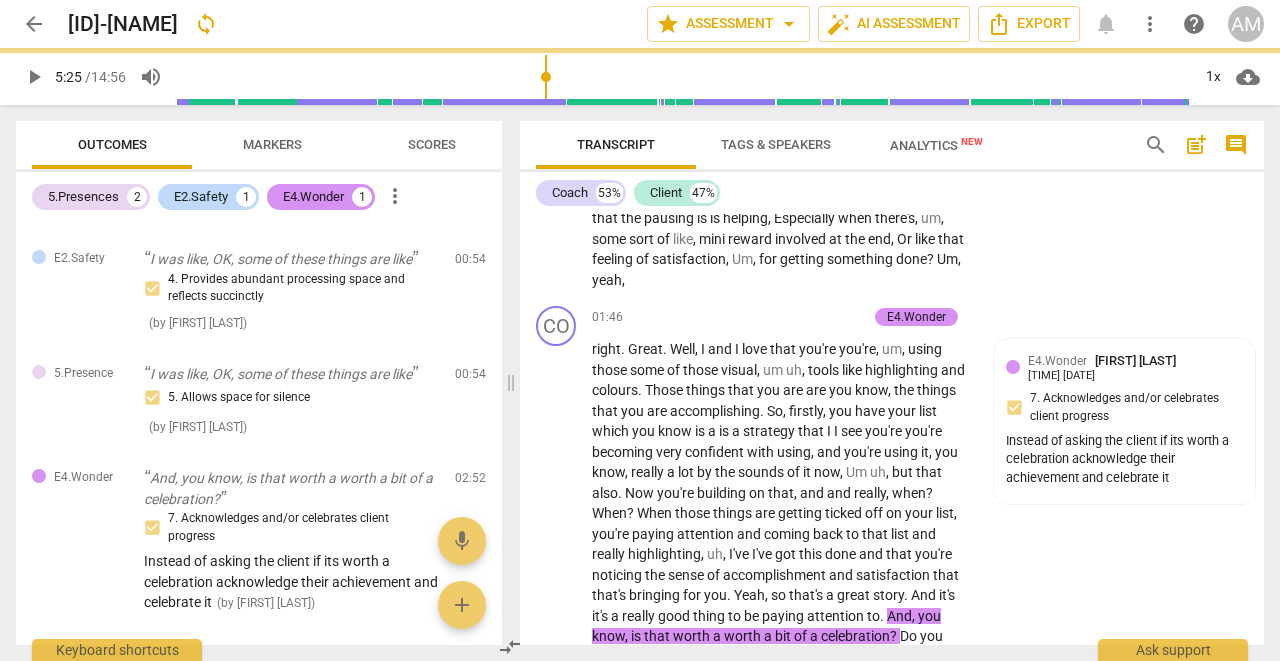 scroll, scrollTop: 3133, scrollLeft: 0, axis: vertical 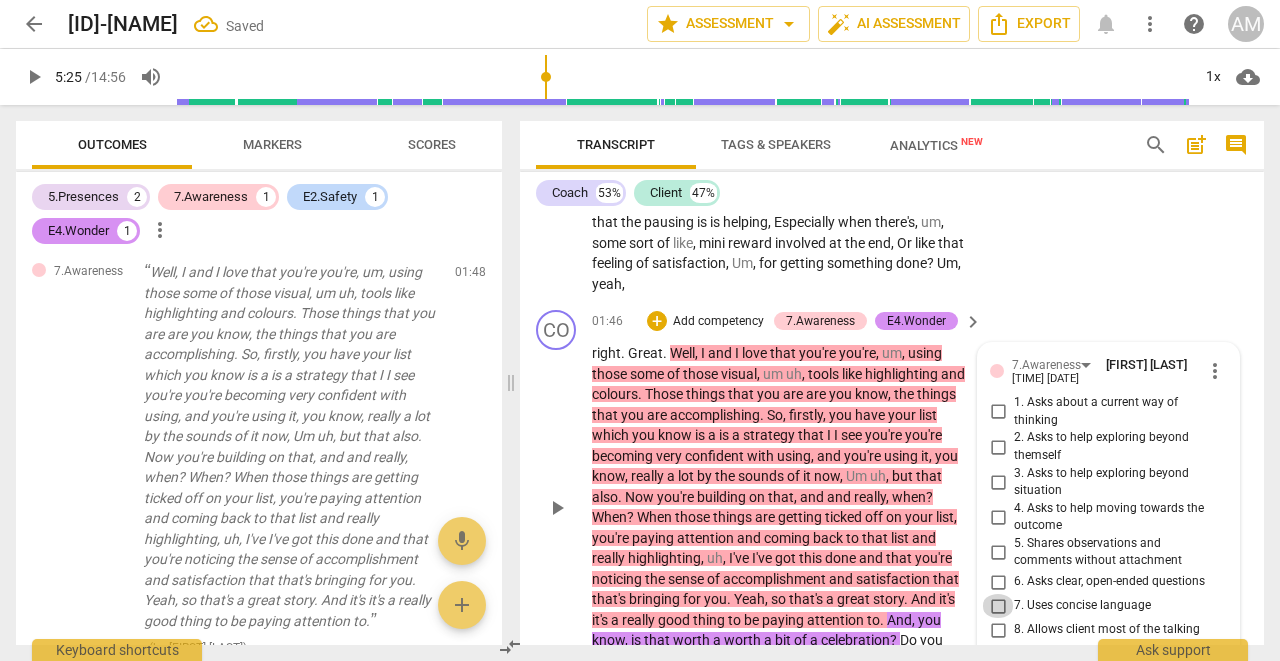 click on "7. Uses concise language" at bounding box center [998, 606] 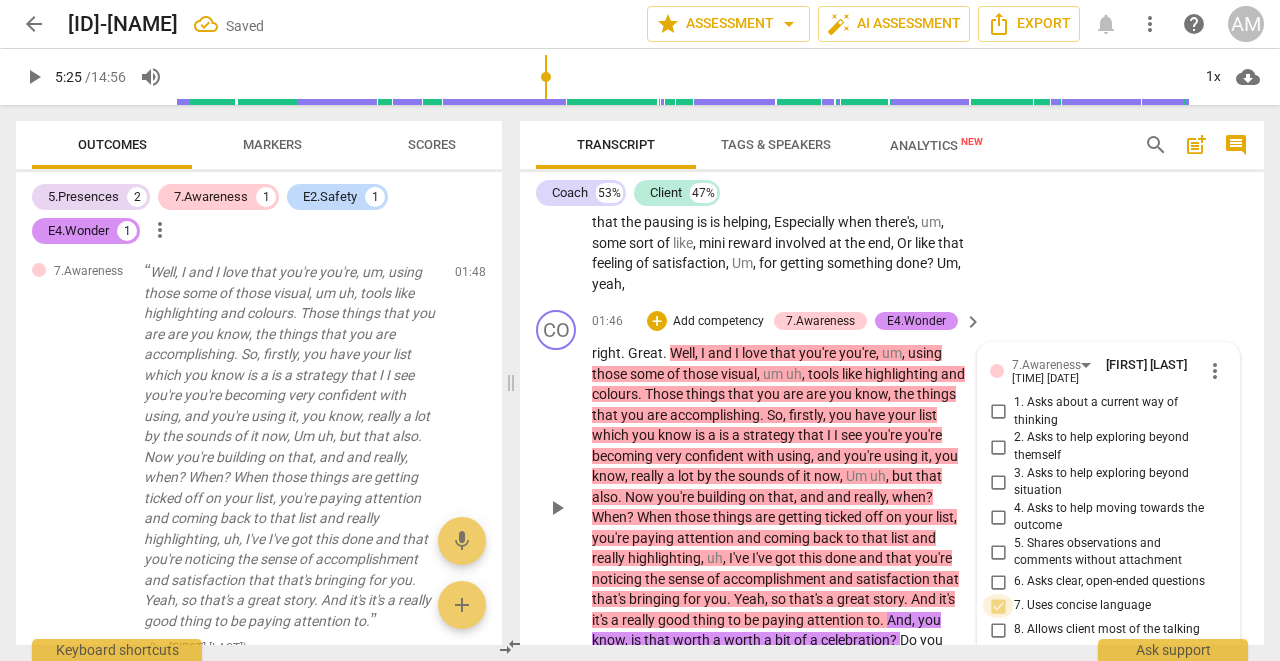 click on "7. Uses concise language" at bounding box center [998, 606] 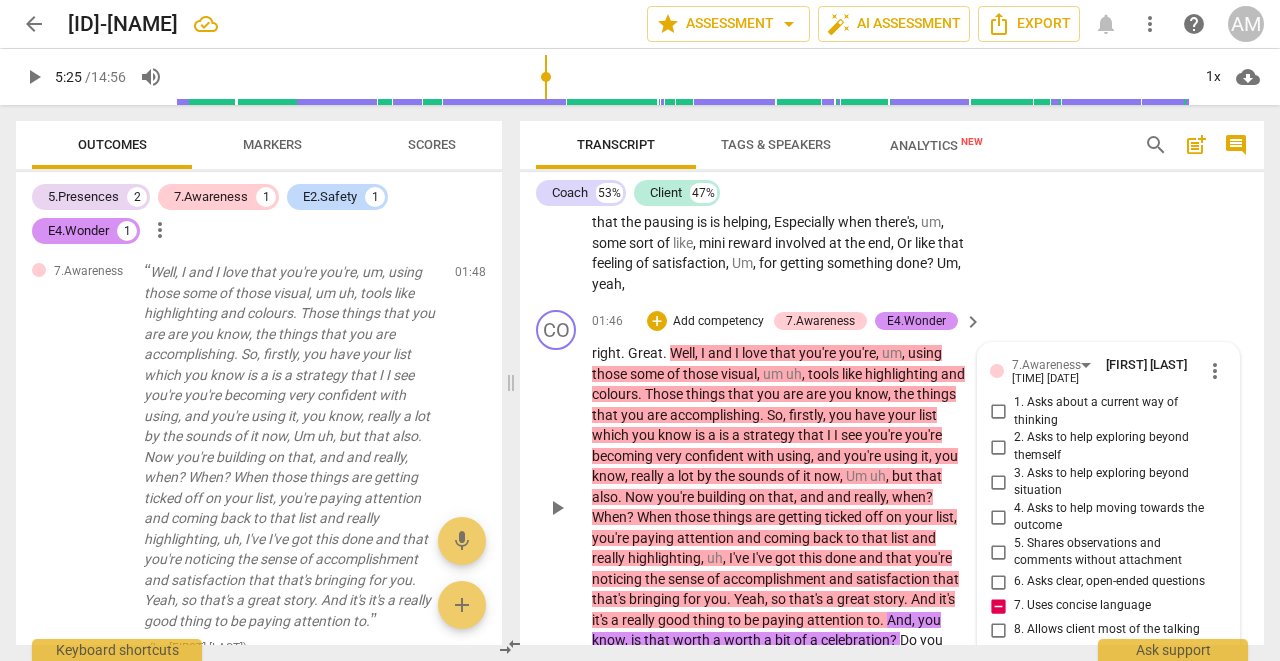 click at bounding box center [1092, 675] 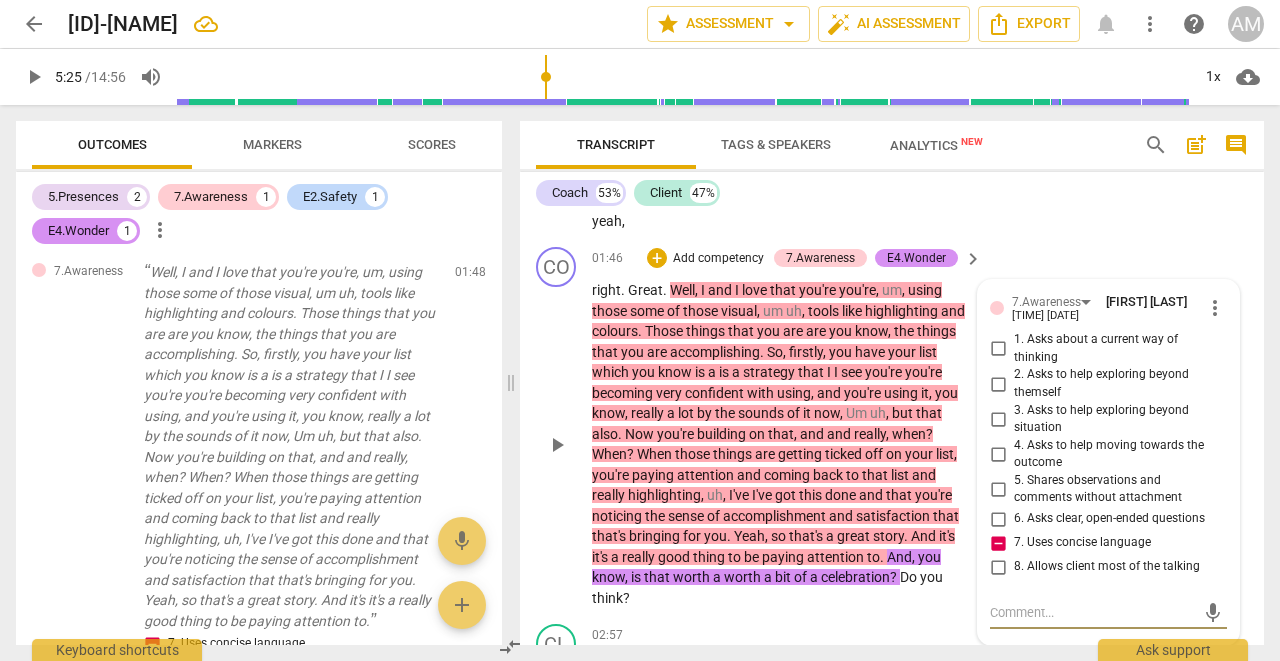 scroll, scrollTop: 3199, scrollLeft: 0, axis: vertical 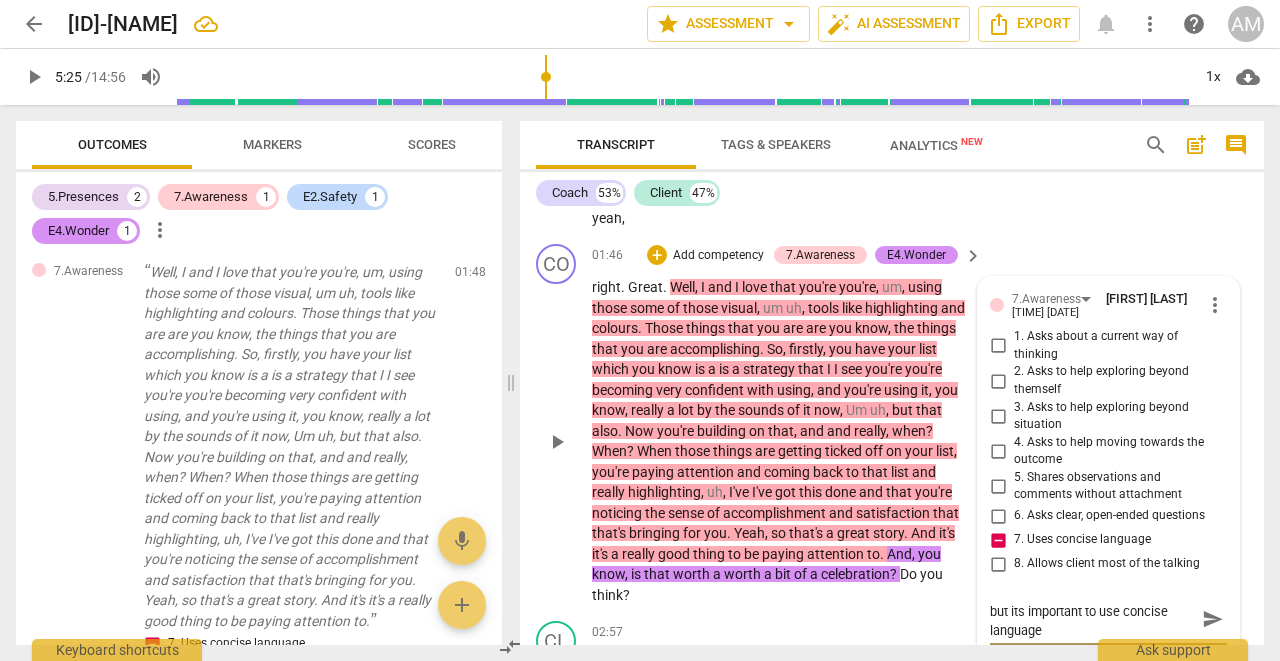 click on "send" at bounding box center (1213, 619) 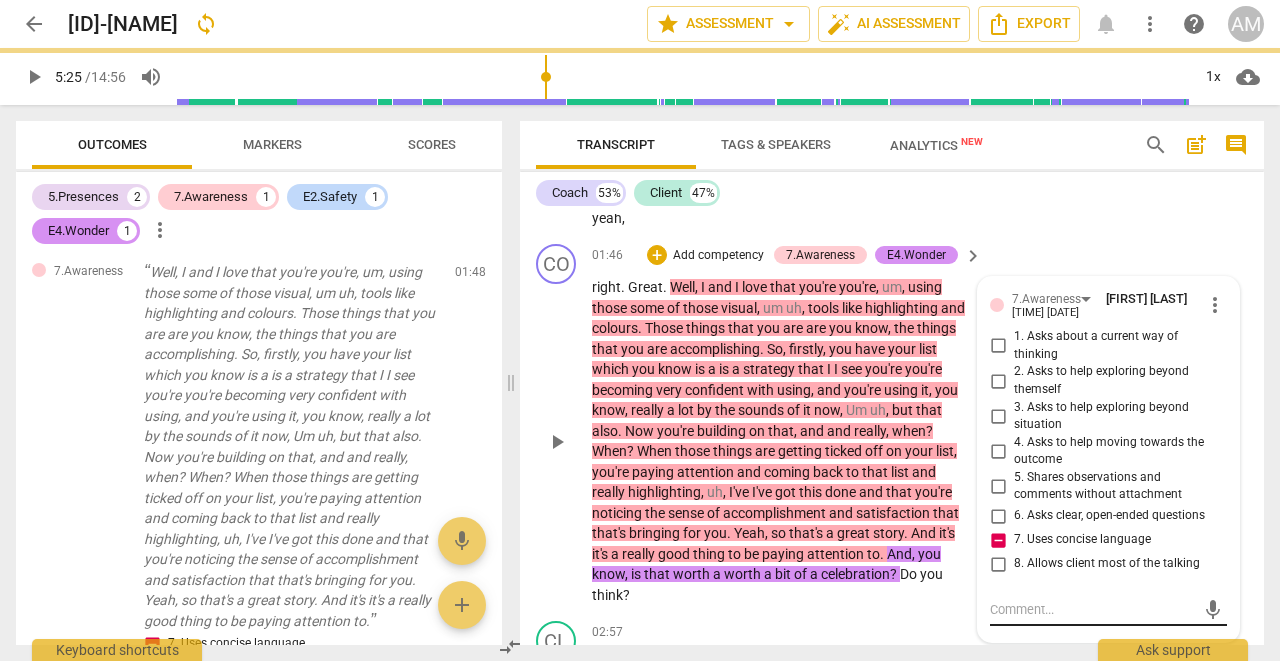 scroll, scrollTop: 0, scrollLeft: 0, axis: both 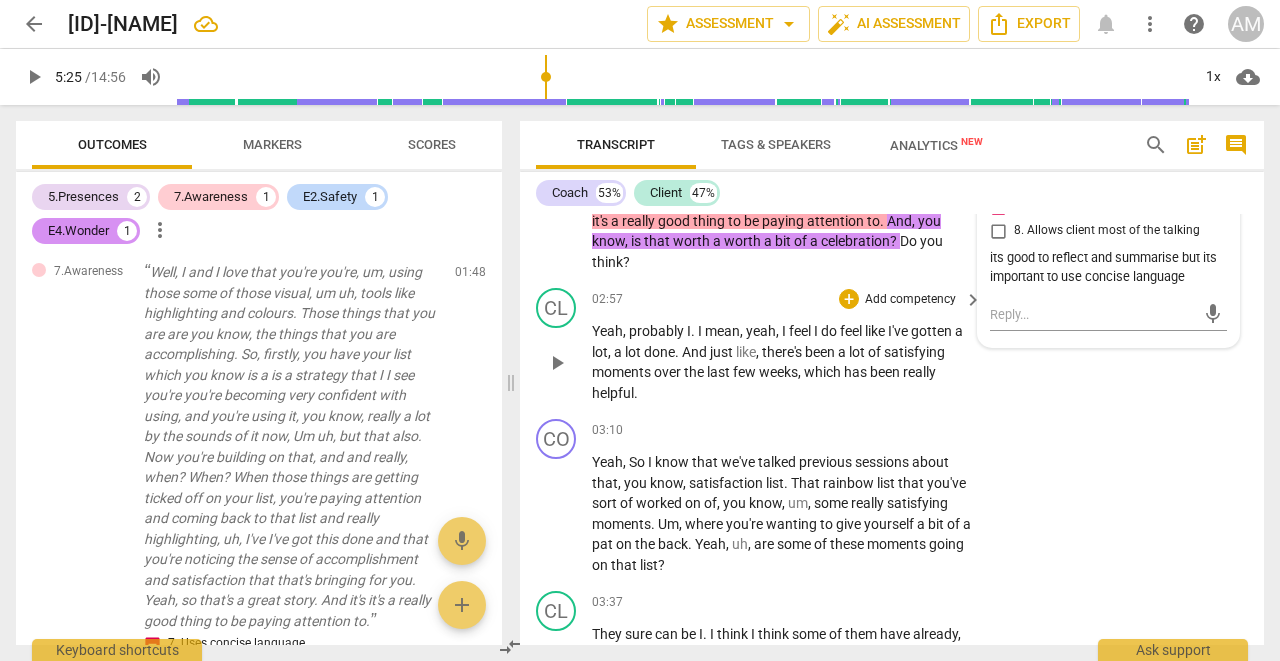 click on "play_arrow" at bounding box center [557, 363] 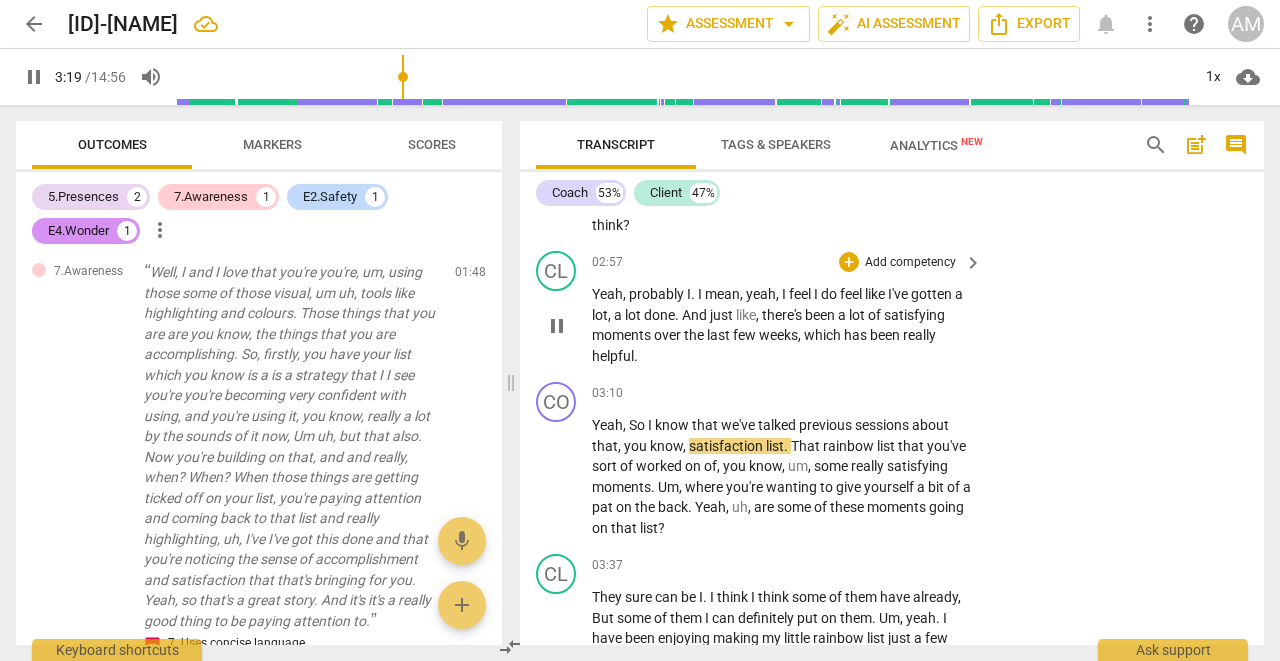 scroll, scrollTop: 3593, scrollLeft: 0, axis: vertical 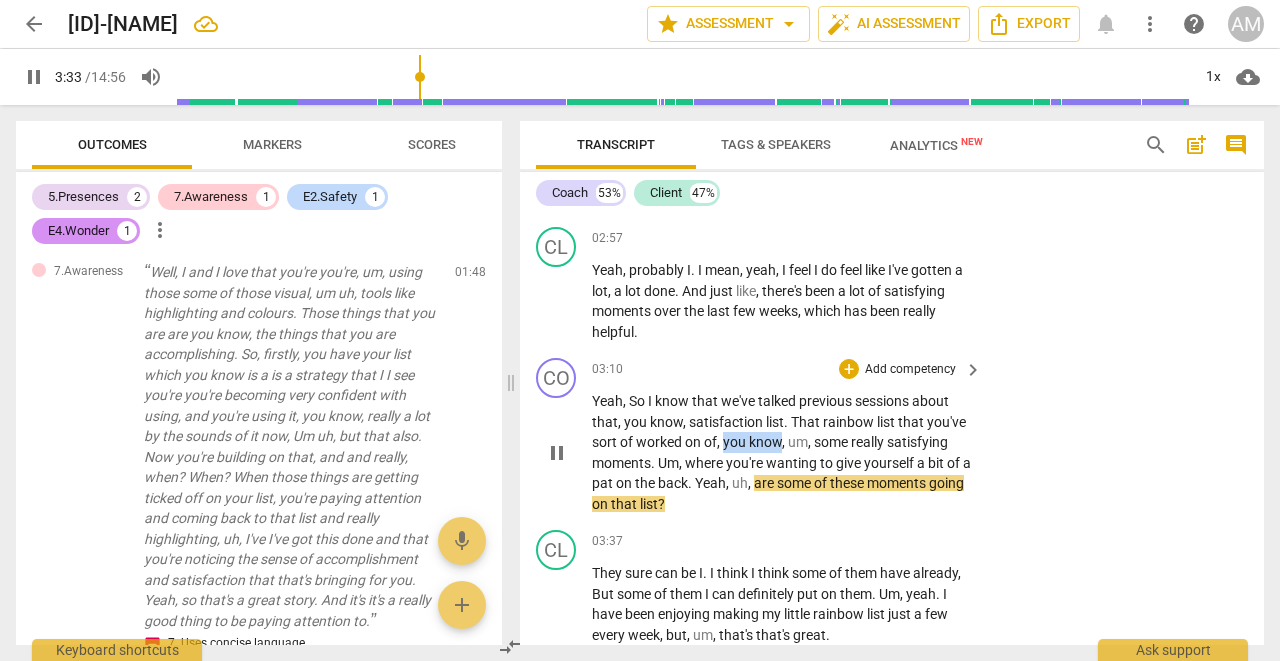 drag, startPoint x: 724, startPoint y: 372, endPoint x: 780, endPoint y: 373, distance: 56.008926 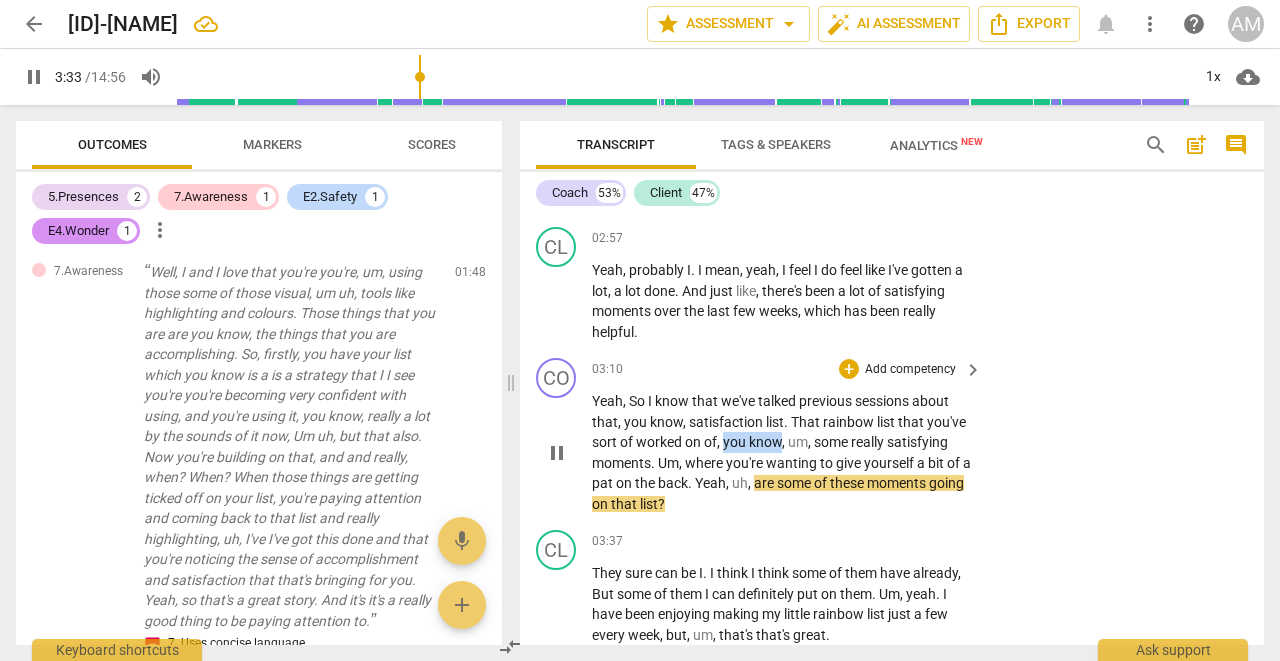 click on "Yeah , So I know that we've talked previous sessions about that , you know , satisfaction list . That rainbow list that you've sort of worked on of , you know , um , some really satisfying moments . Um , where you're wanting to give yourself a bit of a pat on the back . Yeah , uh , are some of these moments going on that list ?" at bounding box center [782, 452] 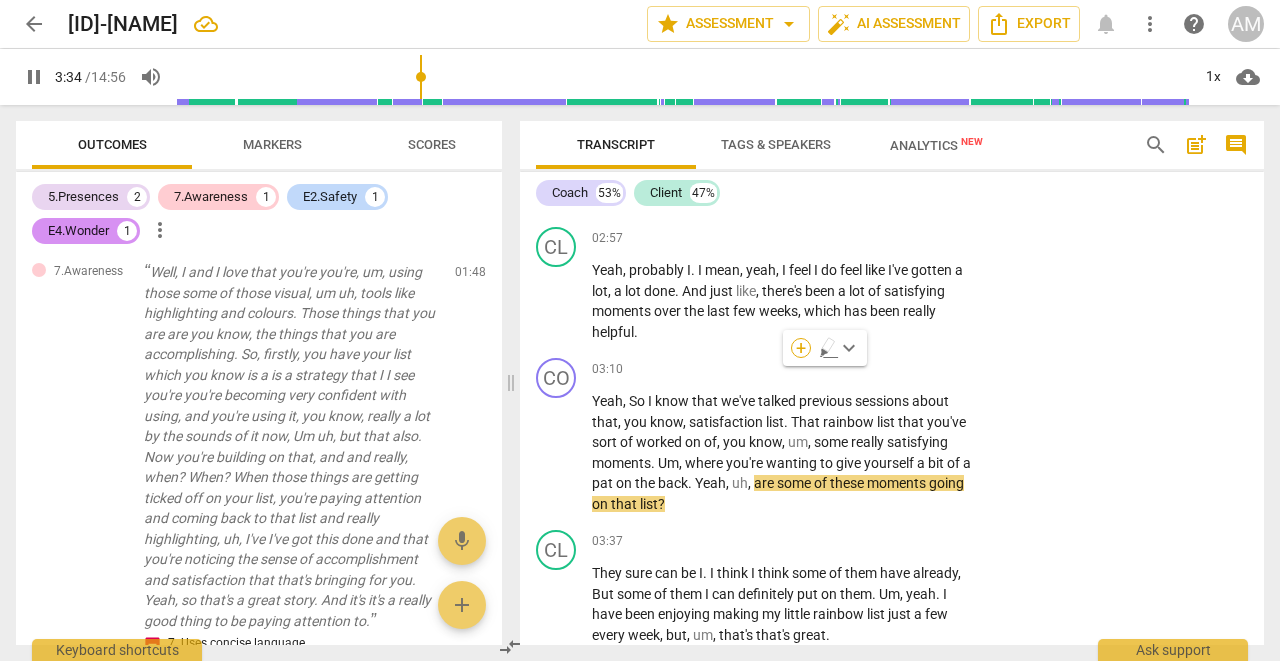 click on "+" at bounding box center [801, 348] 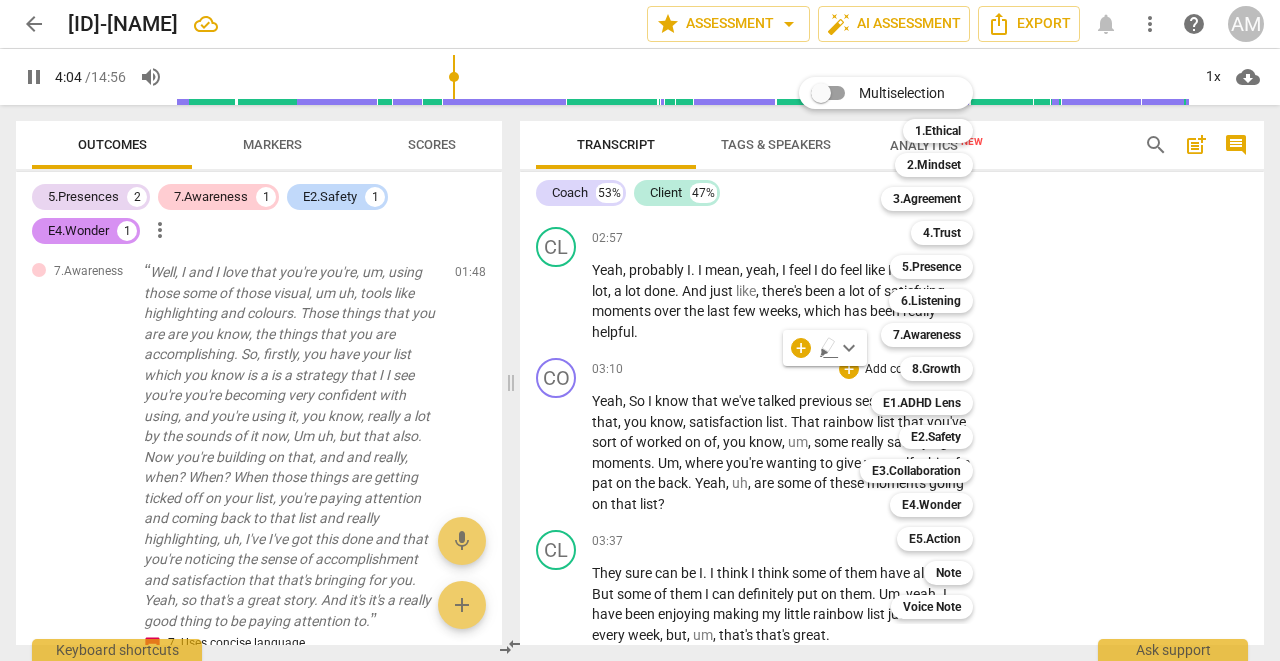 click at bounding box center (640, 330) 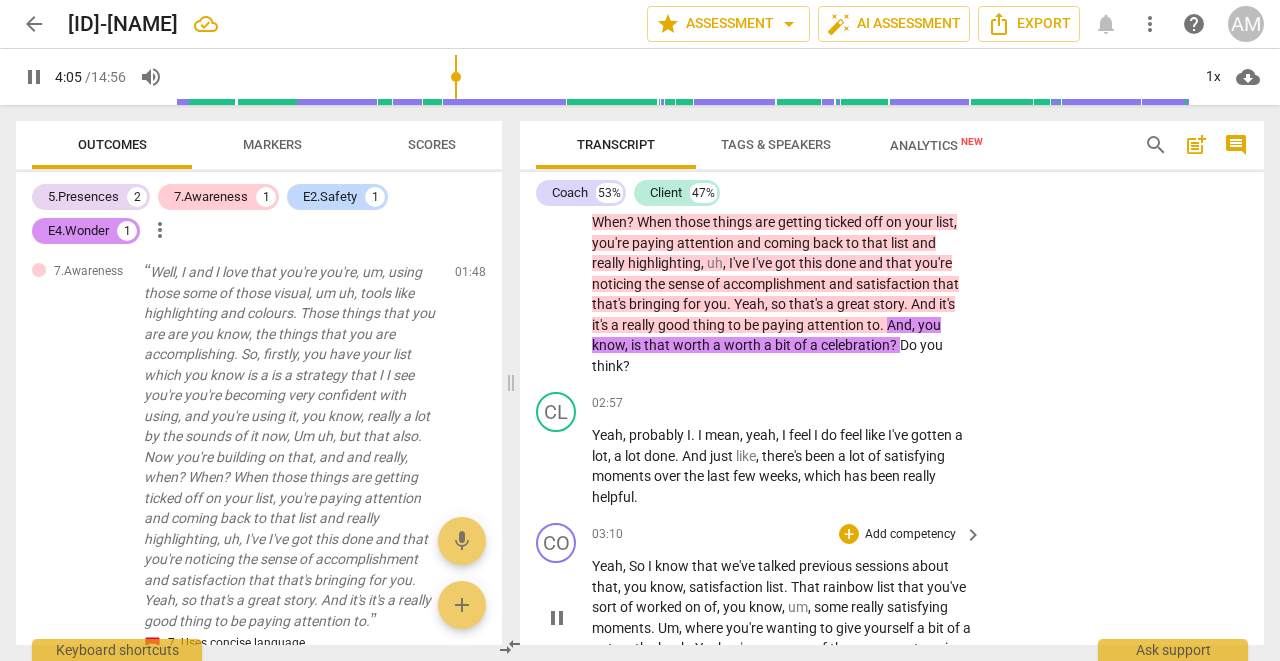 scroll, scrollTop: 3351, scrollLeft: 0, axis: vertical 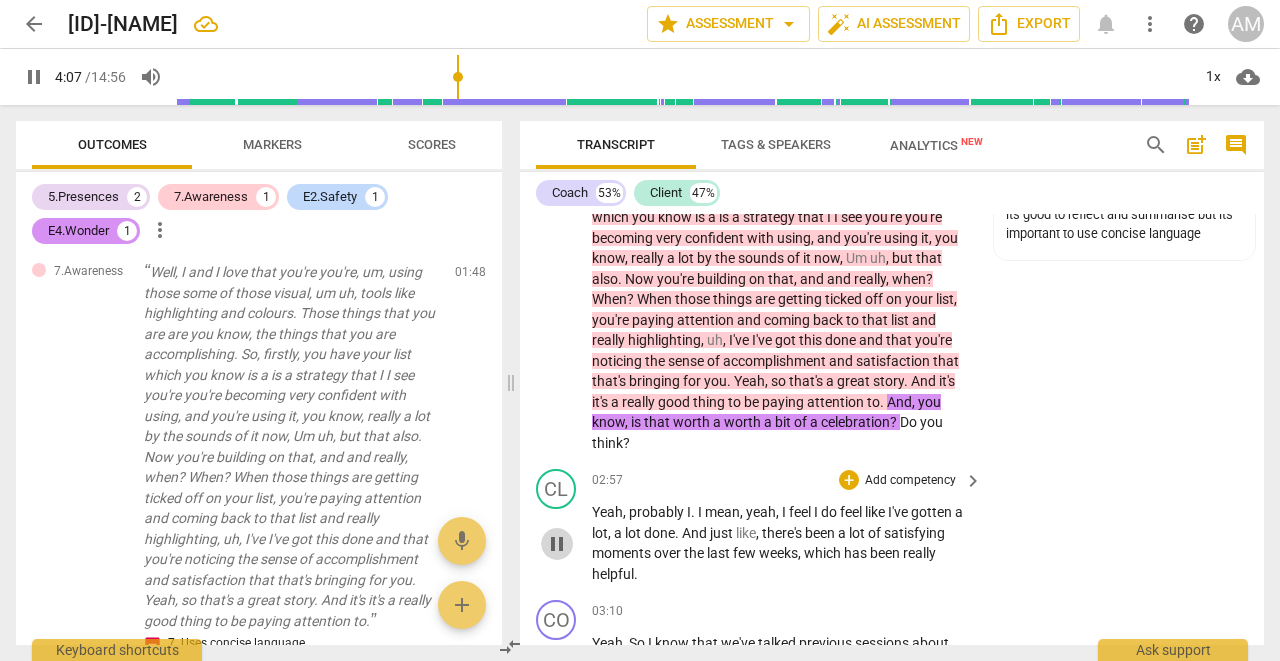click on "pause" at bounding box center [557, 544] 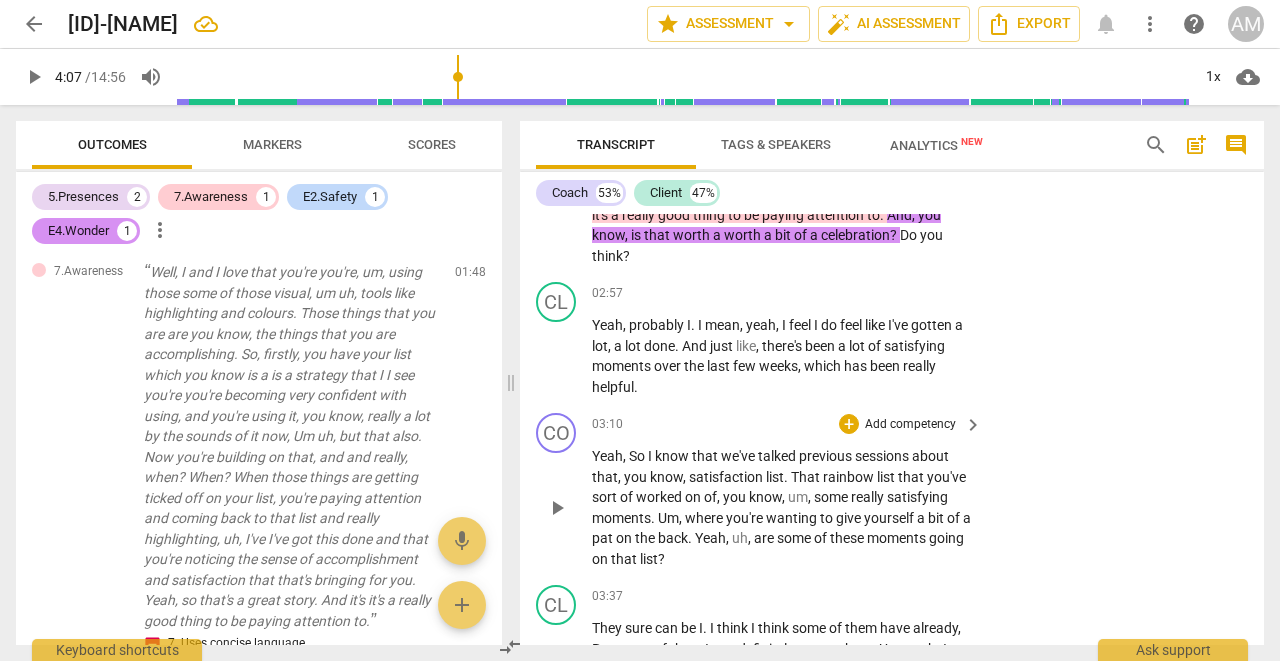scroll, scrollTop: 3543, scrollLeft: 0, axis: vertical 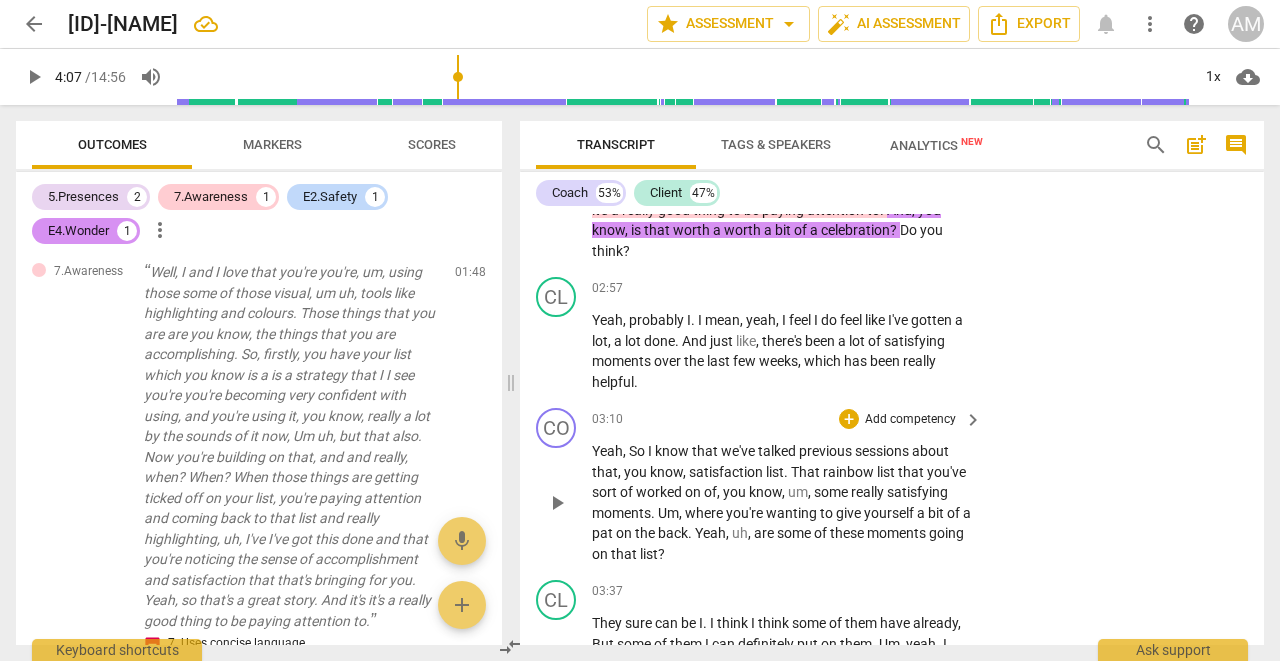 click on "play_arrow" at bounding box center [557, 503] 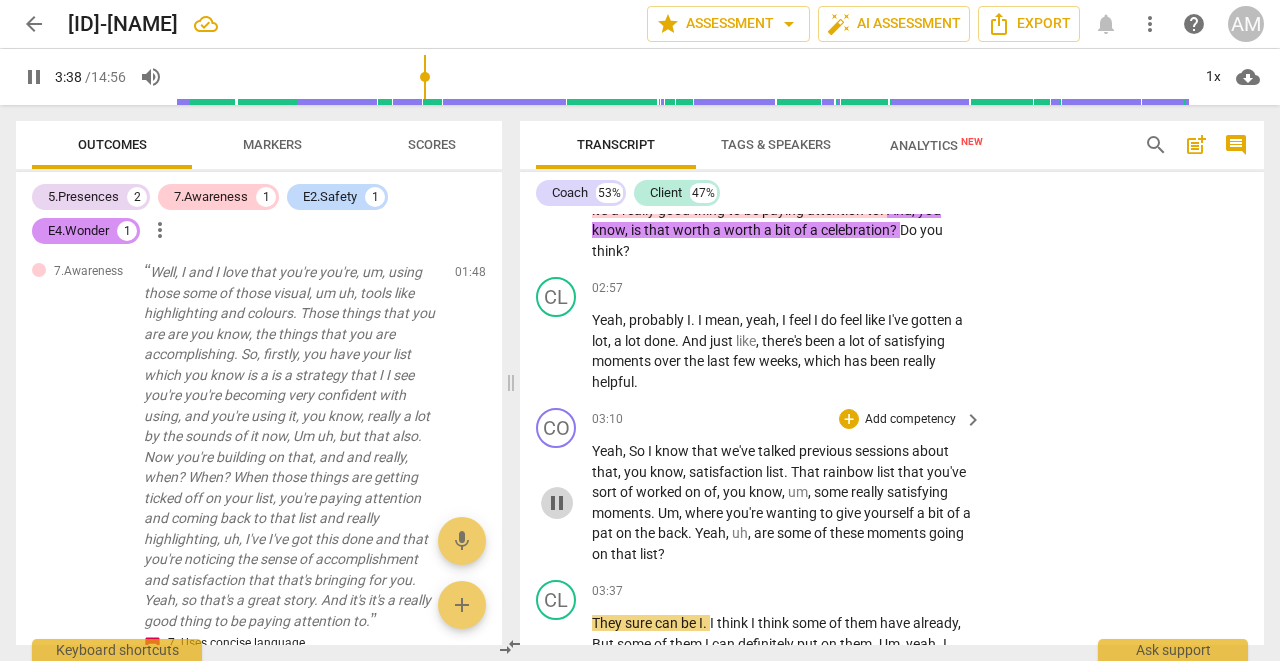 click on "pause" at bounding box center (557, 503) 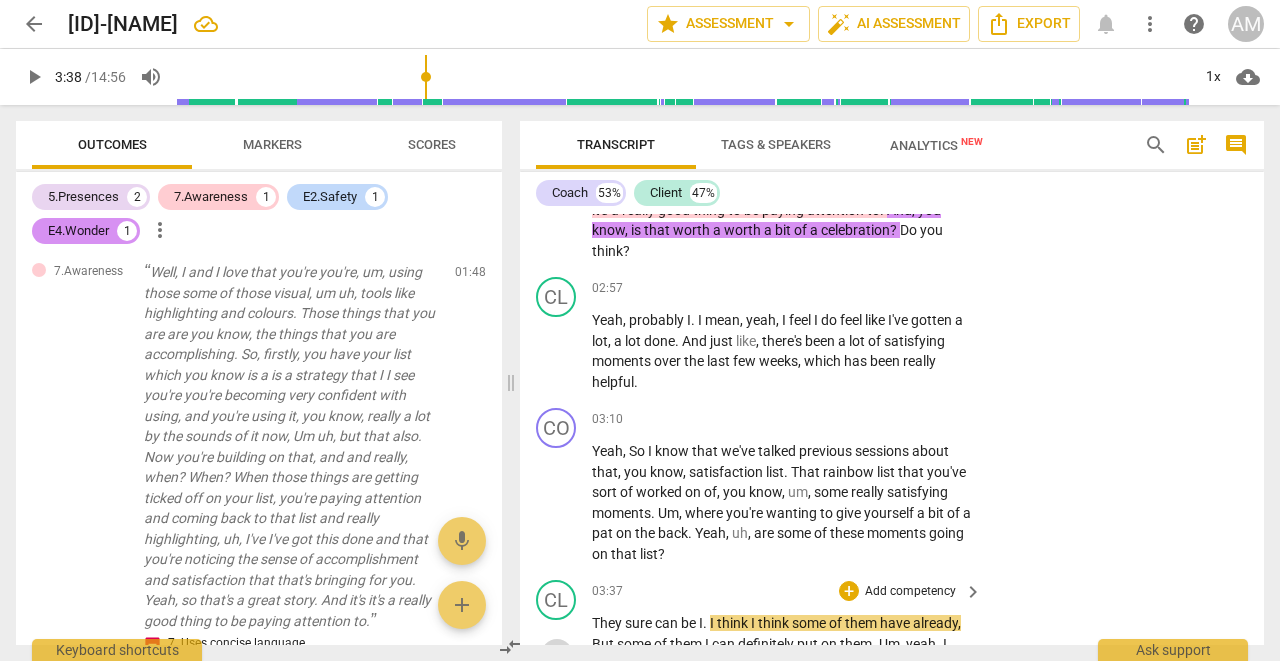 click on "play_arrow" at bounding box center (557, 655) 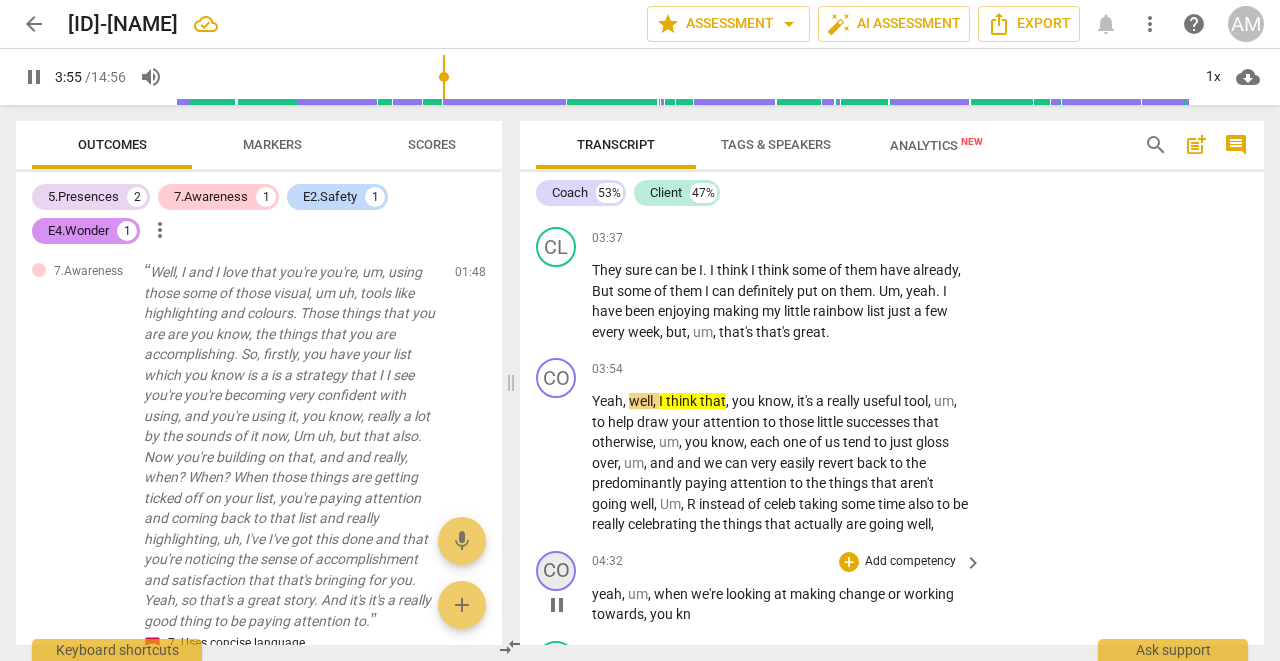 scroll, scrollTop: 3903, scrollLeft: 0, axis: vertical 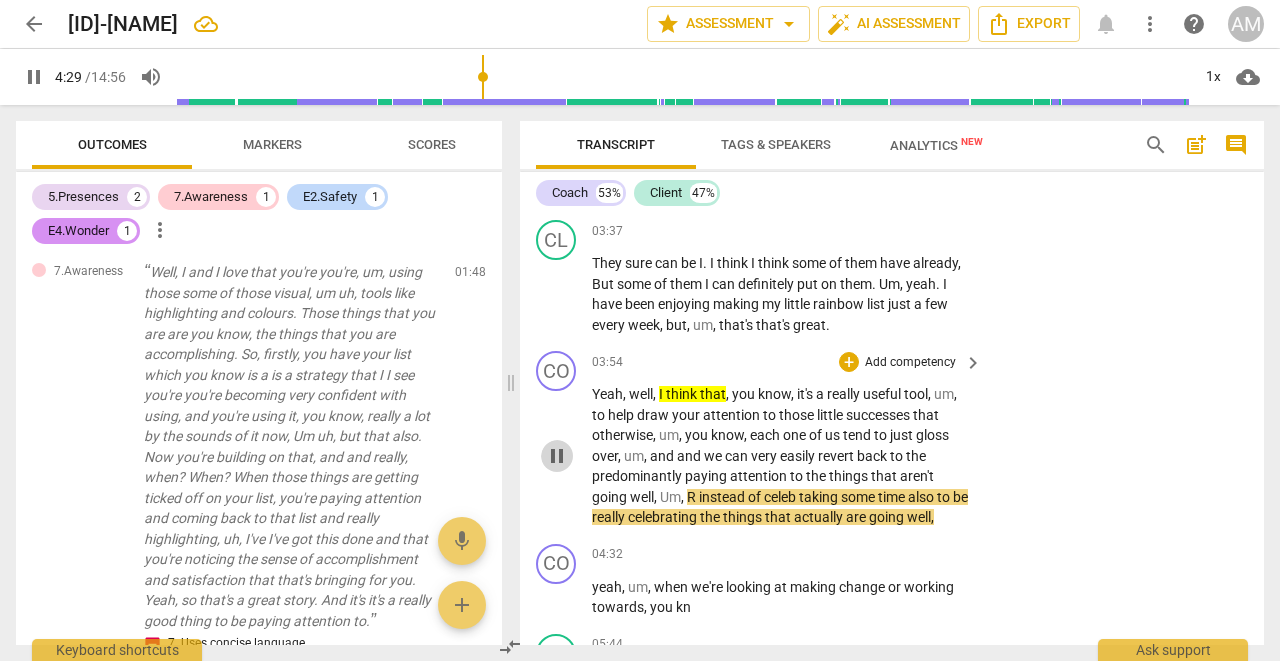 click on "pause" at bounding box center (557, 456) 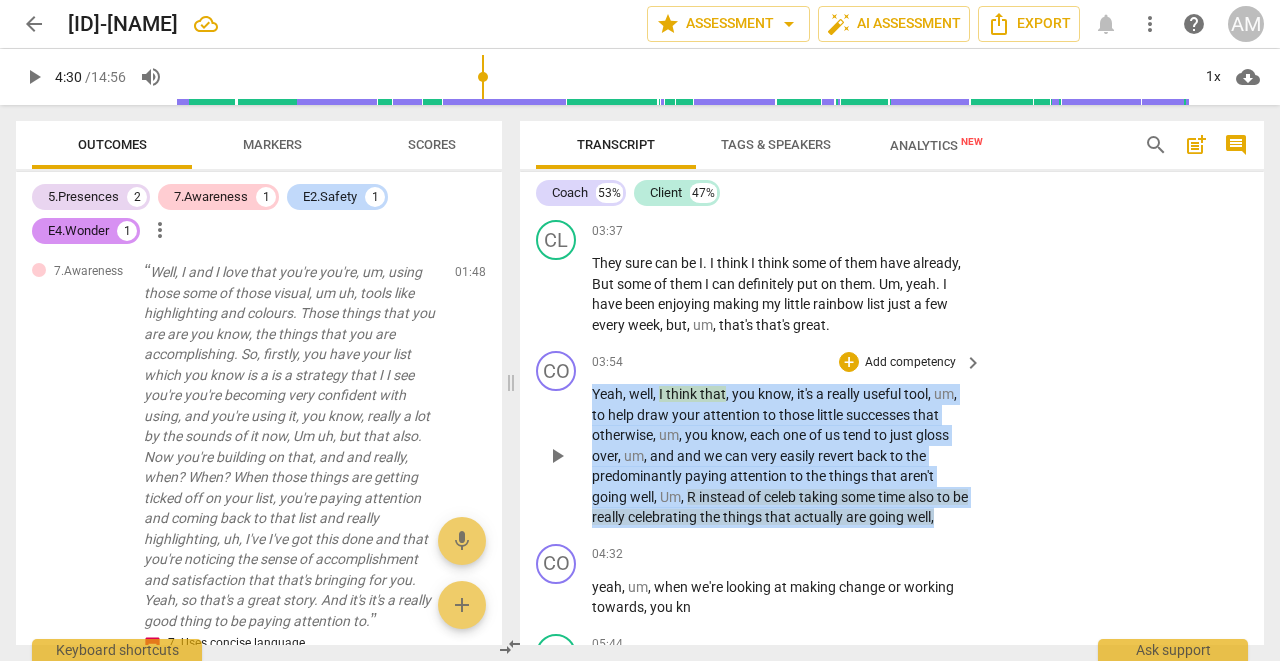 drag, startPoint x: 592, startPoint y: 323, endPoint x: 958, endPoint y: 440, distance: 384.246 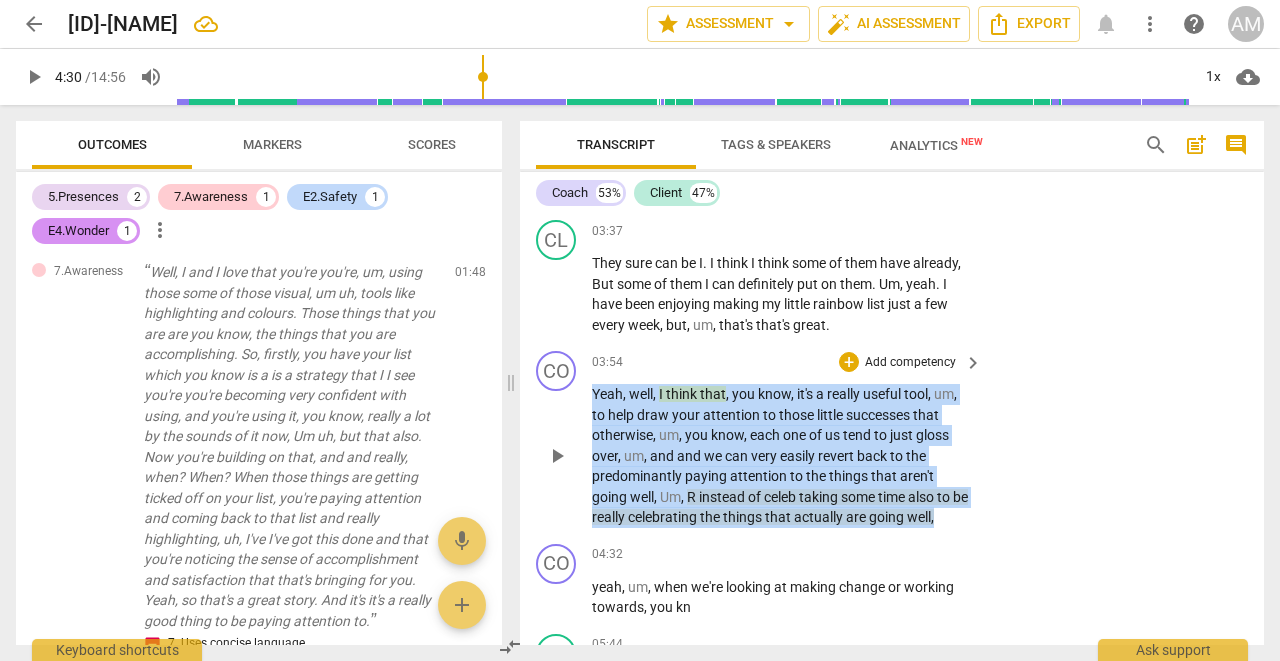 click on "Yeah ,   well ,   I   think   that ,   you   know ,   it's   a   really   useful   tool ,   um ,   to   help   draw   your   attention   to   those   little   successes   that   otherwise ,   um ,   you   know ,   each   one   of   us   tend   to   just   gloss   over ,   um ,   and   and   we   can   very   easily   revert   back   to   the   predominantly   paying   attention   to   the   things   that   aren't   going   well ,   Um ,   R   instead   of   celeb   taking   some   time   also   to   be   really   celebrating   the   things   that   actually   are   going   well ," at bounding box center [782, 456] 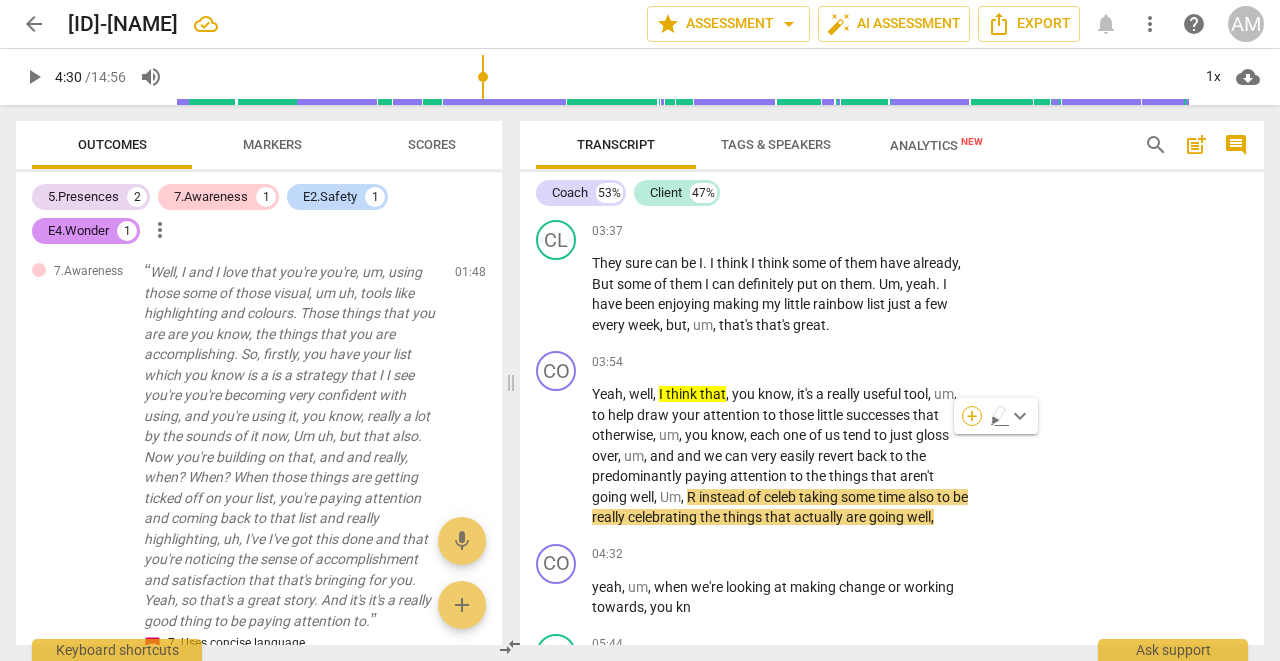 click on "+" at bounding box center (972, 416) 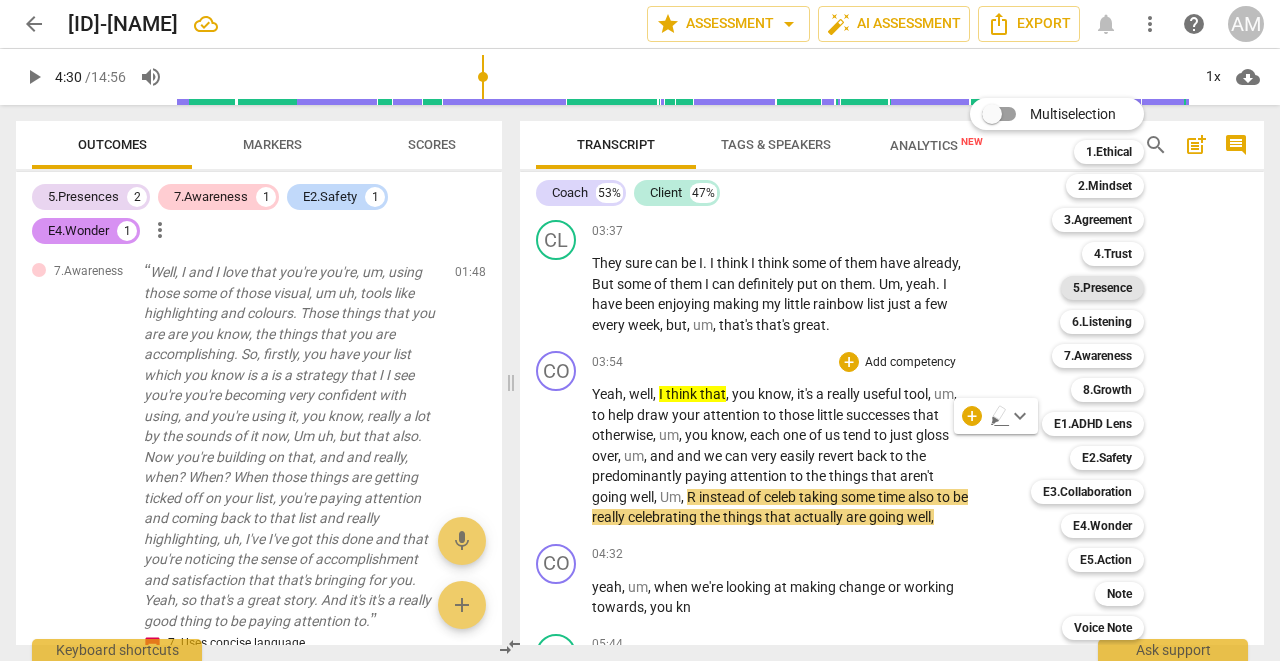 click on "5.Presence" at bounding box center [1102, 288] 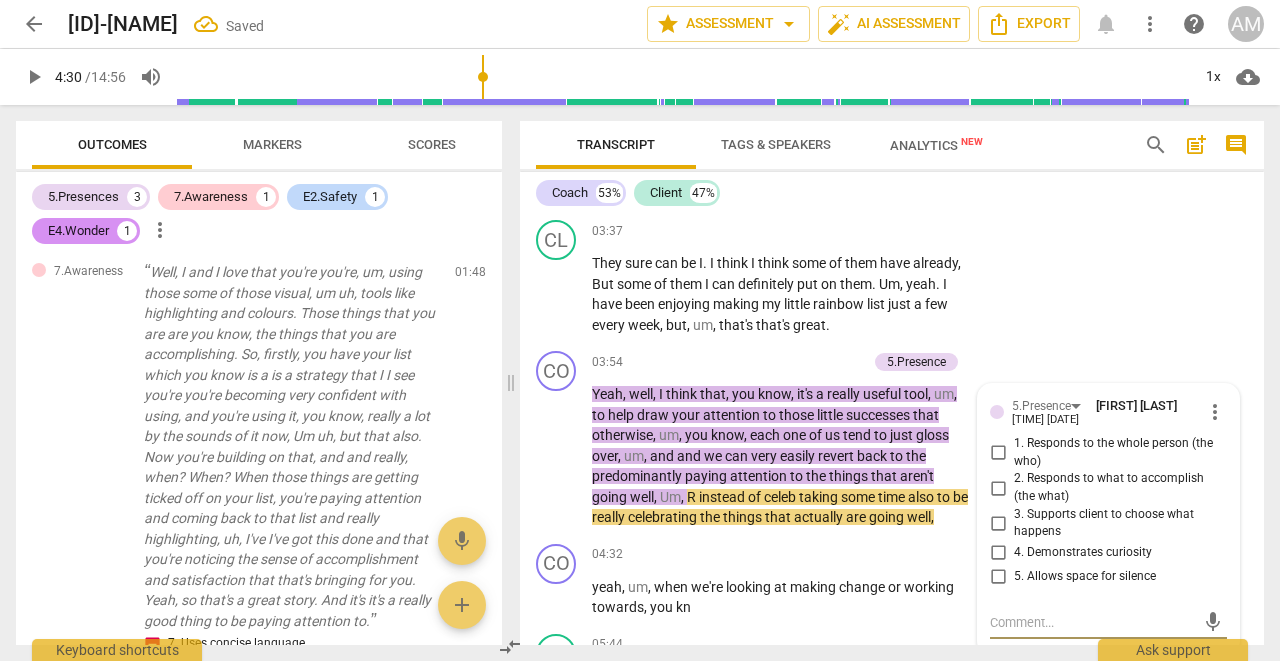 scroll, scrollTop: 950, scrollLeft: 0, axis: vertical 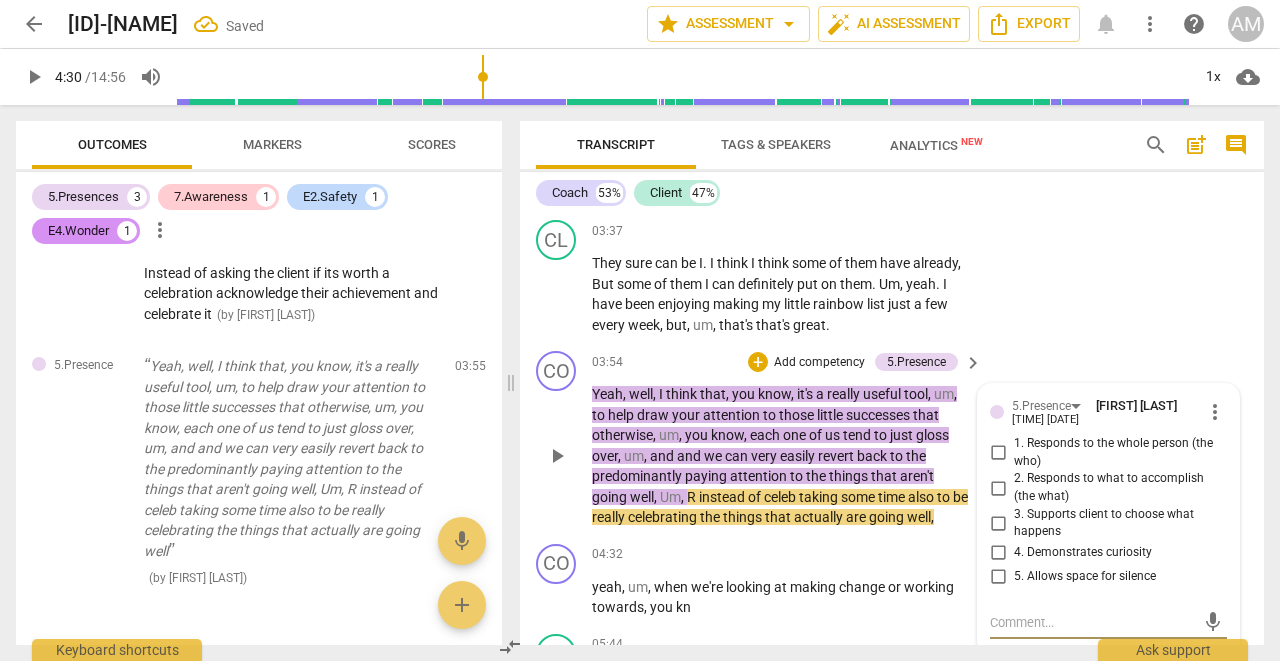 click on "3. Supports client to choose what happens" at bounding box center [998, 523] 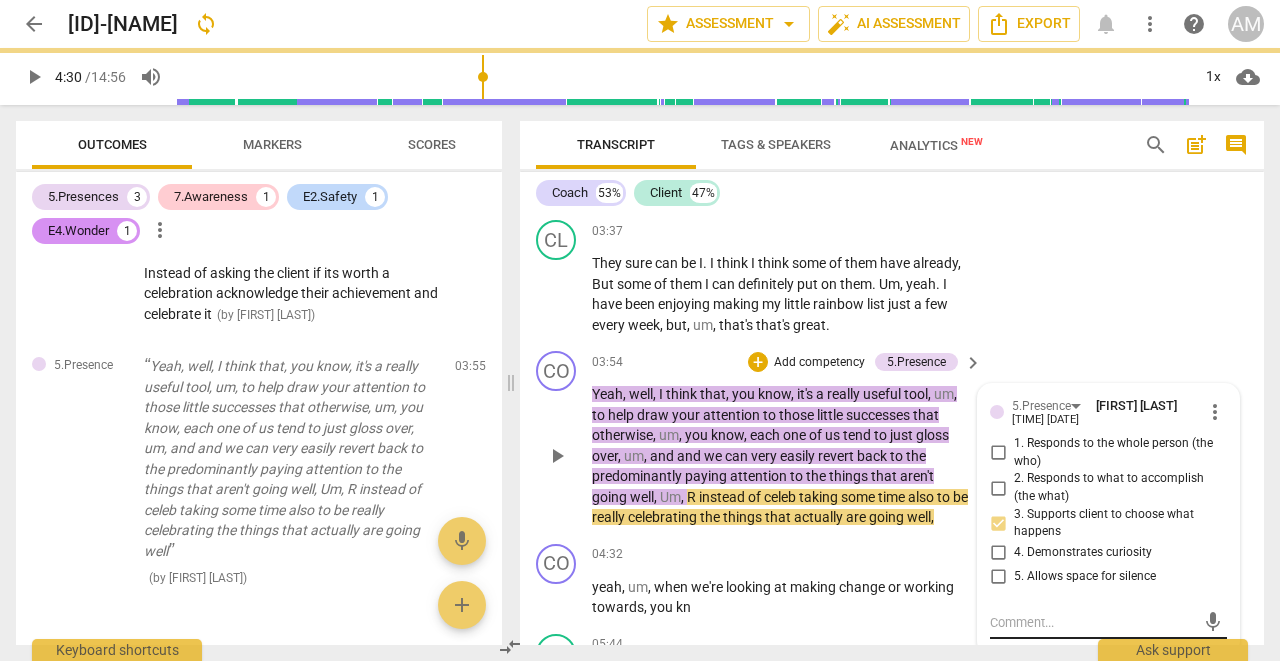 click at bounding box center (1092, 622) 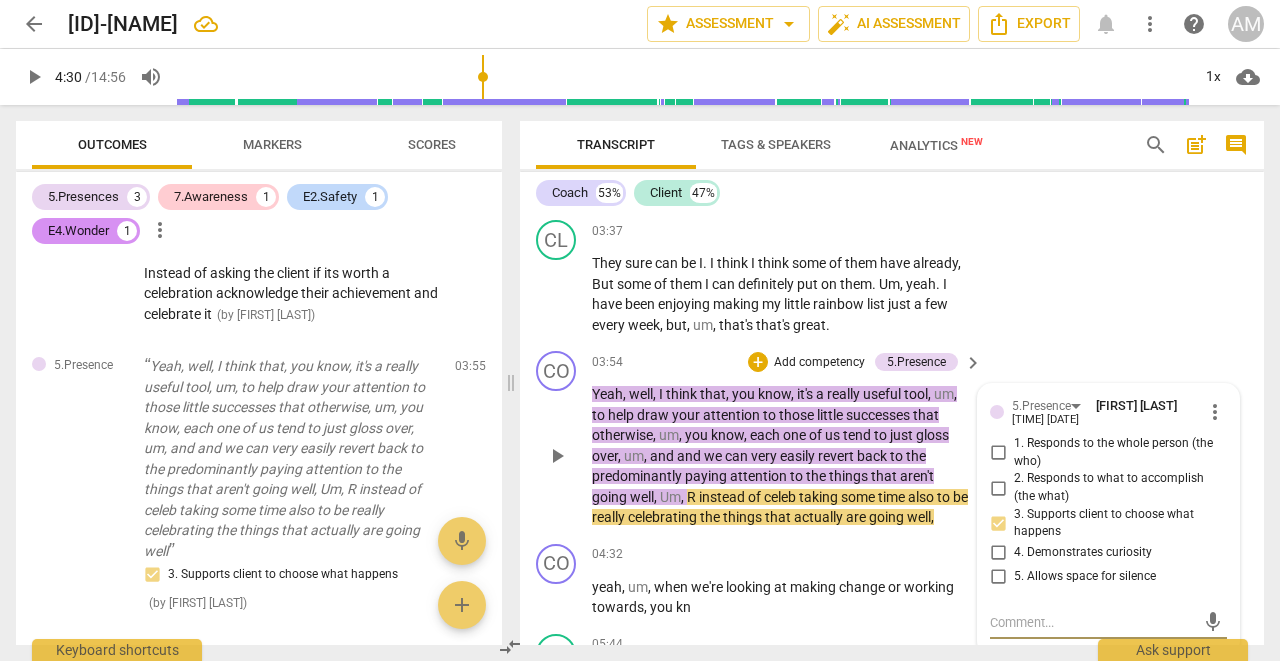 click on "3. Supports client to choose what happens" at bounding box center (998, 523) 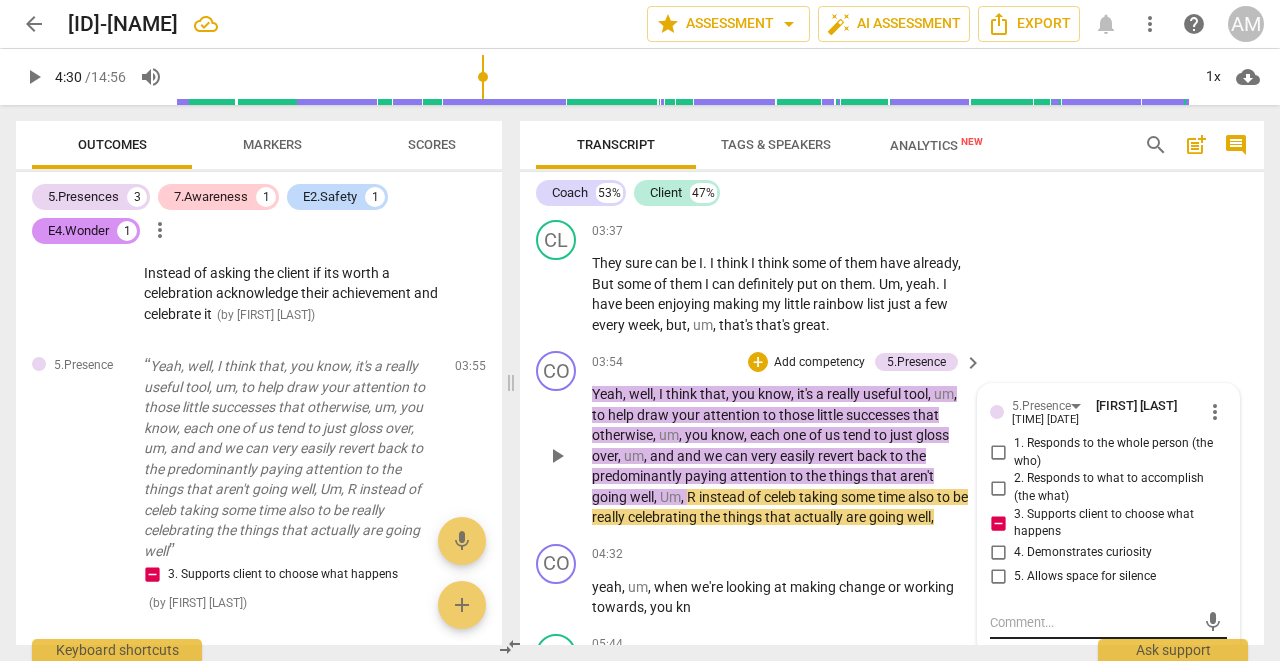 click at bounding box center (1092, 622) 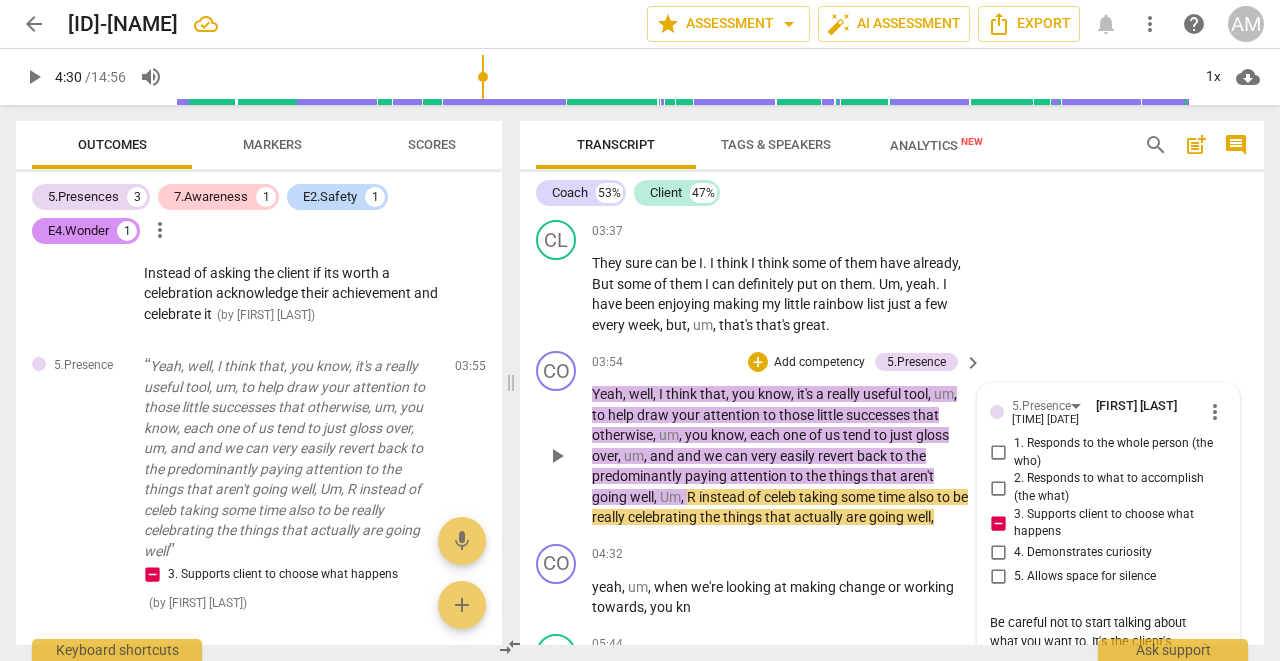 scroll, scrollTop: 17, scrollLeft: 0, axis: vertical 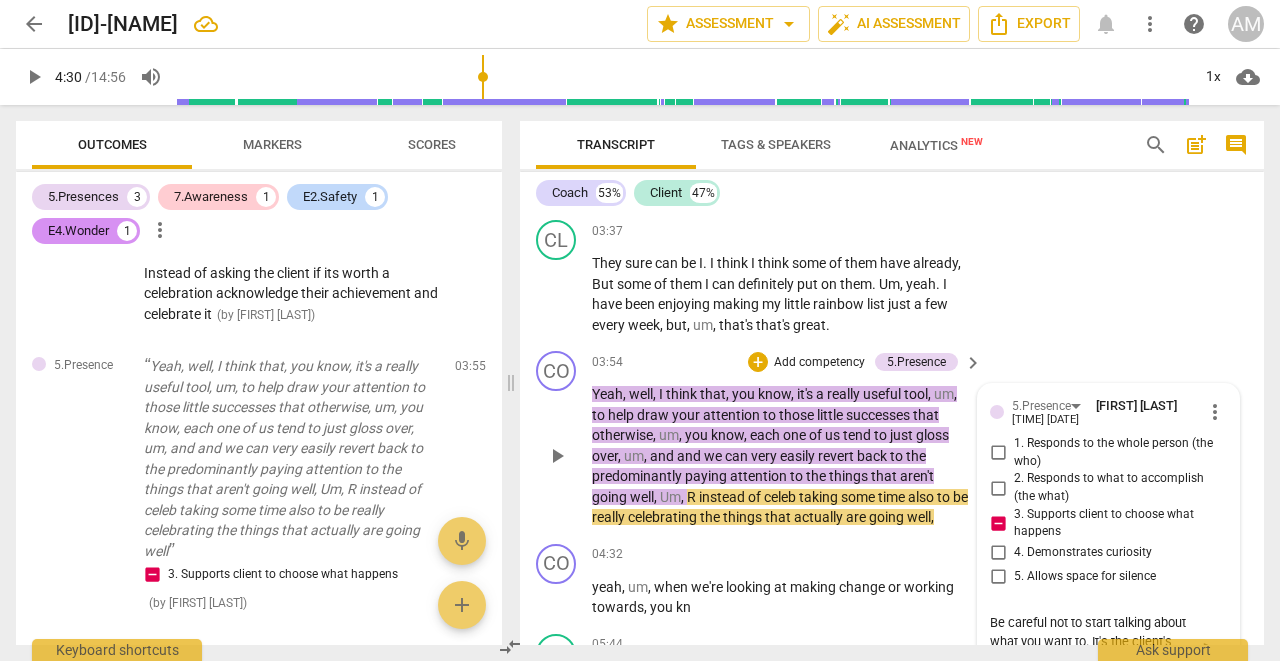 click on "send" at bounding box center [1213, 651] 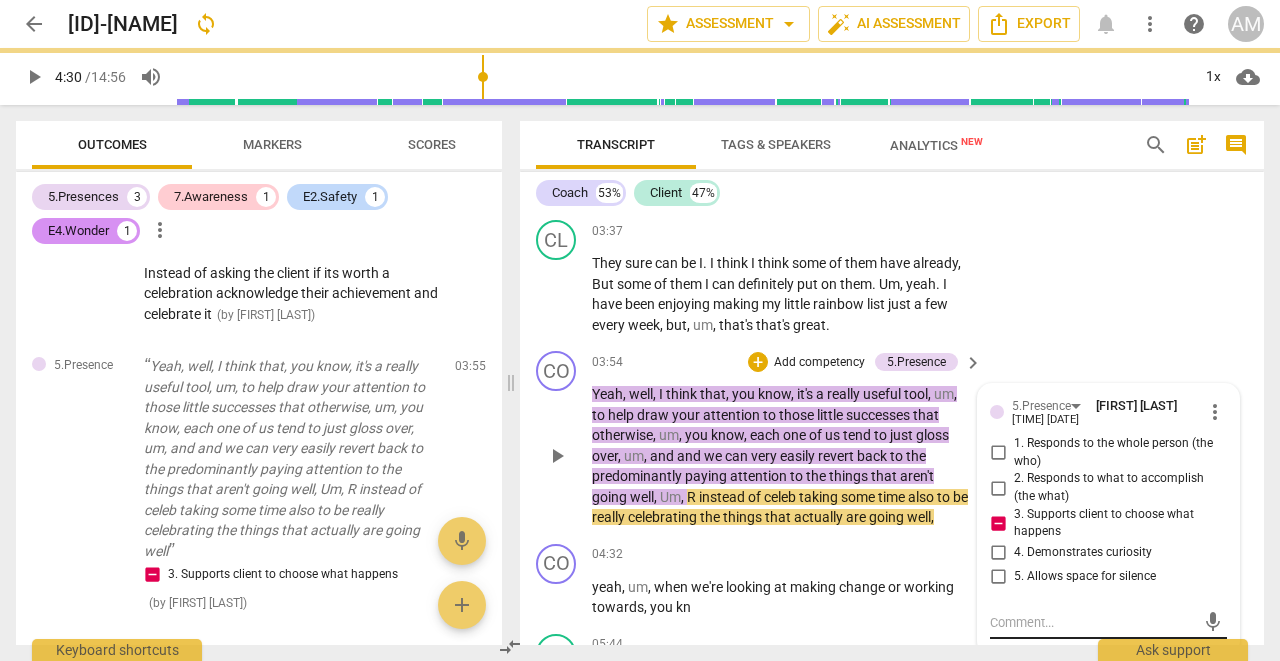 scroll, scrollTop: 0, scrollLeft: 0, axis: both 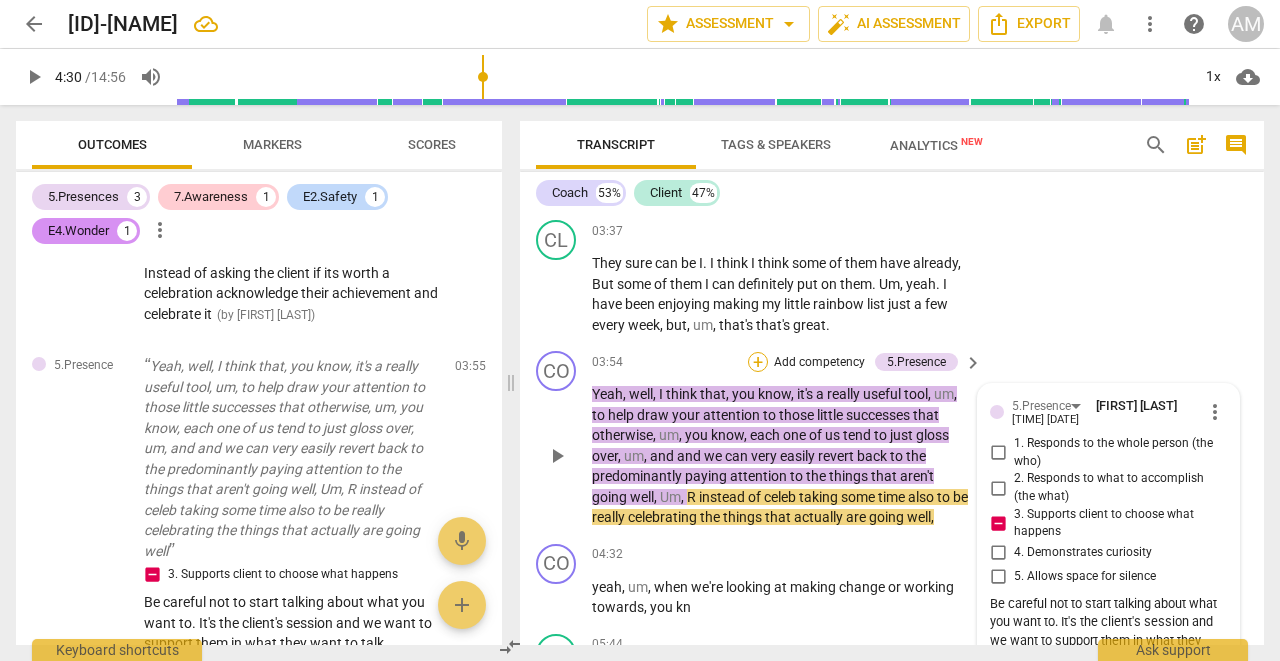 click on "+" at bounding box center (758, 362) 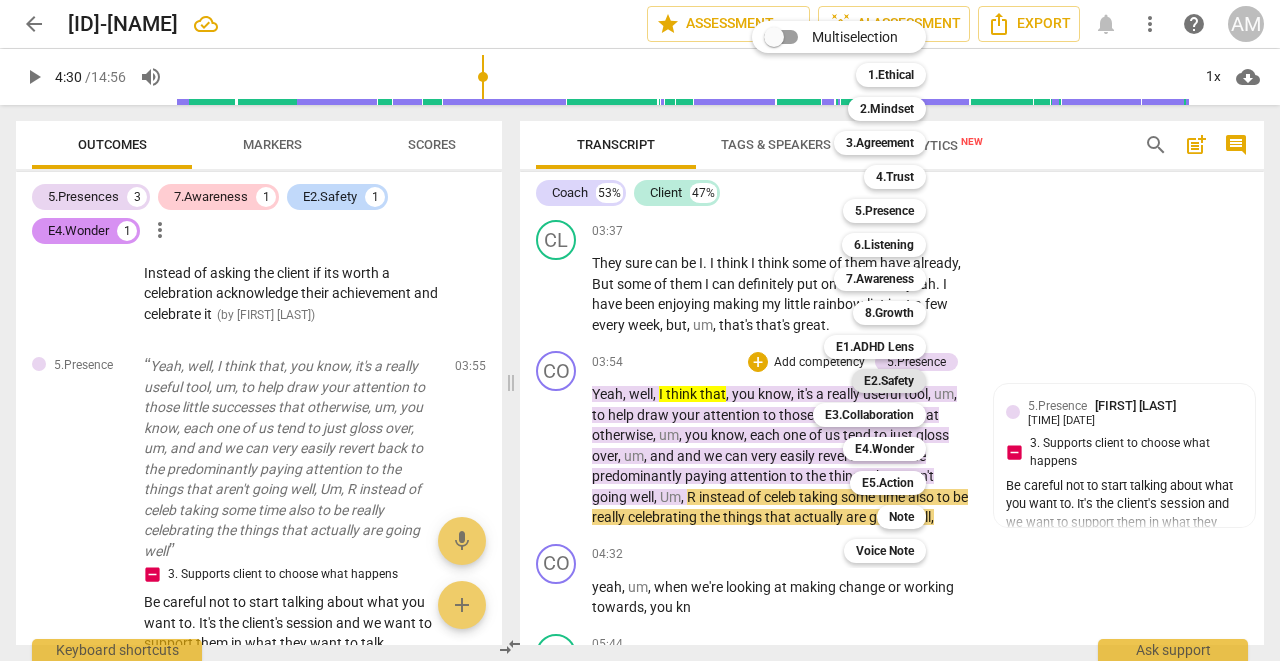 click on "E2.Safety" at bounding box center [889, 381] 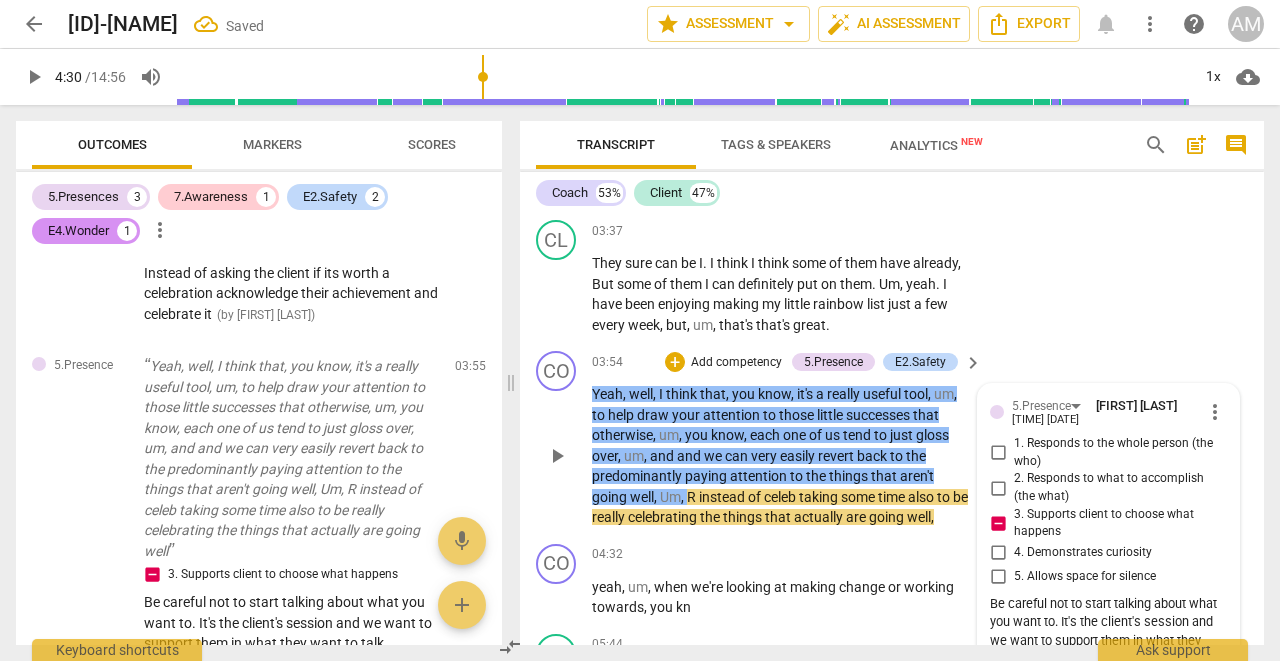 scroll, scrollTop: 1293, scrollLeft: 0, axis: vertical 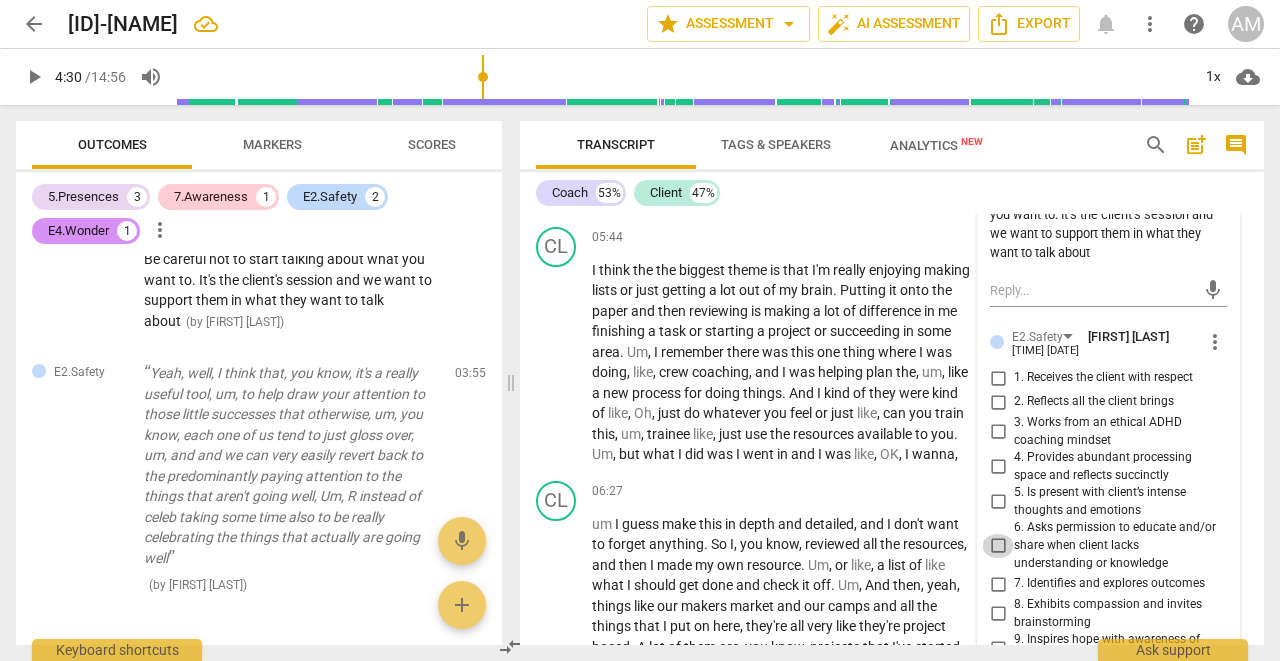 click on "6. Asks permission to educate and/or share when client lacks understanding or knowledge" at bounding box center (998, 546) 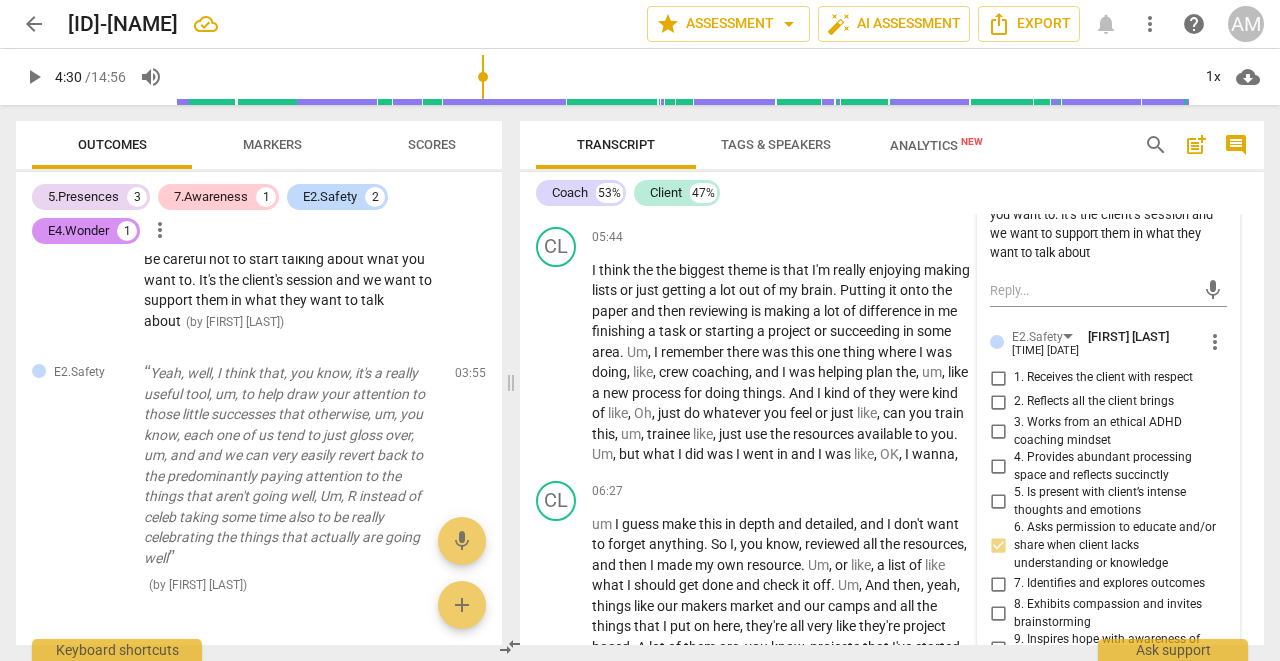 click on "6. Asks permission to educate and/or share when client lacks understanding or knowledge" at bounding box center [998, 546] 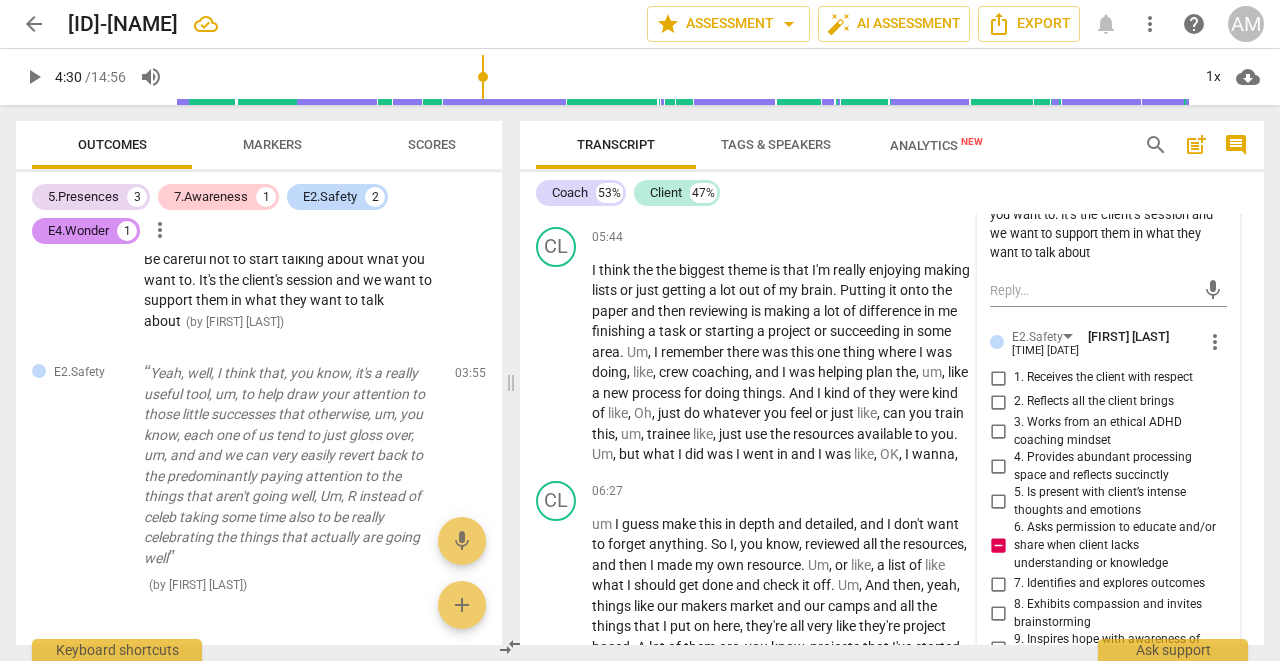 click at bounding box center (1092, 700) 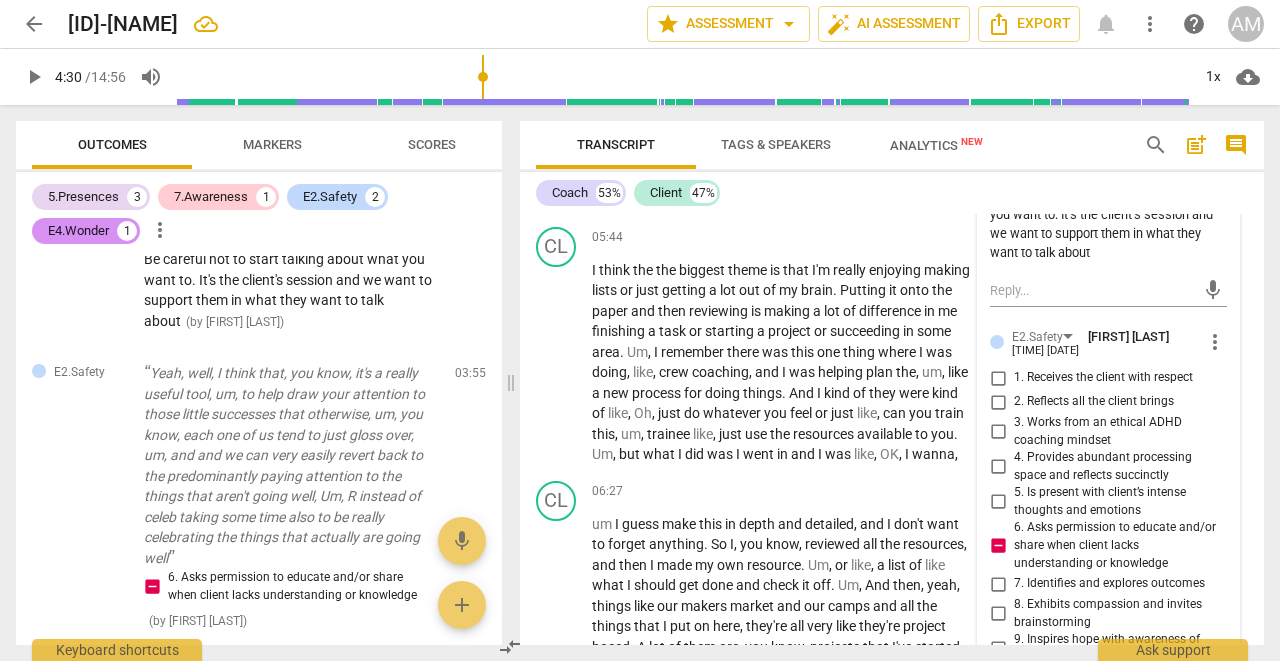 scroll, scrollTop: 0, scrollLeft: 0, axis: both 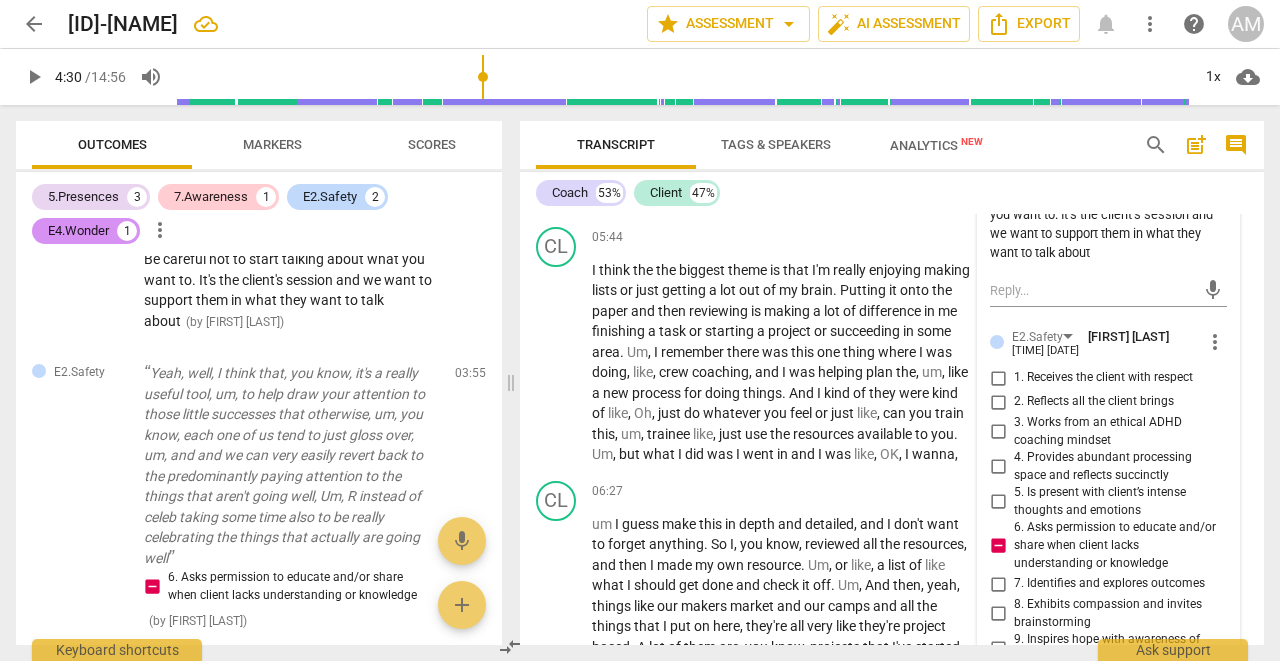 click on "send" at bounding box center [1213, 710] 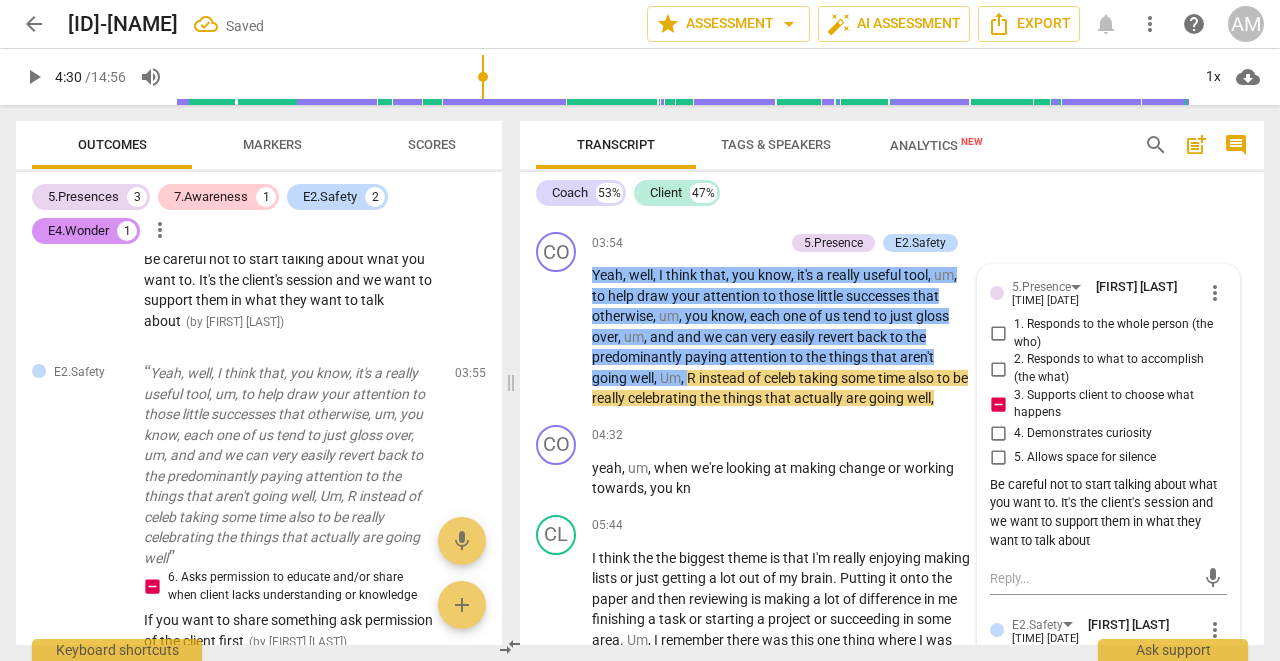 scroll, scrollTop: 4025, scrollLeft: 0, axis: vertical 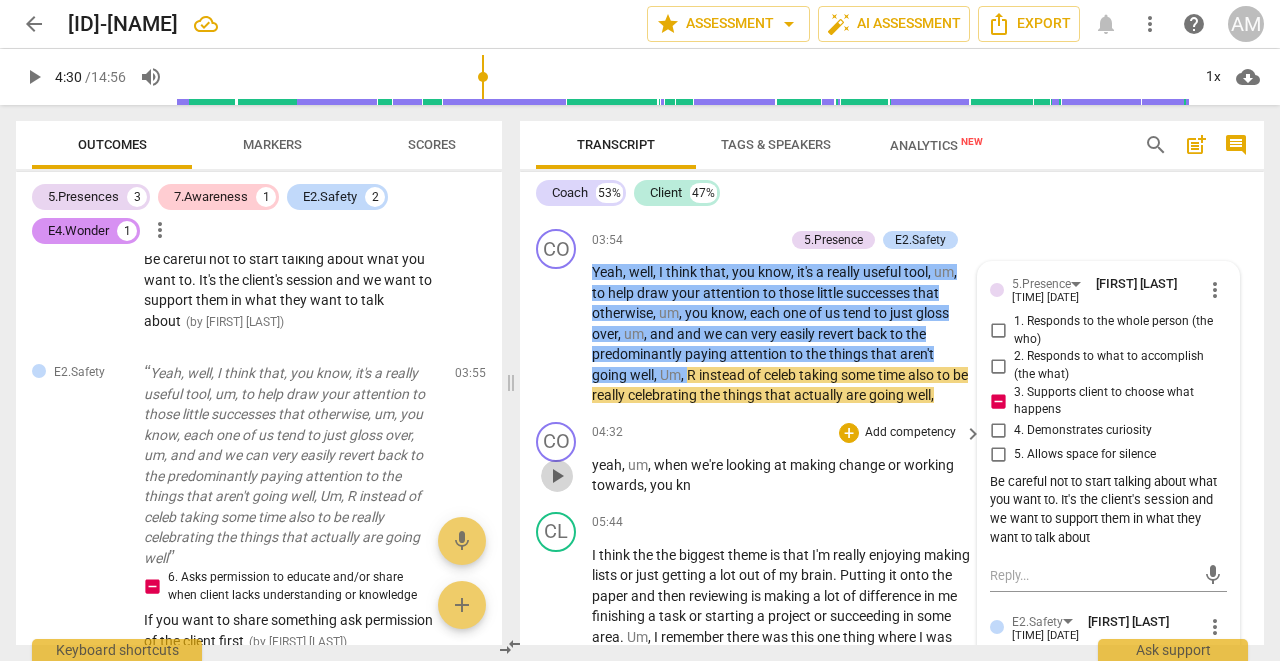 click on "play_arrow" at bounding box center (557, 476) 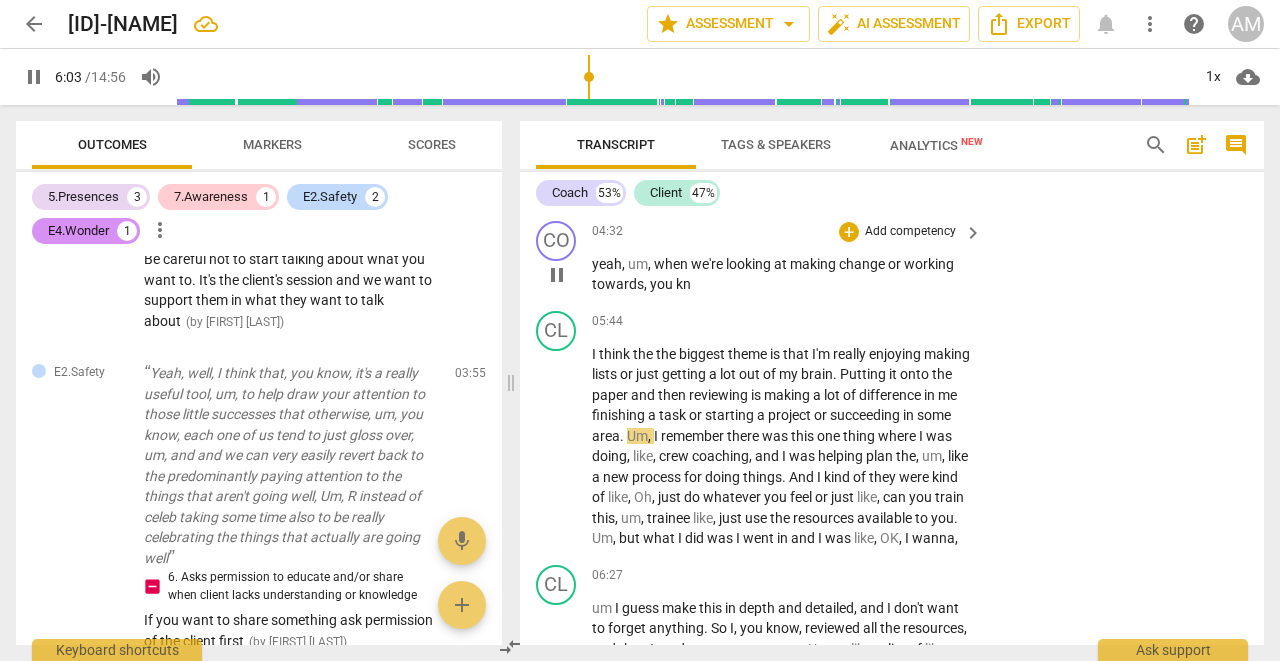 scroll, scrollTop: 4247, scrollLeft: 0, axis: vertical 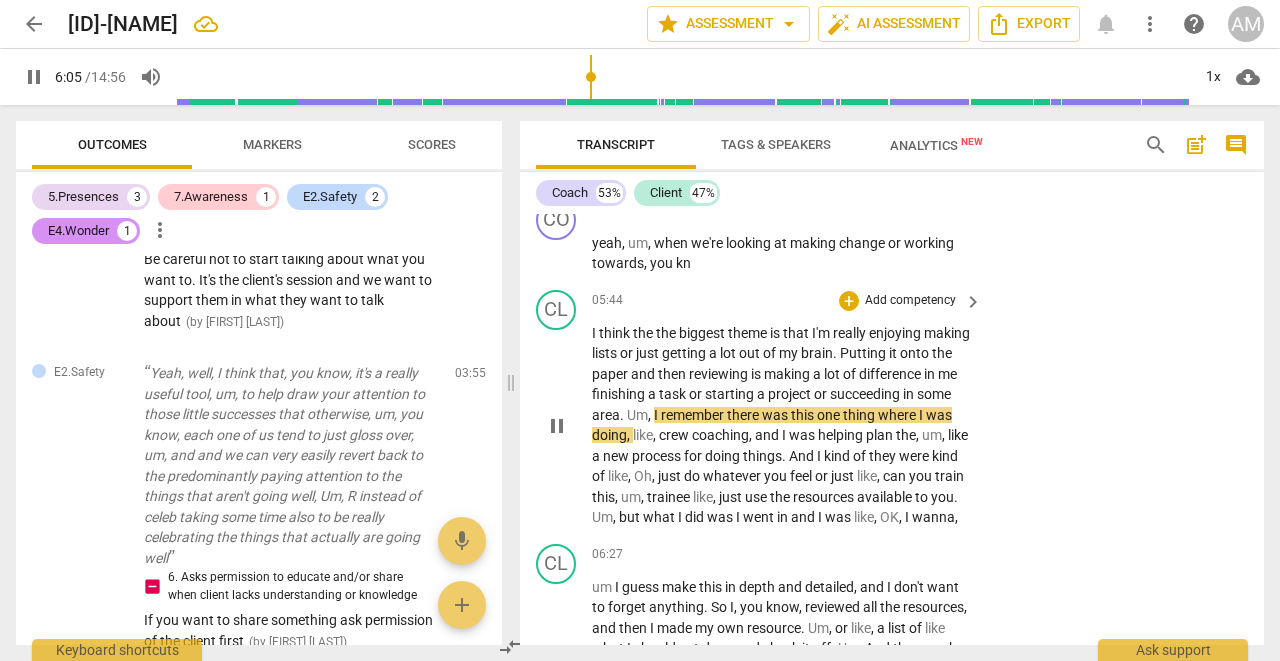 click on "pause" at bounding box center (557, 426) 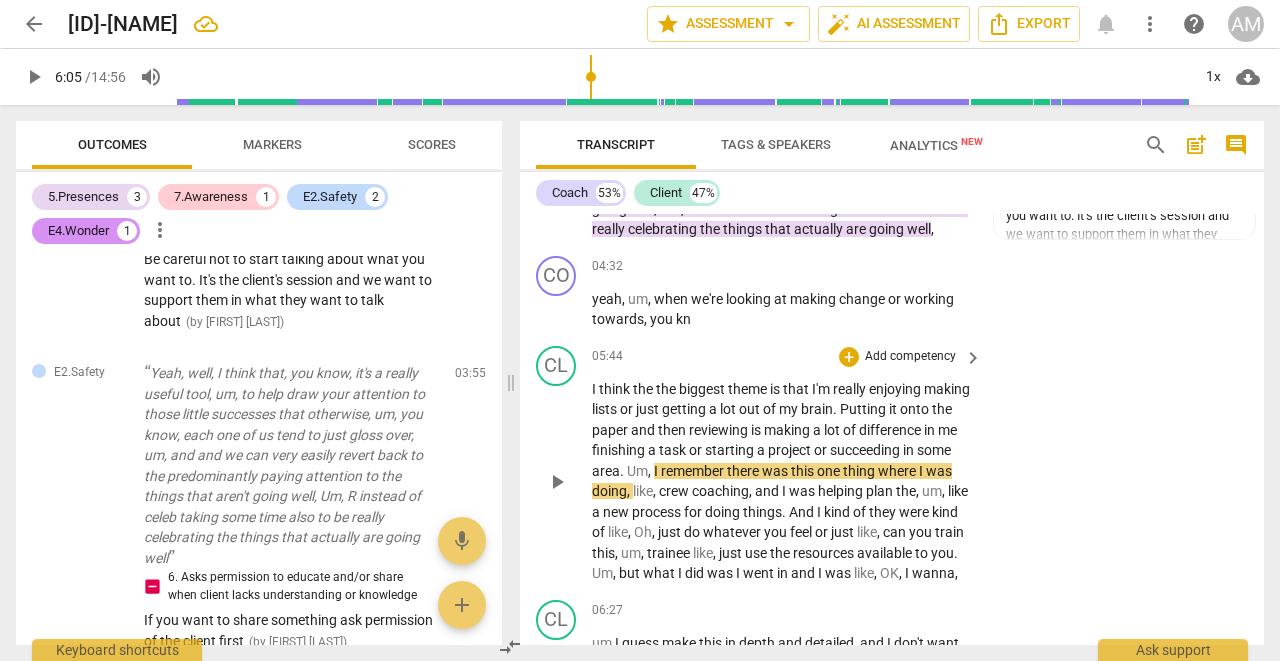 scroll, scrollTop: 4192, scrollLeft: 0, axis: vertical 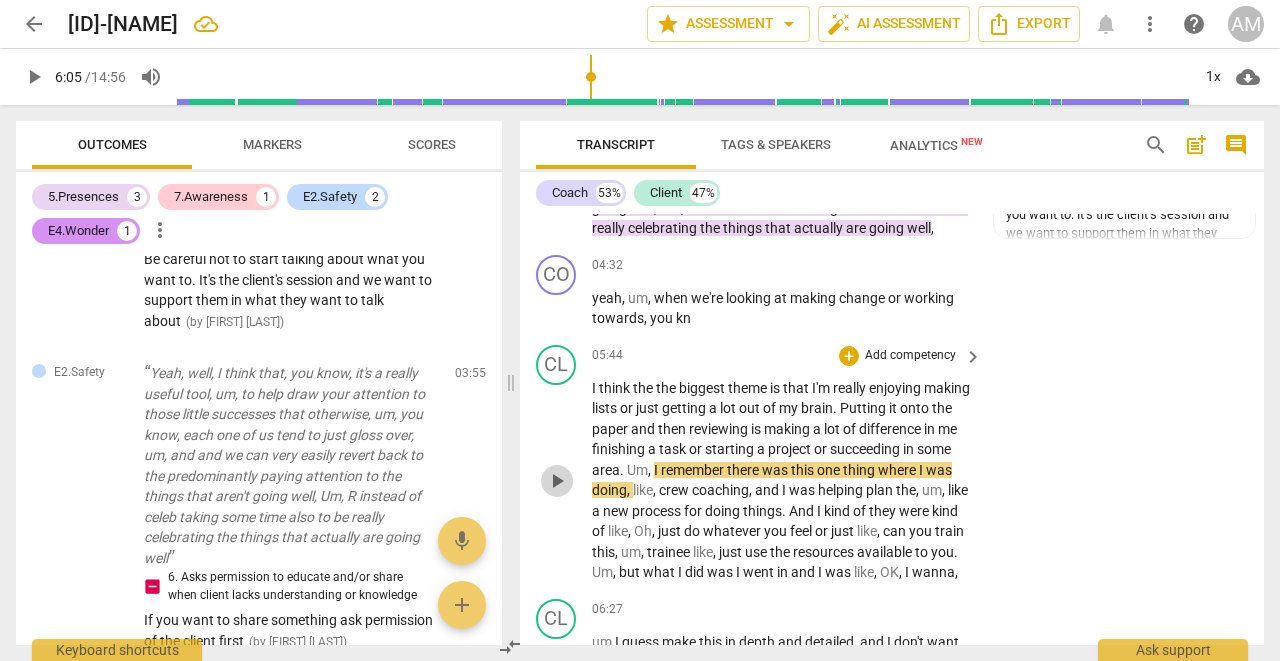 click on "play_arrow" at bounding box center (557, 481) 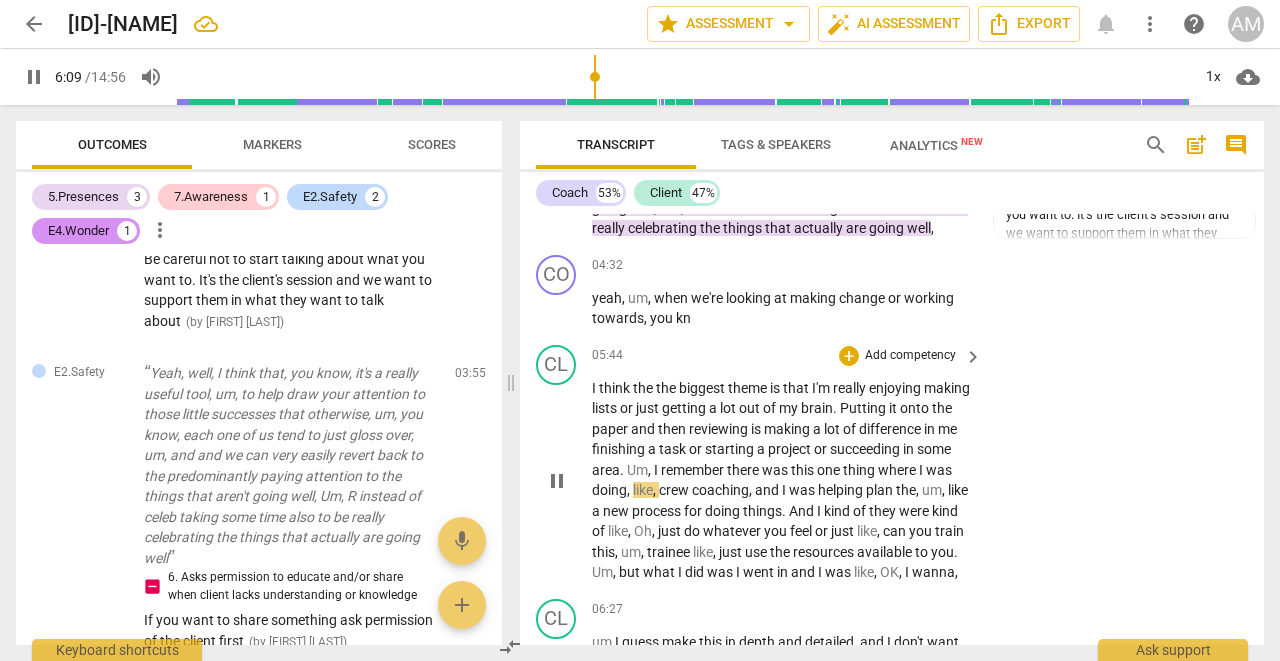 click on "pause" at bounding box center (557, 481) 